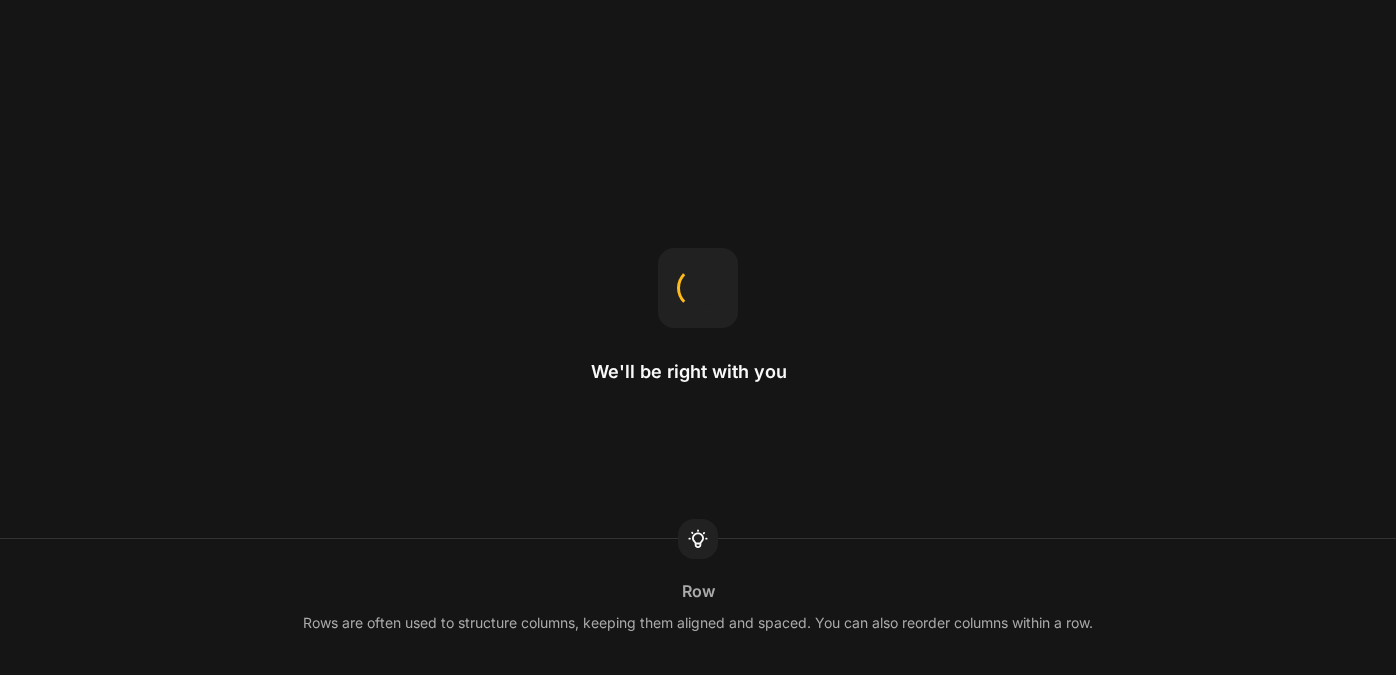 scroll, scrollTop: 0, scrollLeft: 0, axis: both 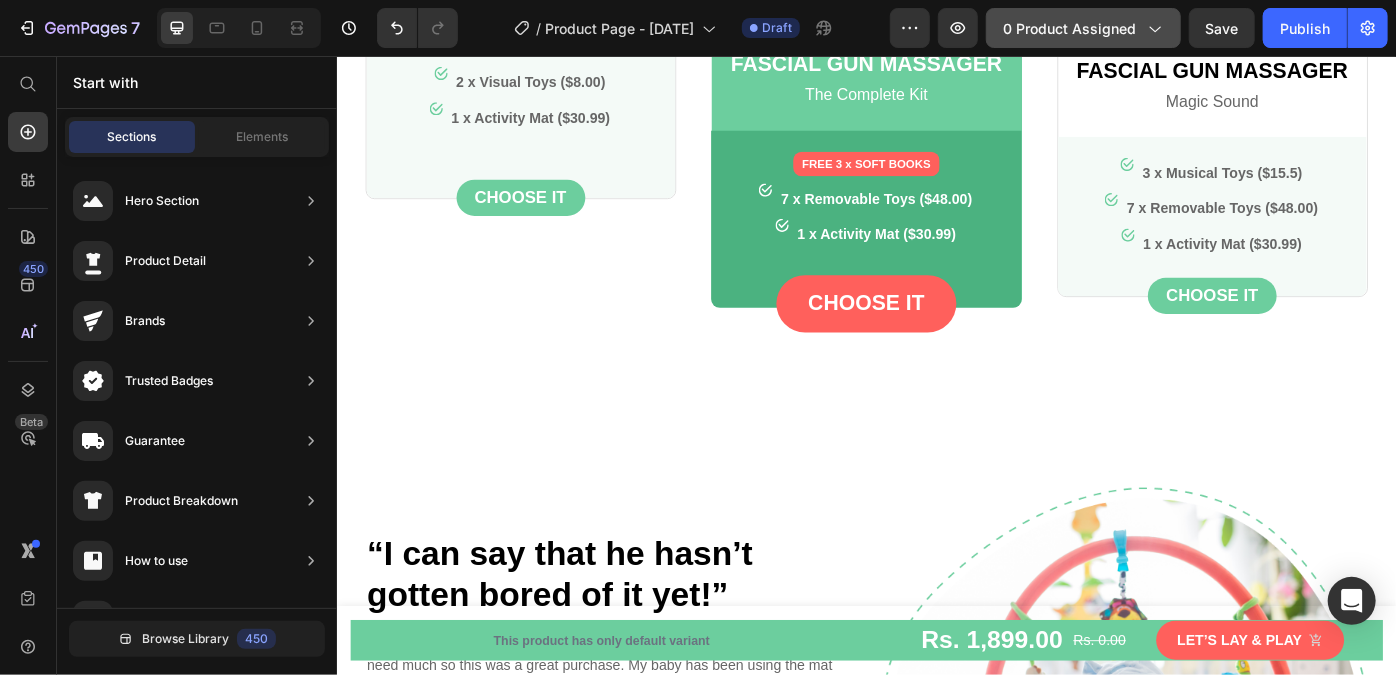 click on "0 product assigned" 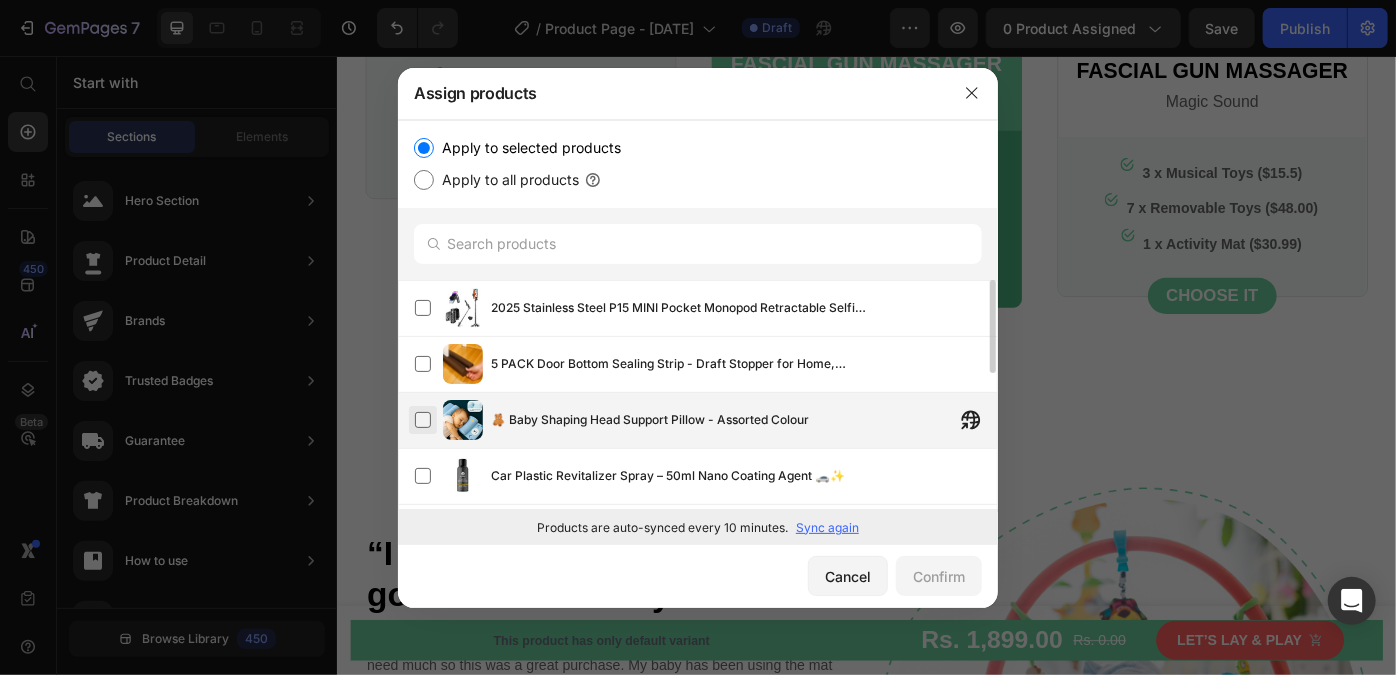 click at bounding box center [423, 420] 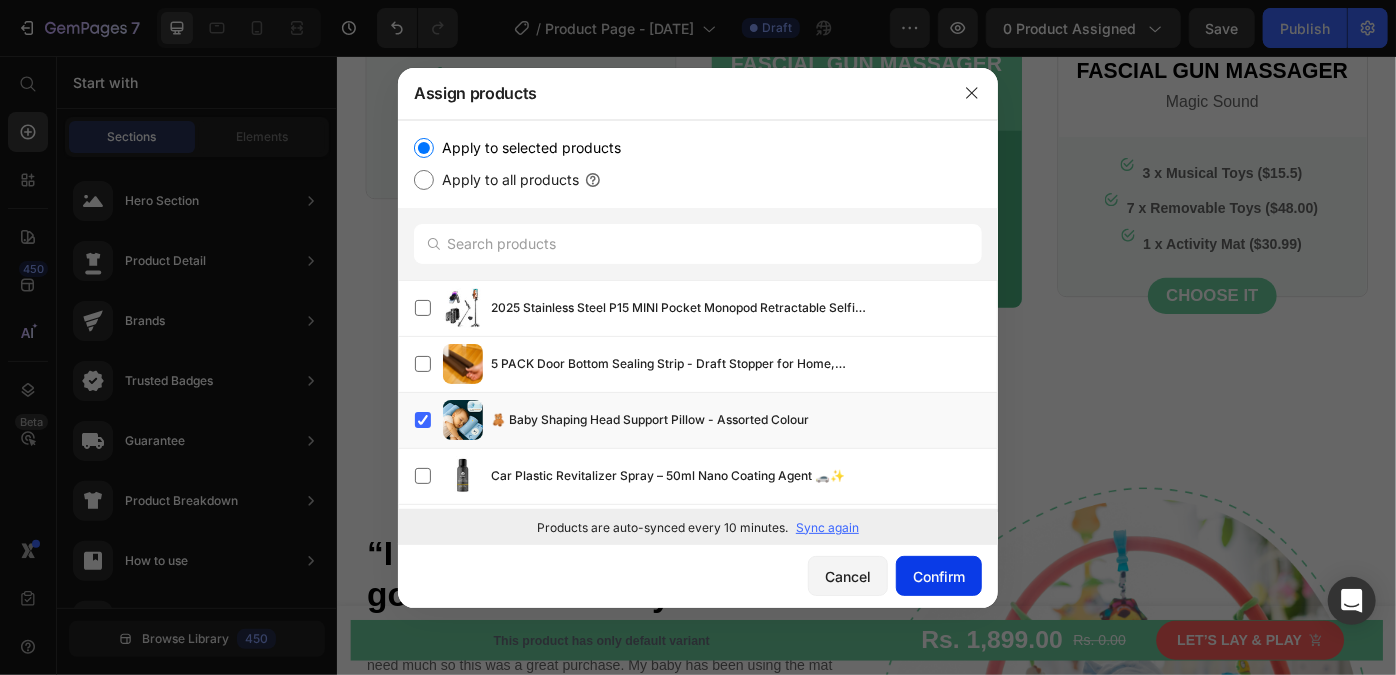 click on "Confirm" 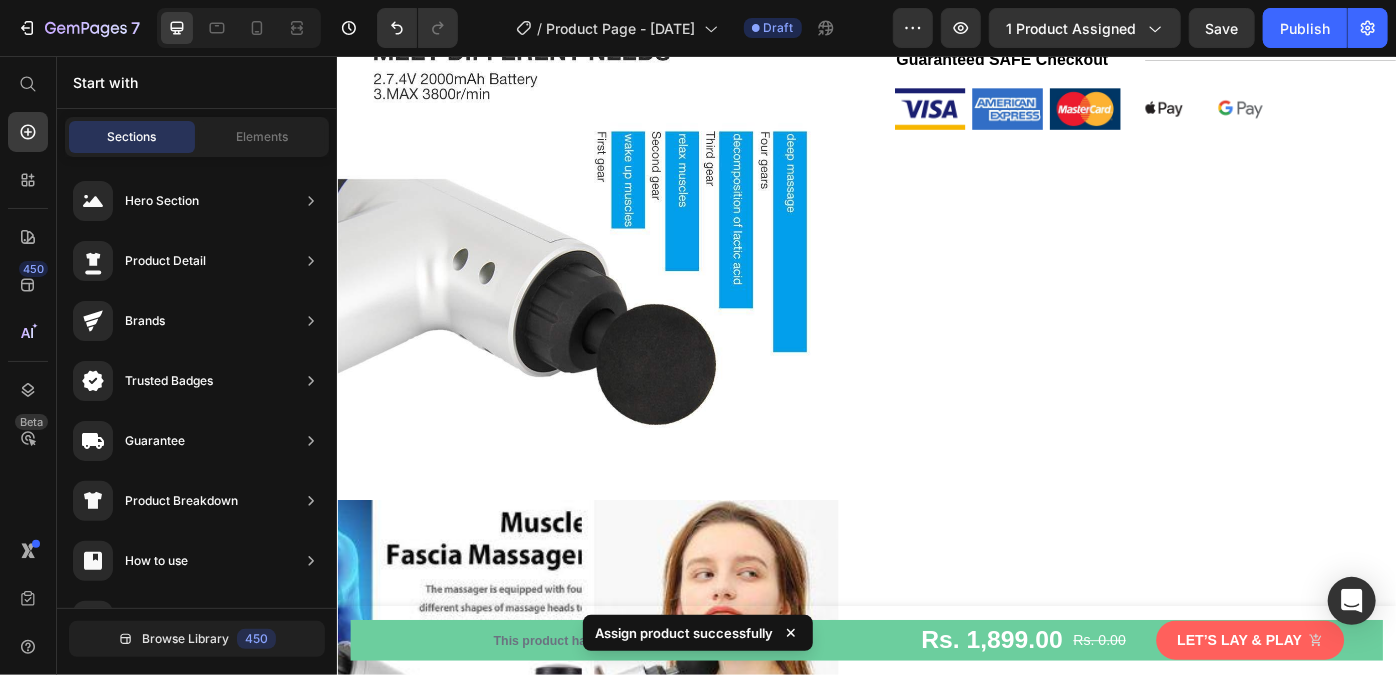 scroll, scrollTop: 0, scrollLeft: 0, axis: both 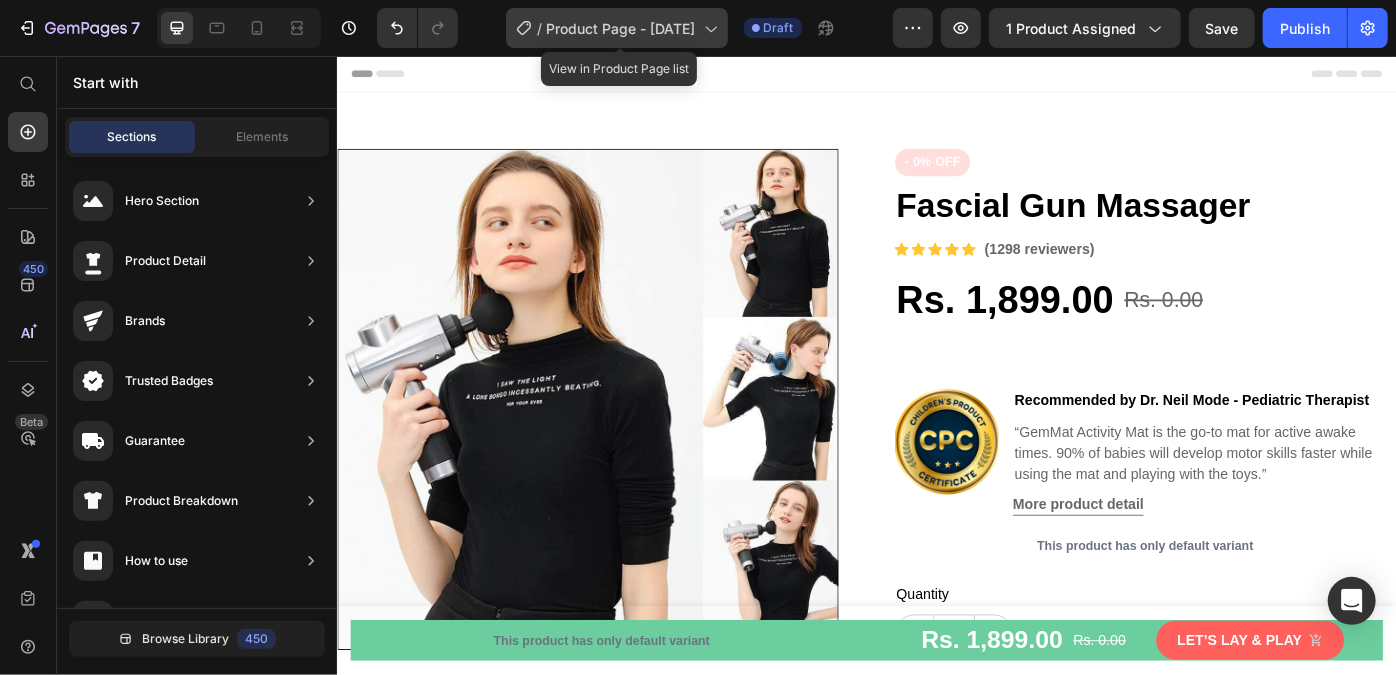click 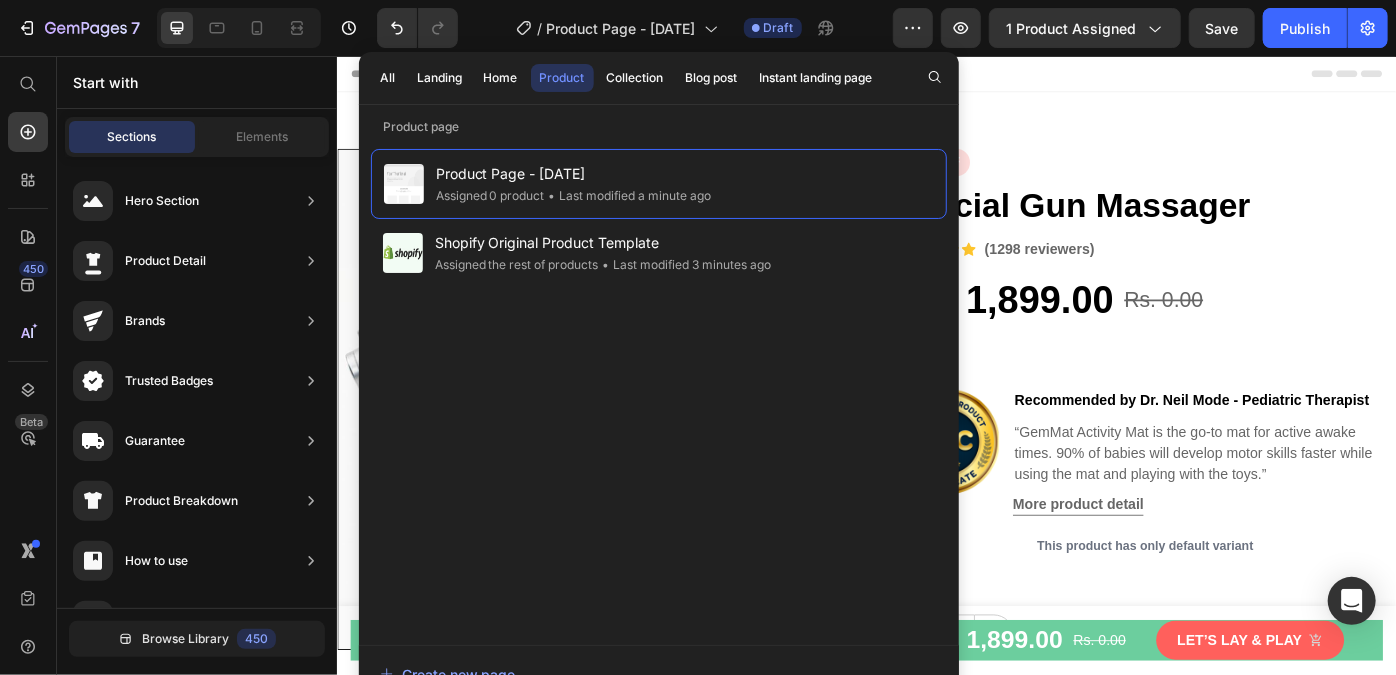 click on "Product" at bounding box center (562, 78) 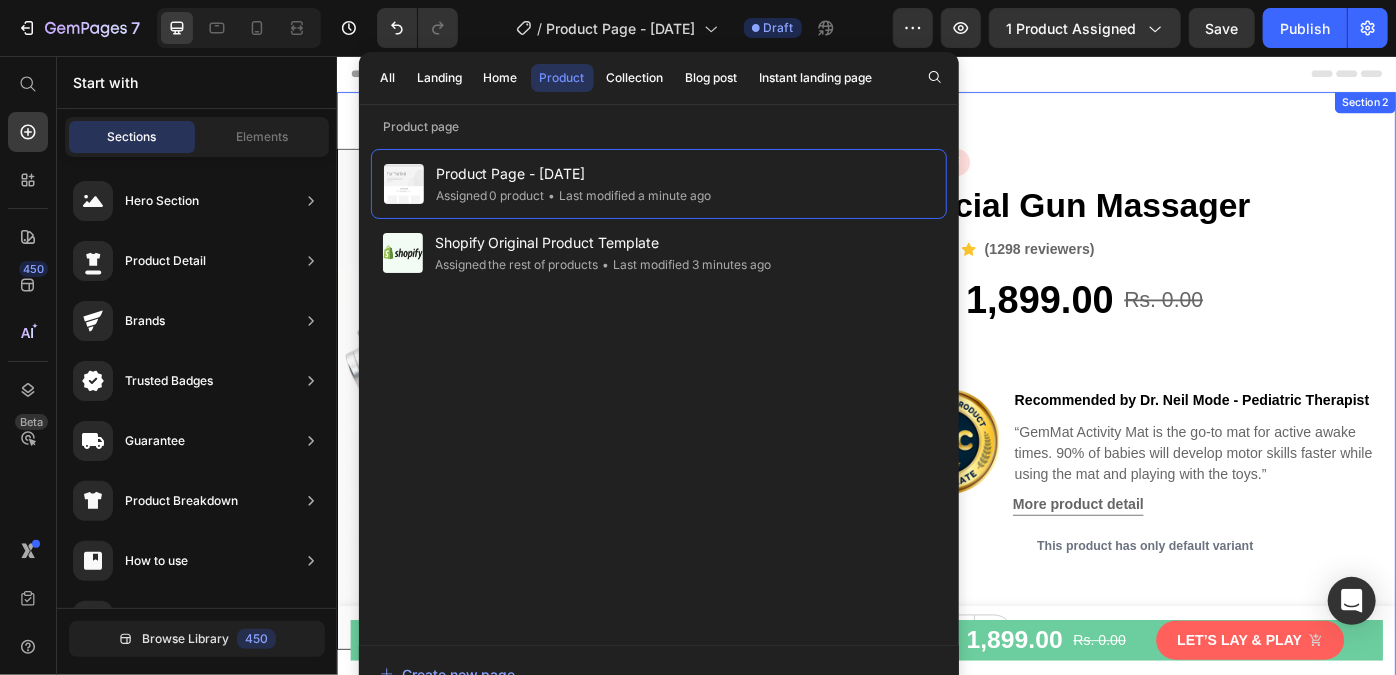 click on "Product Images - 0% OFF Product Tag Fascial Gun Massager Product Title                Icon                Icon                Icon                Icon                Icon Icon List Hoz (1298 reviewers) Text block Row Rs. [PRICE] Product Price Rs. [PRICE] Product Price Row Image Recommended by Dr. Neil Mode - Pediatric Therapist Text block “GemMat Activity Mat is the go-to mat for active awake times. 90% of babies will develop motor skills faster while using the mat and playing with the toys.” Text block More product detail Button Row This product has only default variant Product Variants & Swatches Quantity Text block 1 Product Quantity Image Hurry, Only A Few Left! Text block Row Row Let’s lay & play Product Cart Button Guaranteed SAFE Checkout Text block                Title Line Row Image Image Image Image Image Row Product Section 2" at bounding box center [936, 1644] 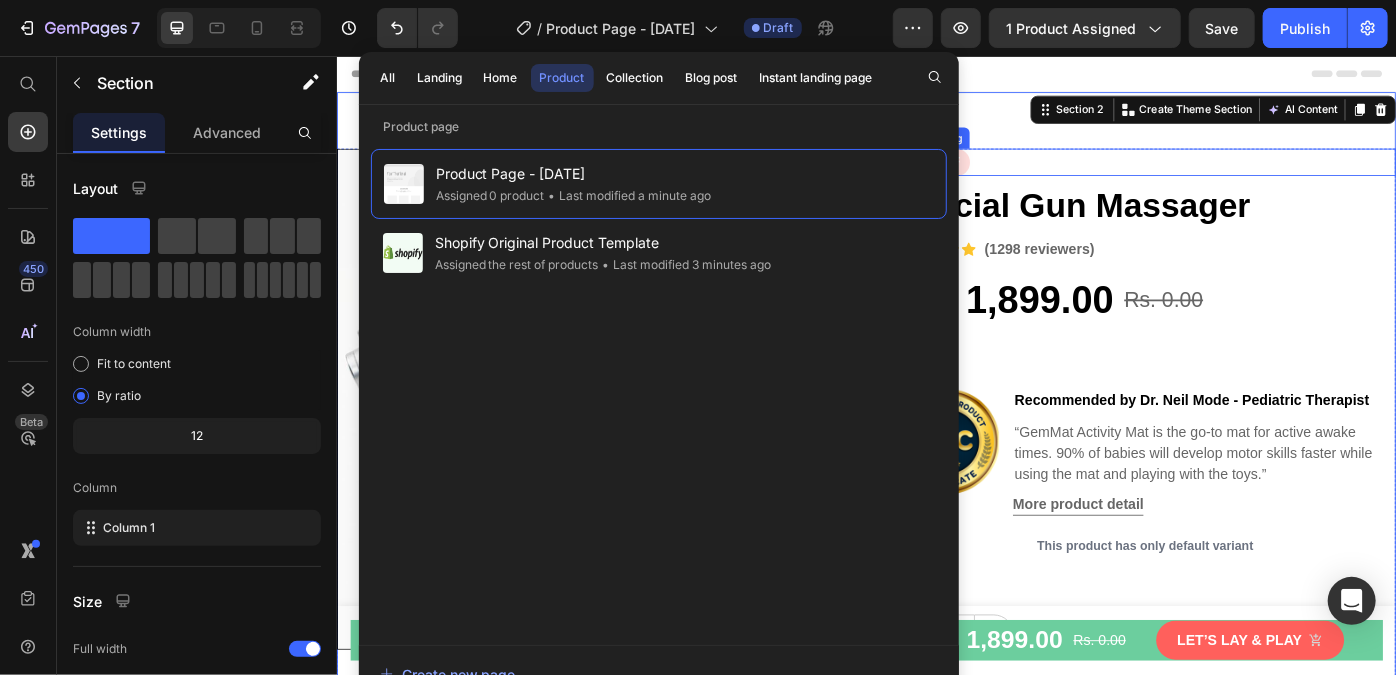 click on "- 0% OFF" at bounding box center [1252, 175] 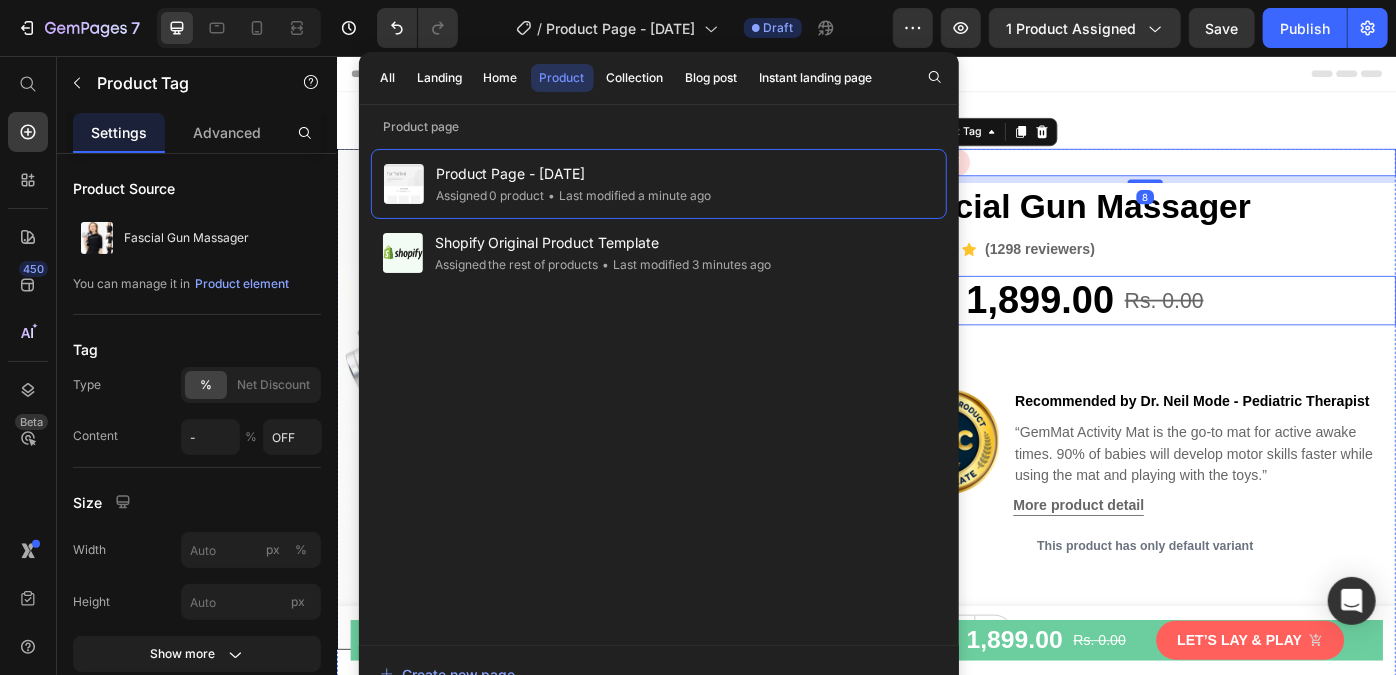 click on "Rs. [PRICE] Product Price Rs. [PRICE] Product Price Row" at bounding box center [1252, 332] 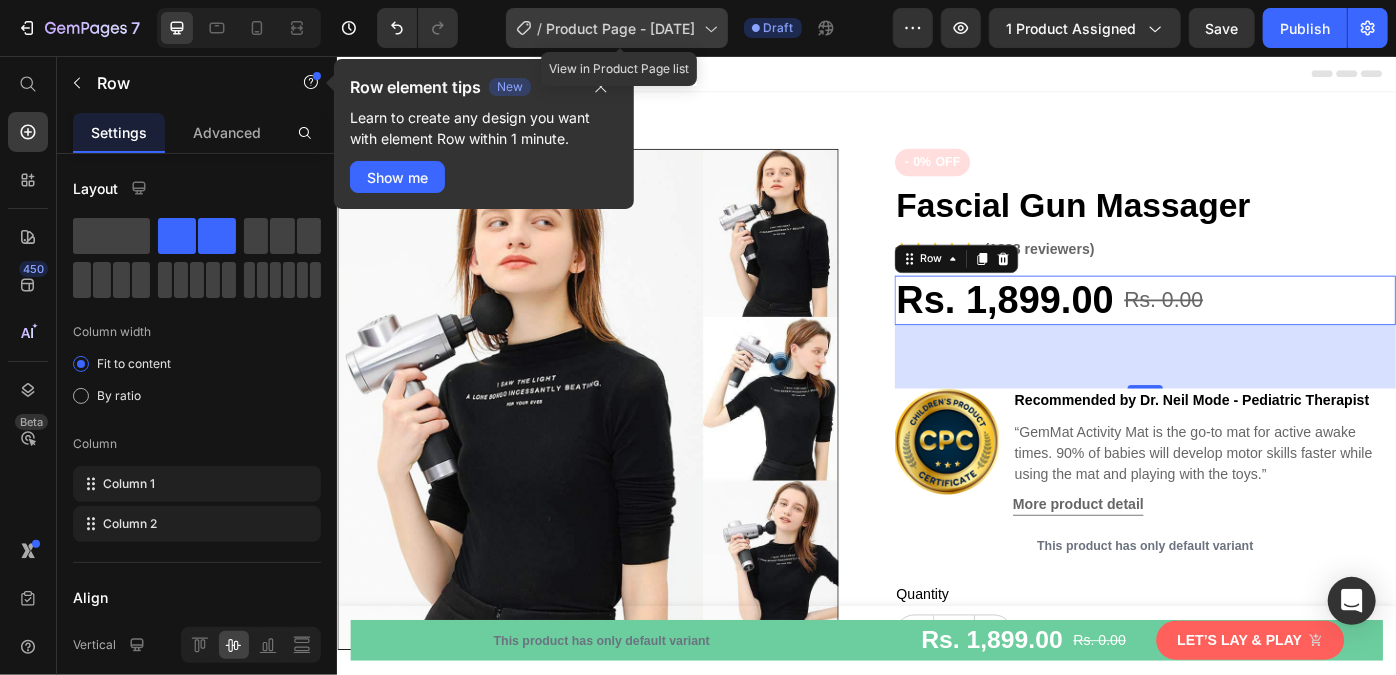 click on "Product Page - [DATE]" at bounding box center [621, 28] 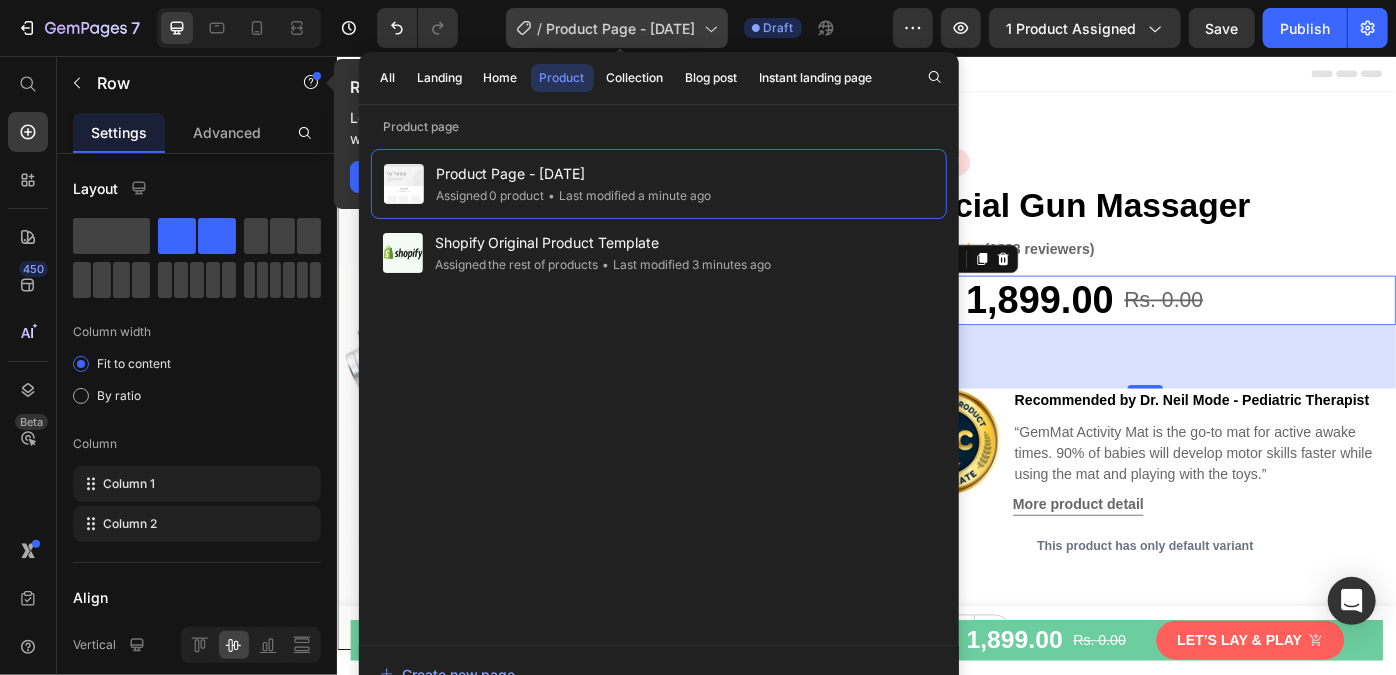 click on "Product Page - [DATE]" at bounding box center [621, 28] 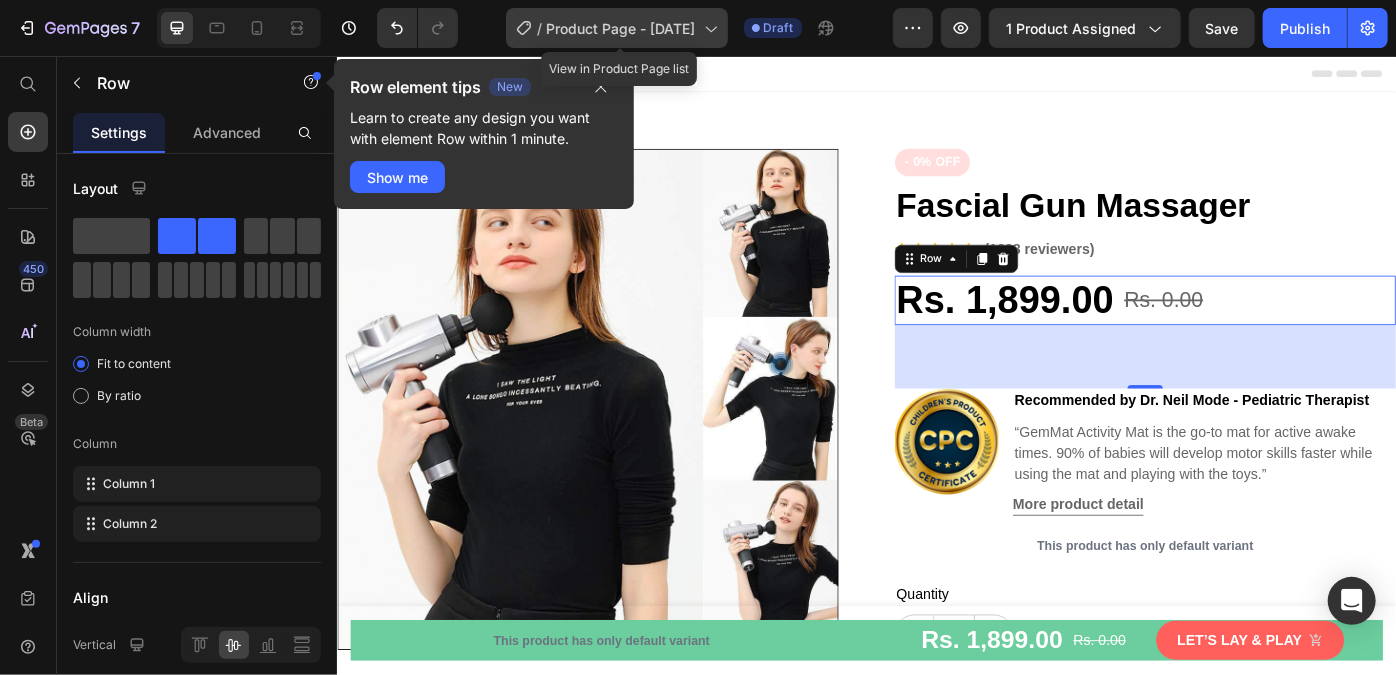 click on "Product Page - [DATE]" at bounding box center [621, 28] 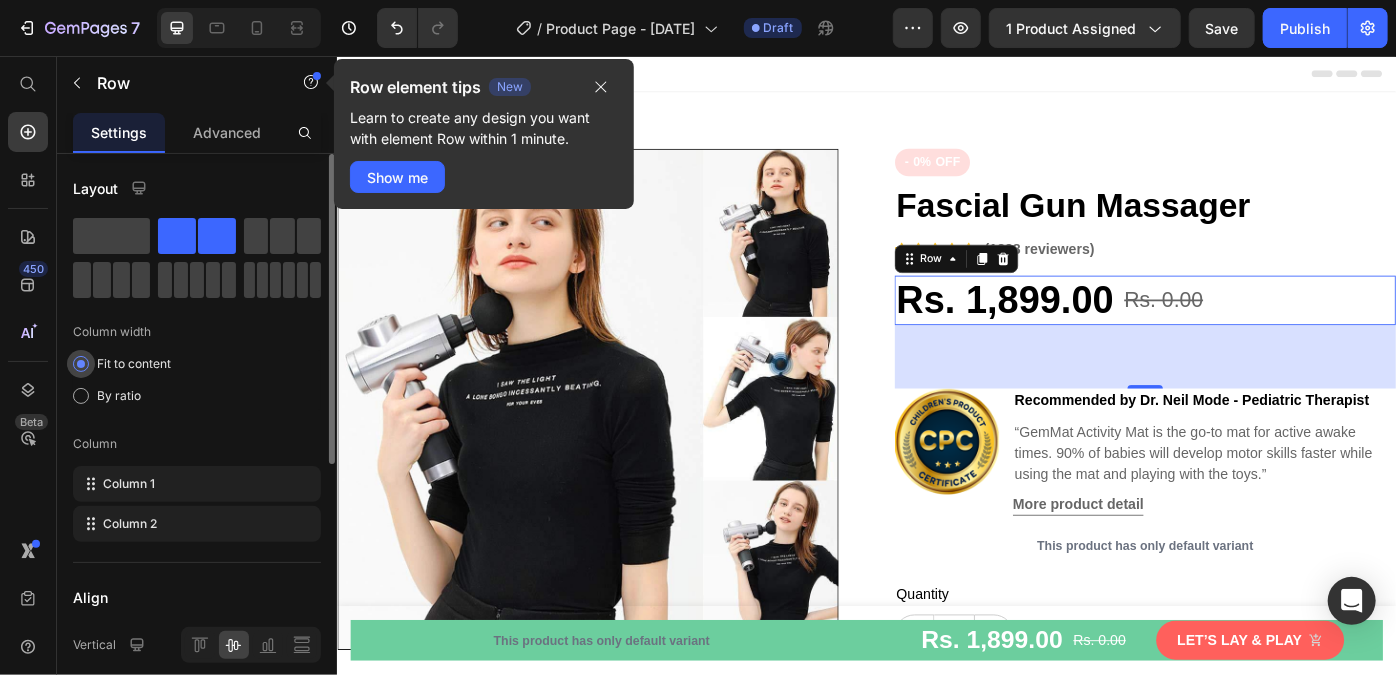 click on "Fit to content" 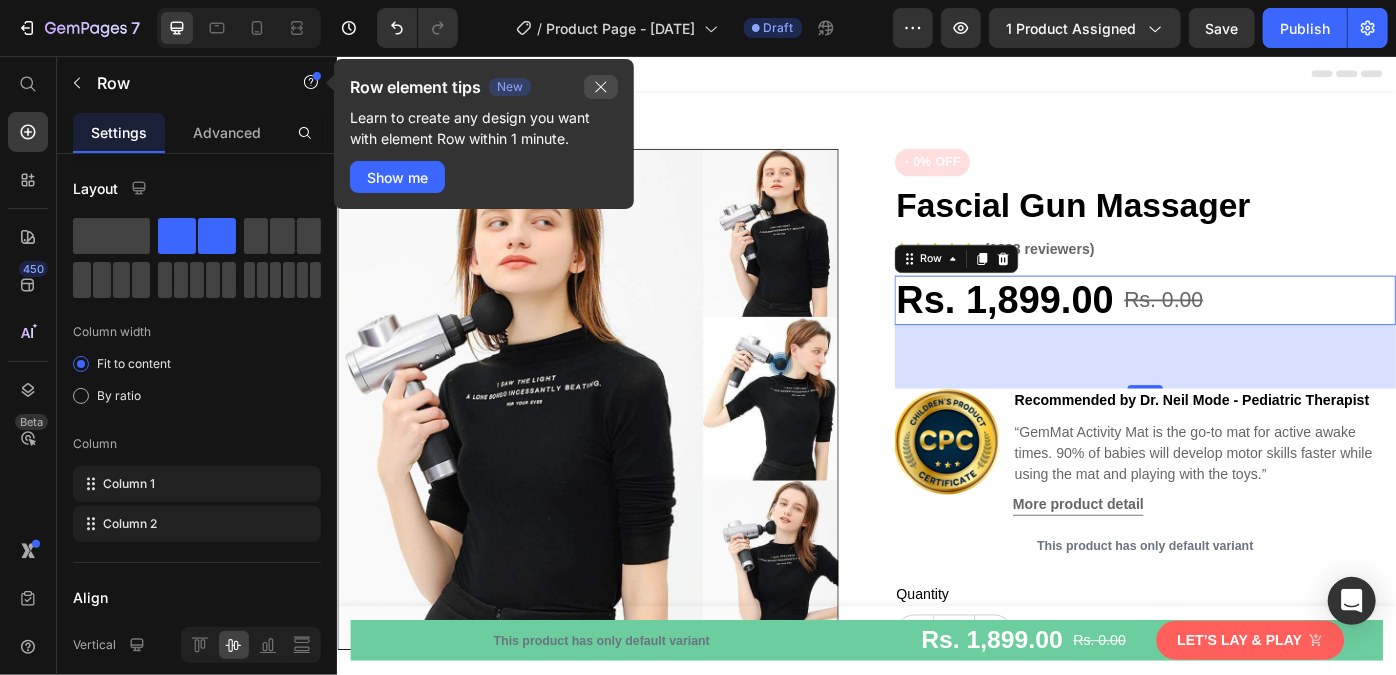 click 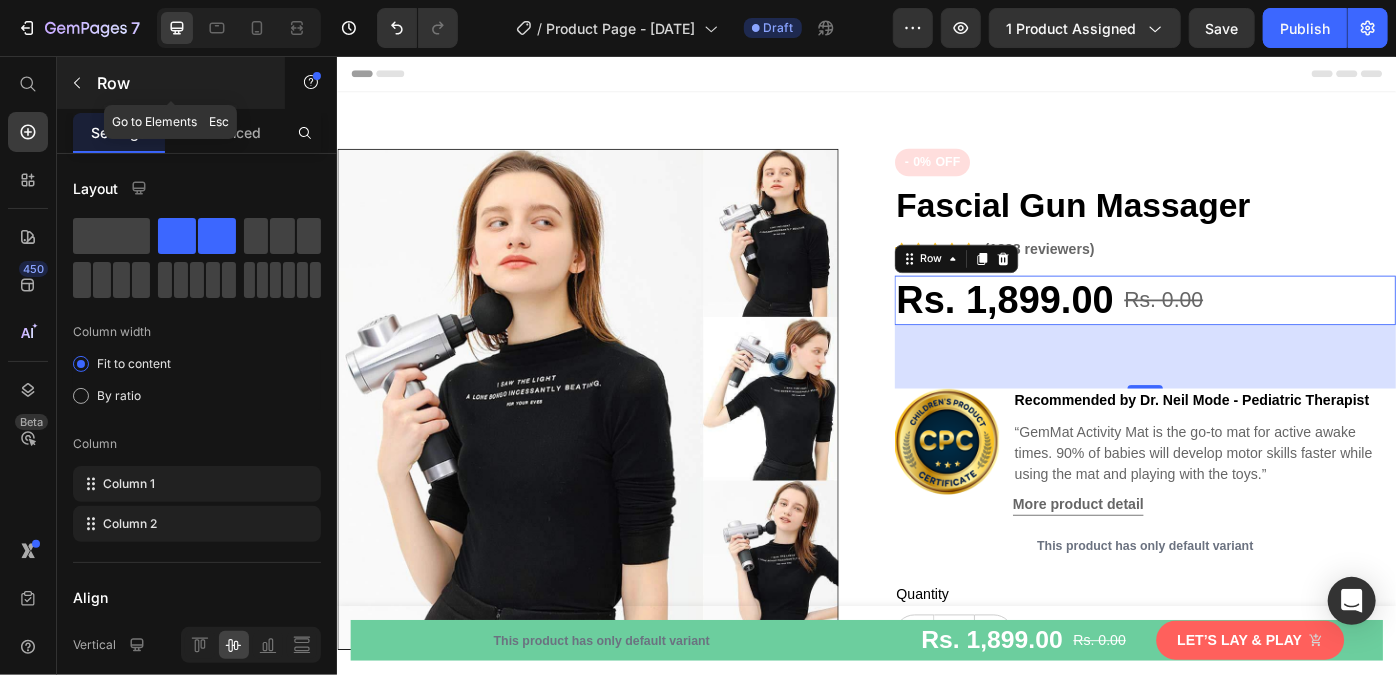 click 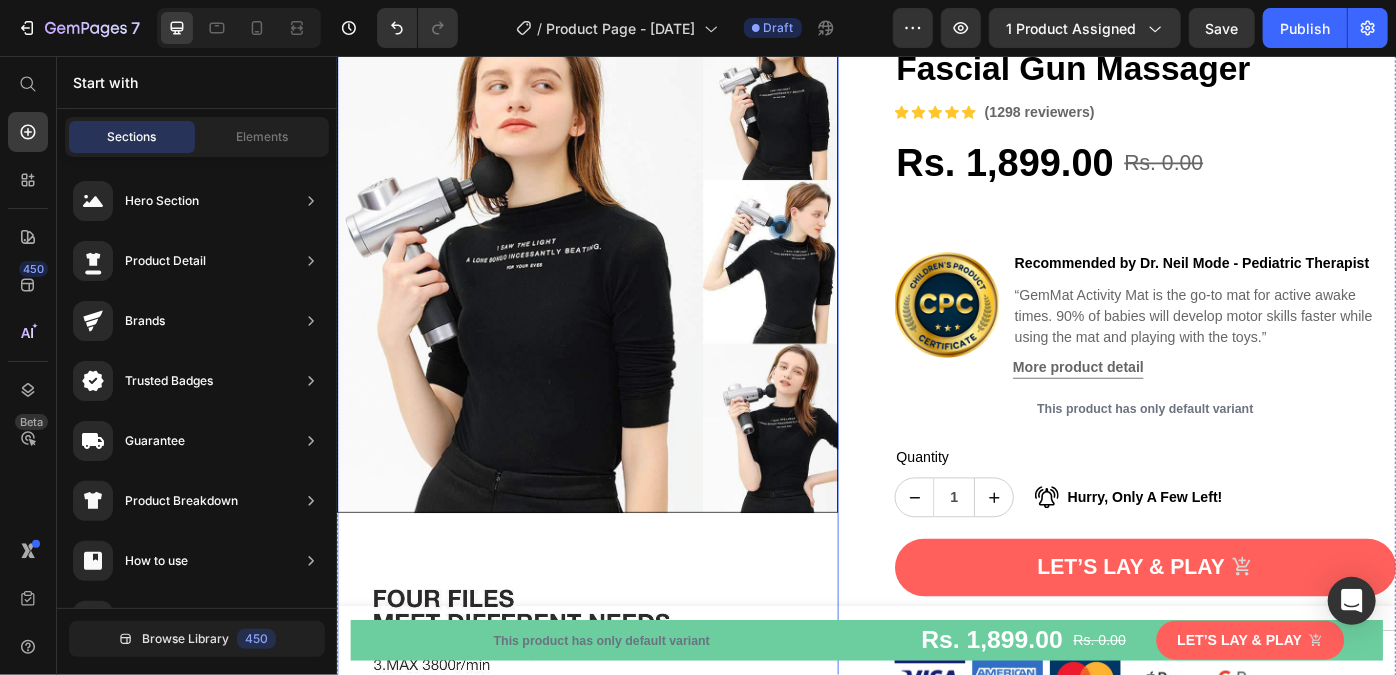 scroll, scrollTop: 156, scrollLeft: 0, axis: vertical 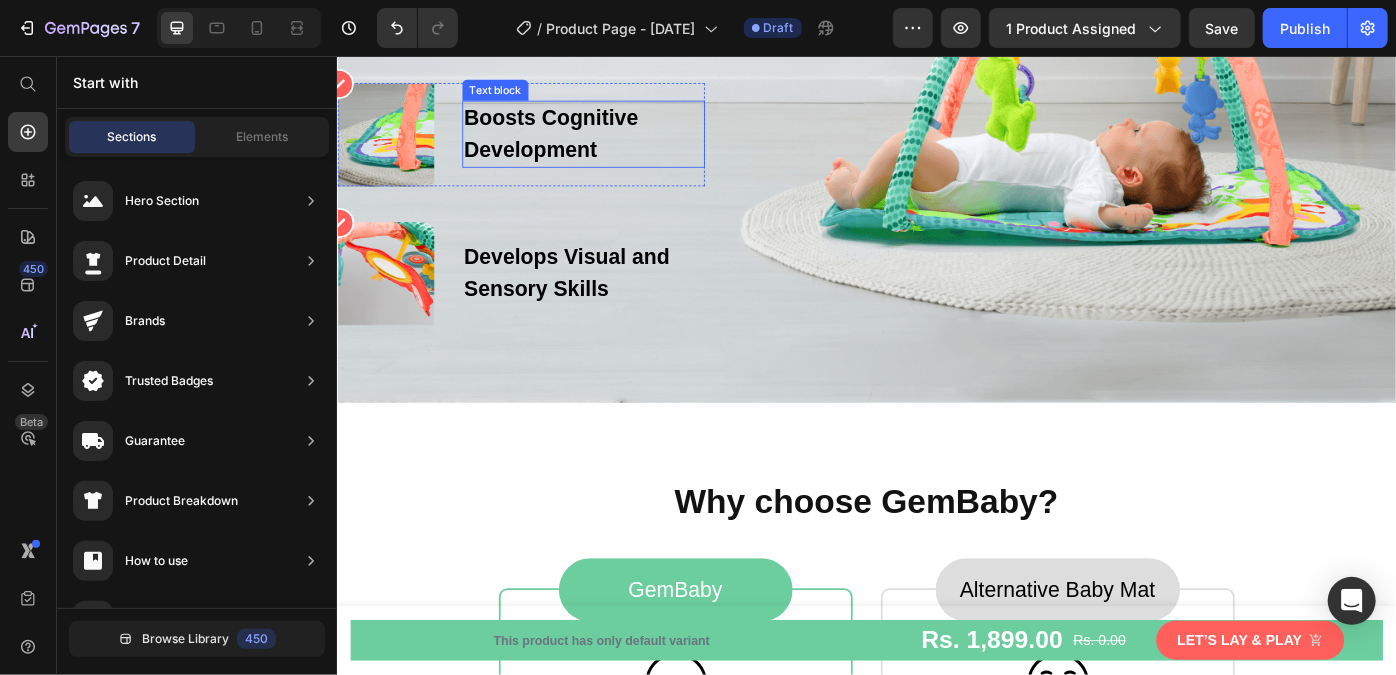 click on "Boosts Cognitive Development" at bounding box center (615, 144) 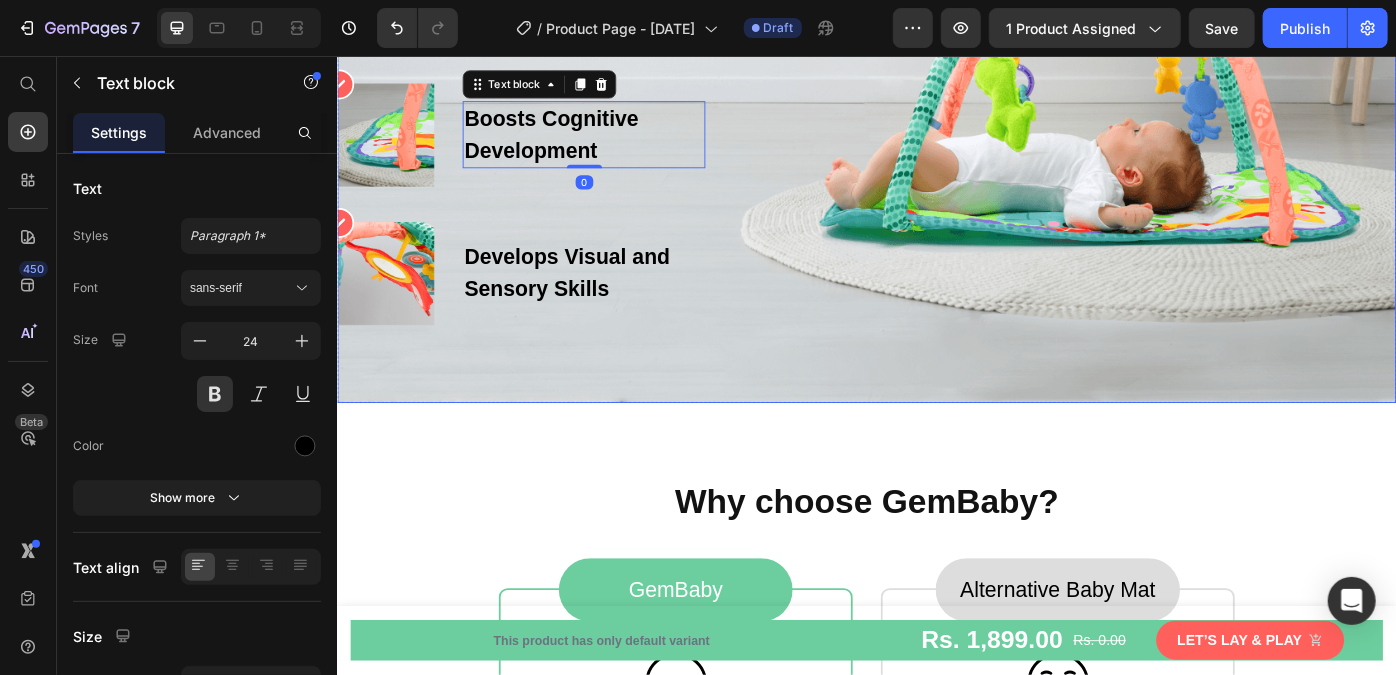 click on "Icon Image Enhances Motor Skills Text block Row
Icon Image Improves Hand Eye Coordination Text block Row
Icon Image Boosts Cognitive Development Text block   0 Row
Icon Image Develops Visual and Sensory Skills Text block Row" at bounding box center [936, 125] 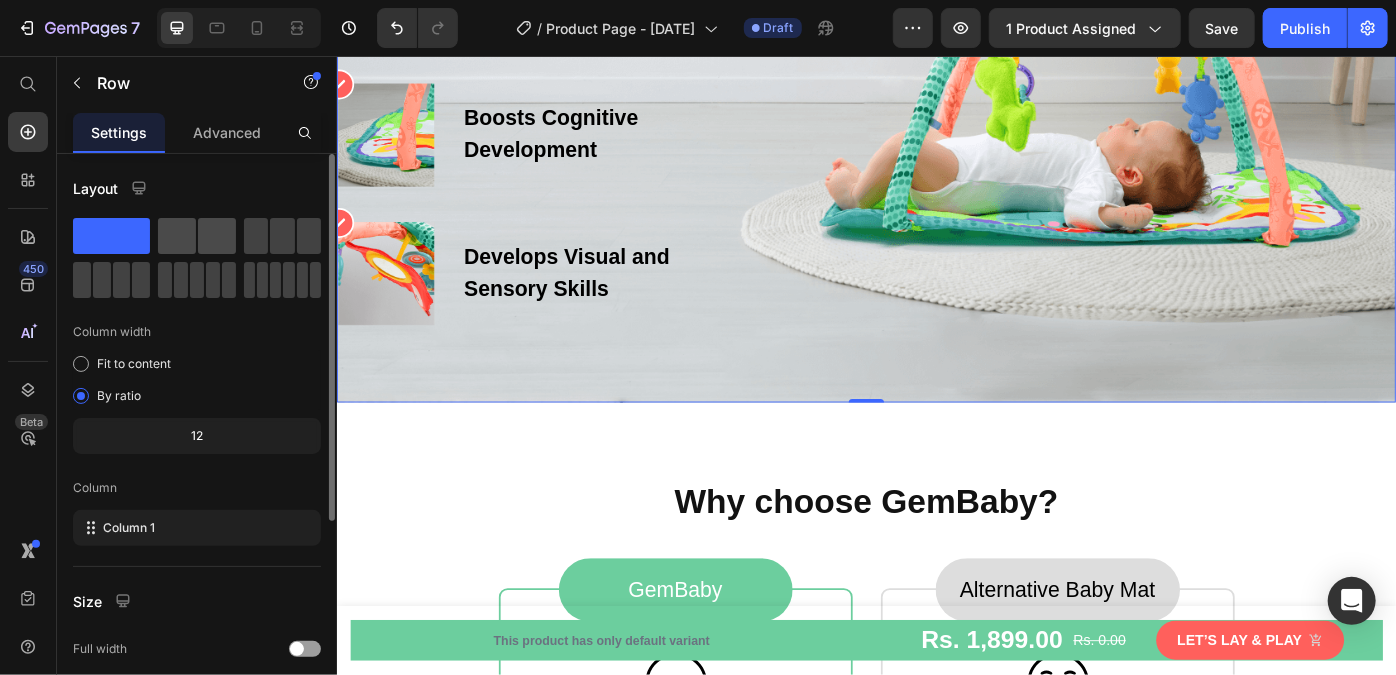 click 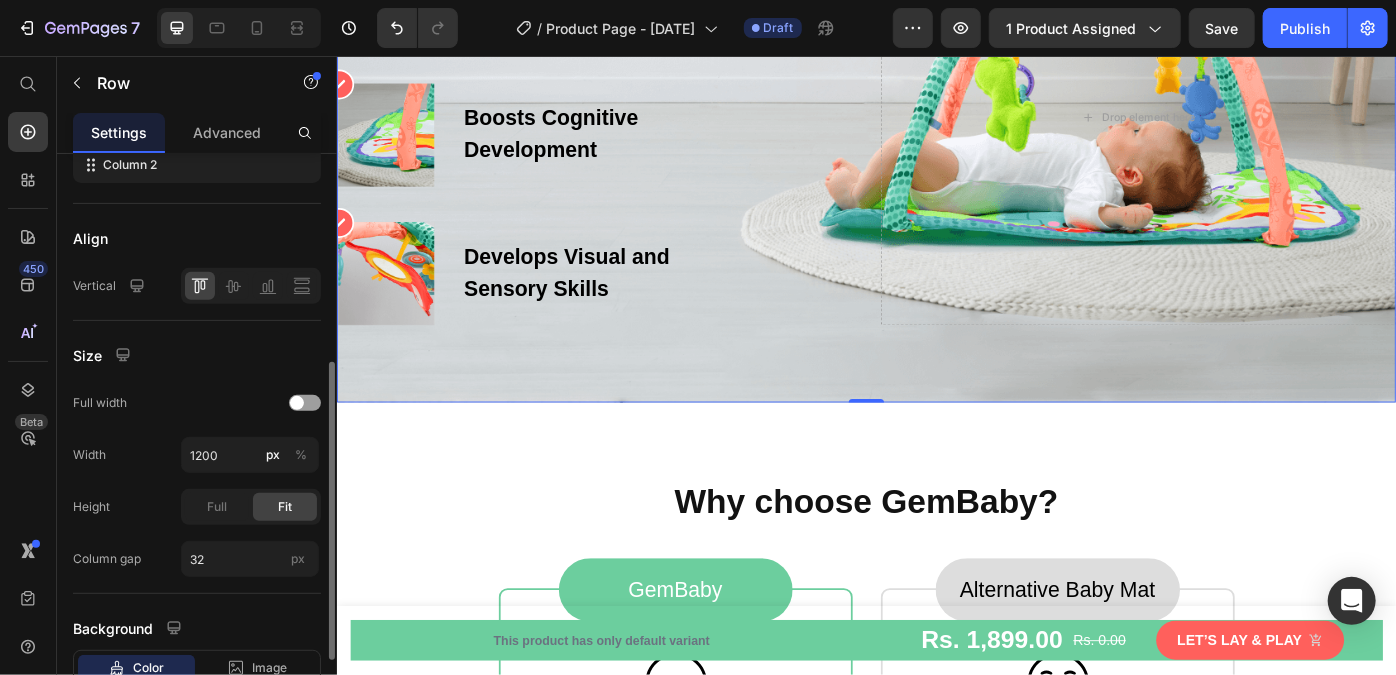 scroll, scrollTop: 404, scrollLeft: 0, axis: vertical 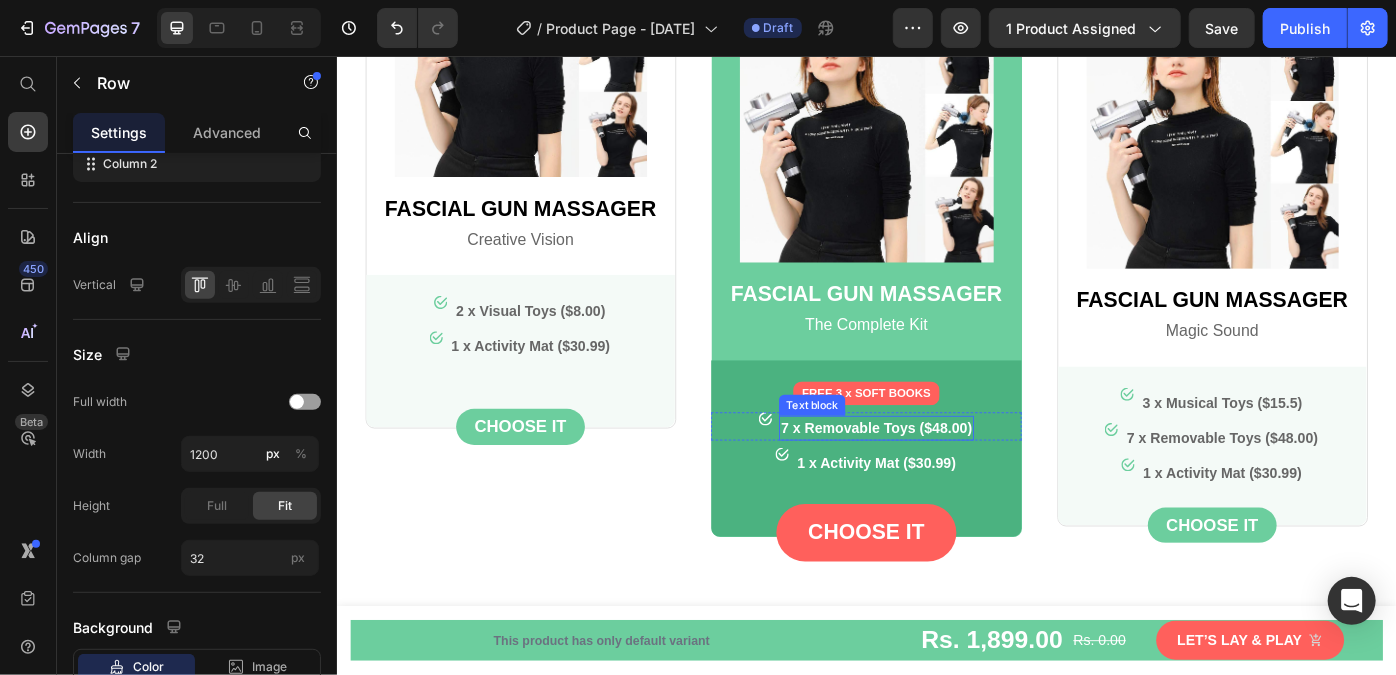 click on "7 x Removable Toys ($48.00)" at bounding box center [947, 477] 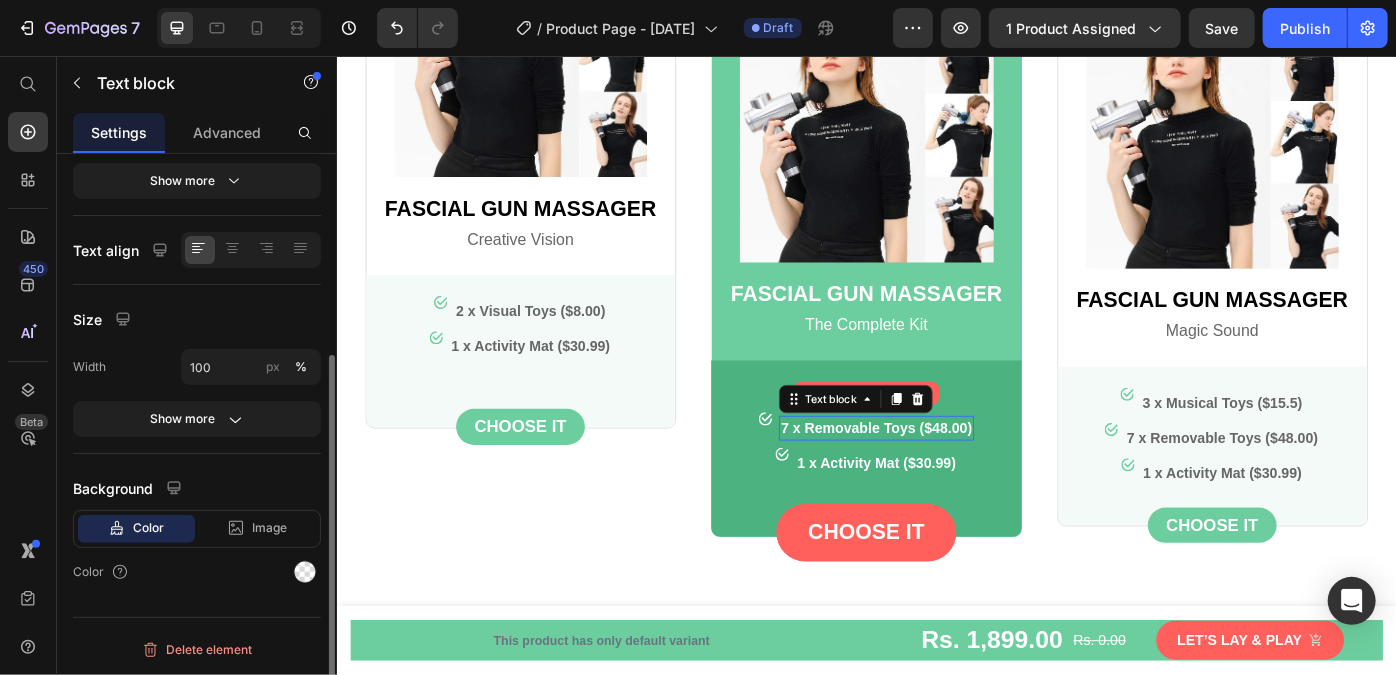 scroll, scrollTop: 0, scrollLeft: 0, axis: both 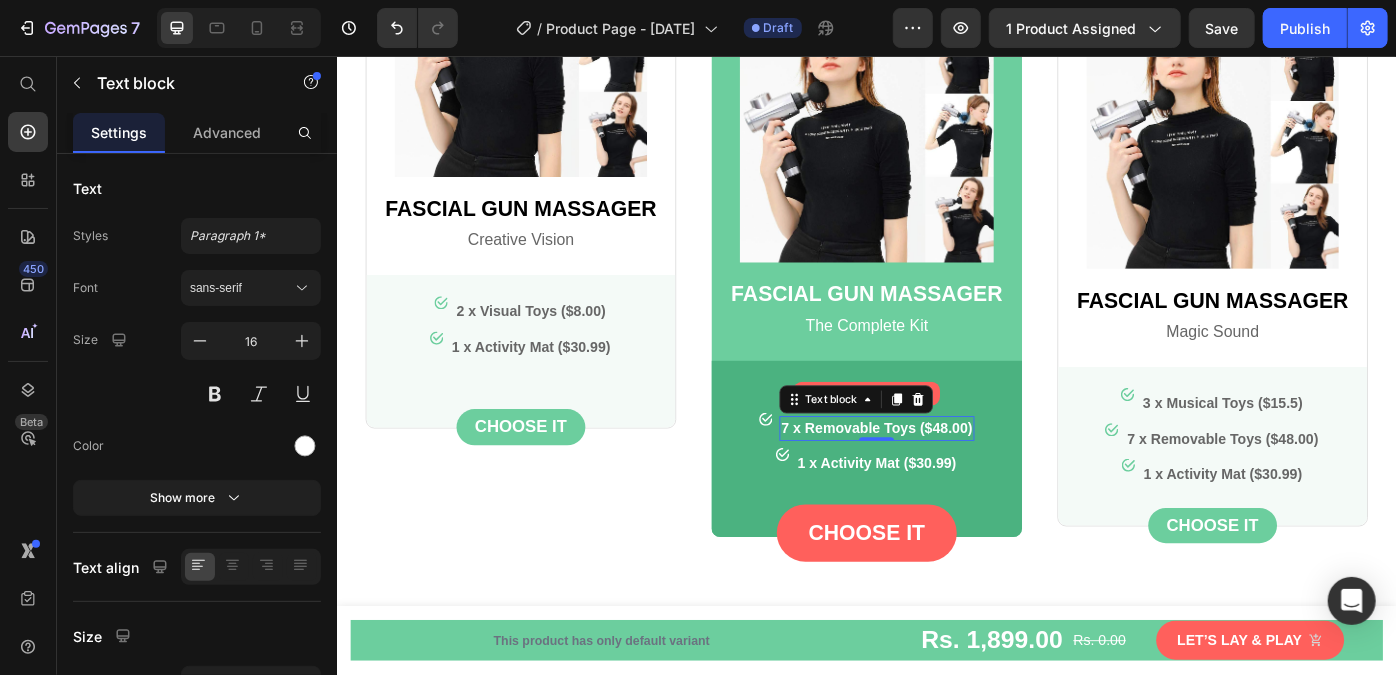 click on "7 x Removable Toys ($48.00)" at bounding box center [947, 477] 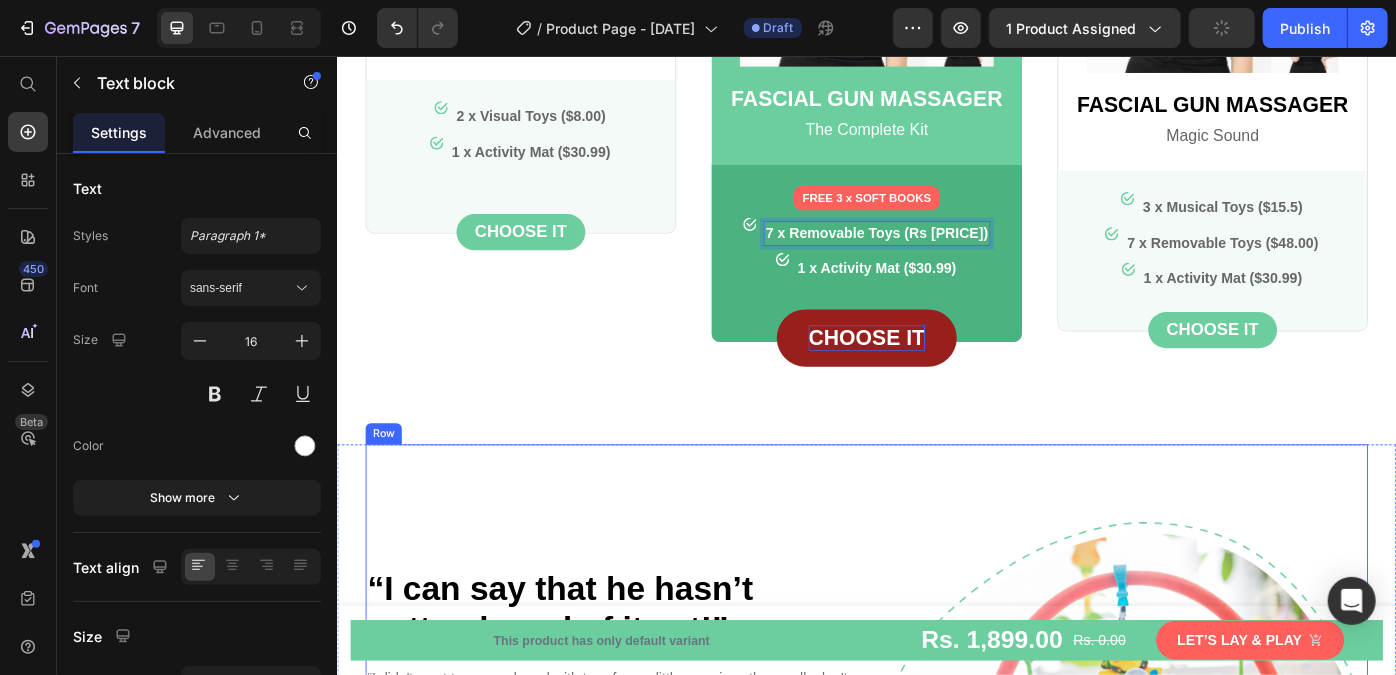 scroll, scrollTop: 6246, scrollLeft: 0, axis: vertical 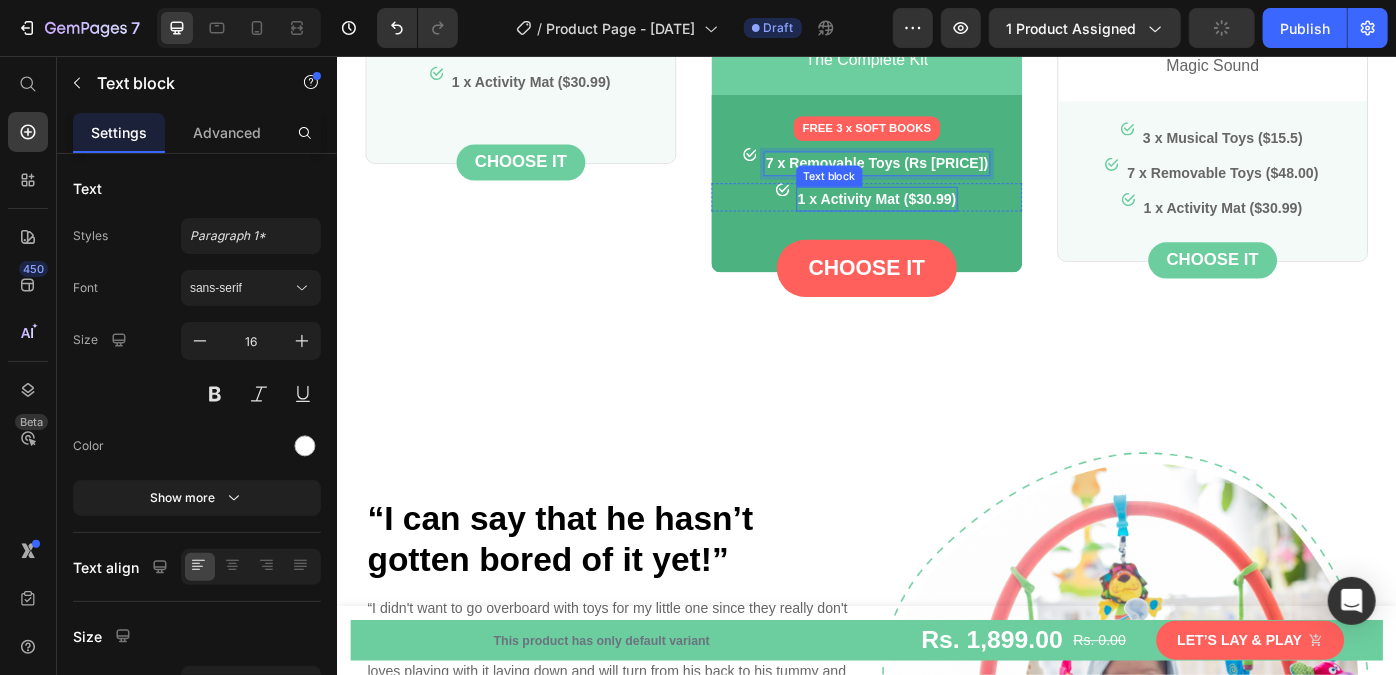 click on "1 x Activity Mat ($30.99)" at bounding box center (948, 217) 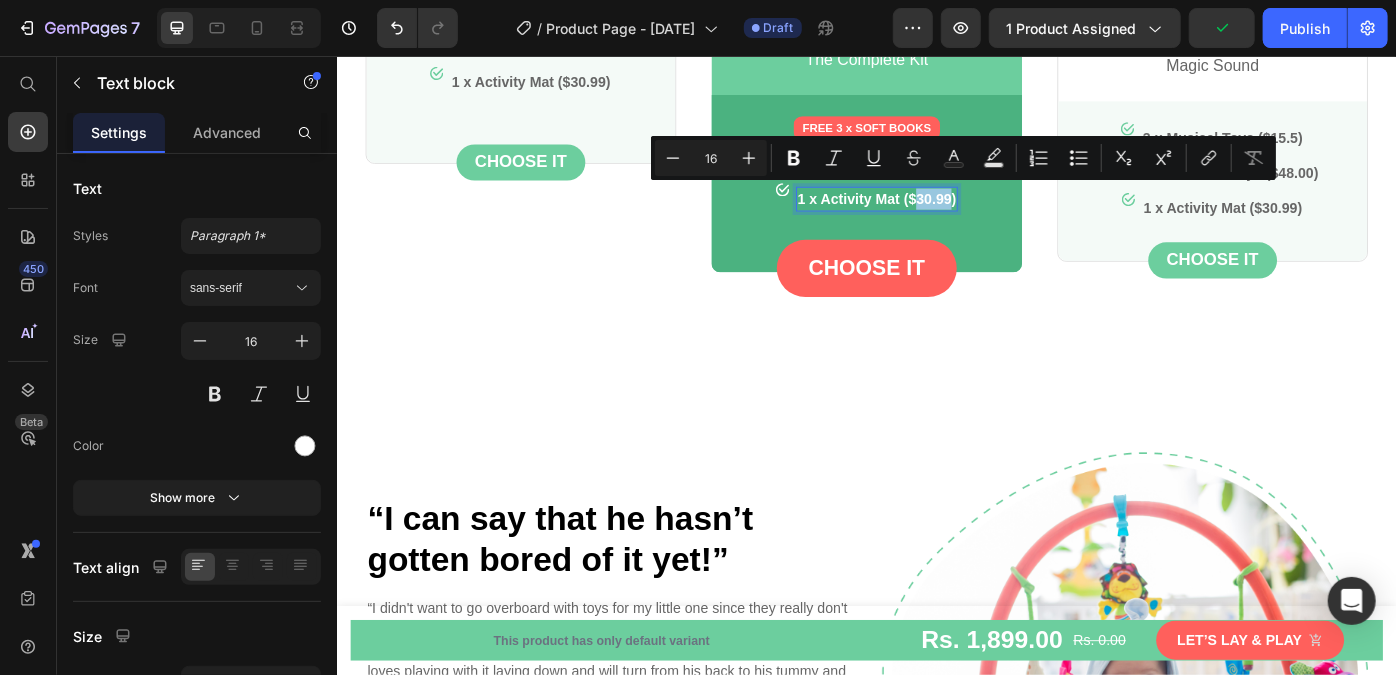 click on "1 x Activity Mat ($30.99)" at bounding box center [948, 217] 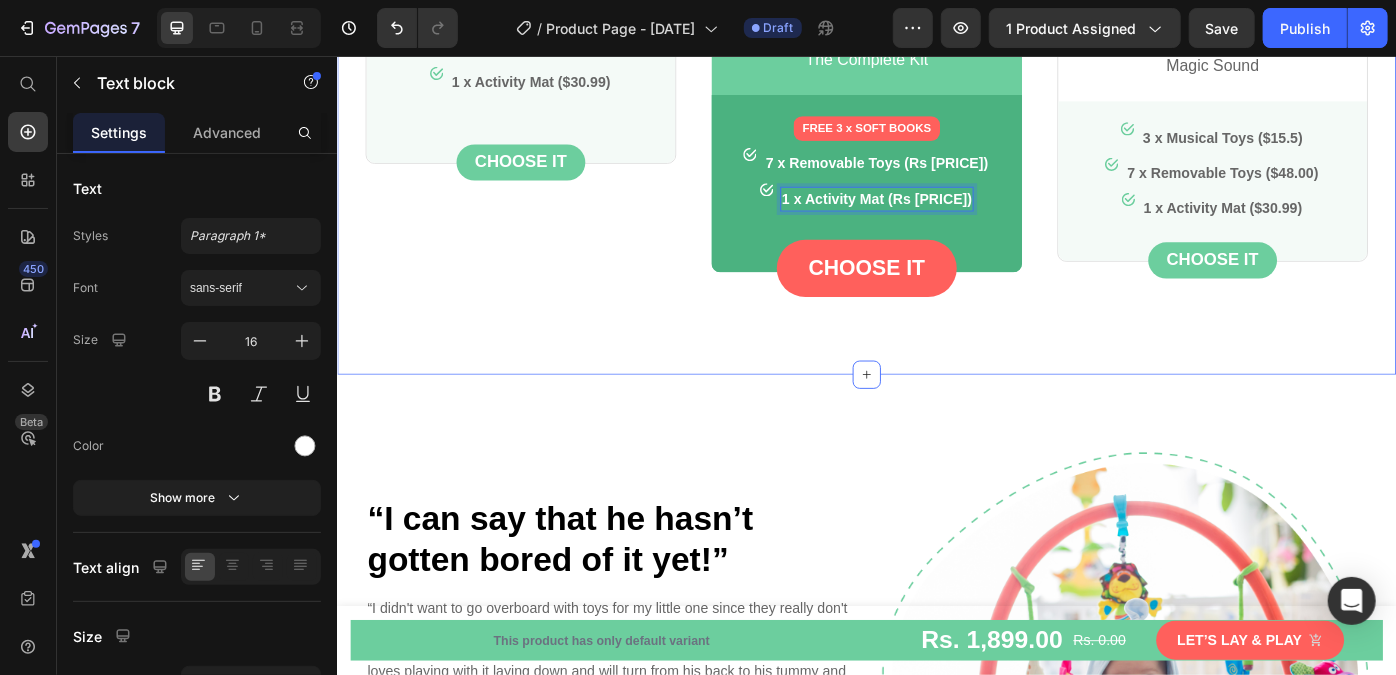 click on "More Toys for Less Price Heading Row Rs. [PRICE] Product Price SALE Rs. [PRICE] Product Tag Row Product Images Fascial Gun Massager Product Title Creative Vision Text block Image 2 x Visual Toys ($[PRICE]) Text block Row Image 1 x Activity Mat ($[PRICE]) Text block Row choose IT Product Cart Button Row Product Row Rs. [PRICE] Product Price SALE Rs. [PRICE] Product Tag Best value Text block Row Row Product Images Fascial Gun Massager Product Title The Complete Kit Text block FREE 3 x SOFT BOOKS Text block Row Image 7 x Removable Toys (Rs [PRICE]) Text block Row Image 1 x Activity Mat (Rs [PRICE]) Text block   0 Row choose IT Product Cart Button Row Product Row Rs. [PRICE] Product Price SALE Rs. [PRICE] Product Tag Most popular Text block Row Row Product Images Fascial Gun Massager Product Title Magic Sound Text block Image 3 x Musical Toys ($[PRICE])  Text block Row Image 7 x Removable Toys ($[PRICE]) Text block Row Image 1 x Activity Mat ($[PRICE]) Text block Row choose IT Product Cart Button Row Product Row Row Section 7" at bounding box center [936, -147] 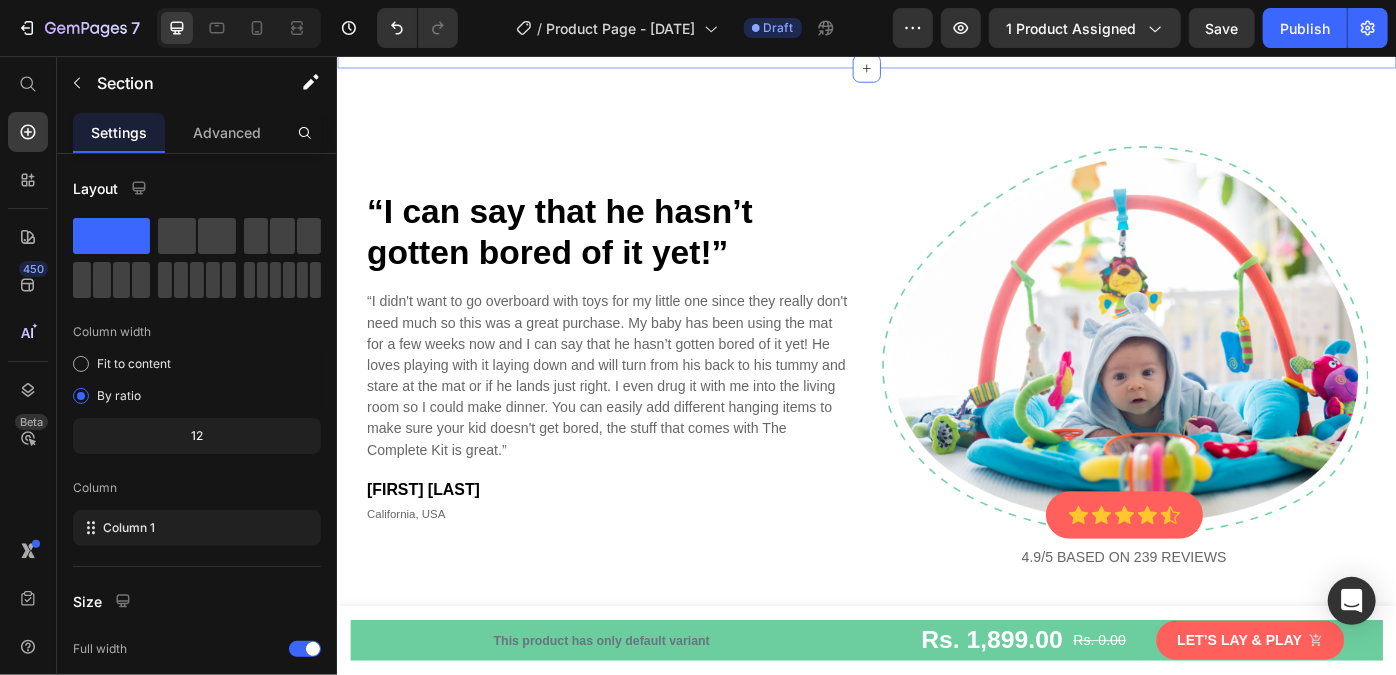 scroll, scrollTop: 6594, scrollLeft: 0, axis: vertical 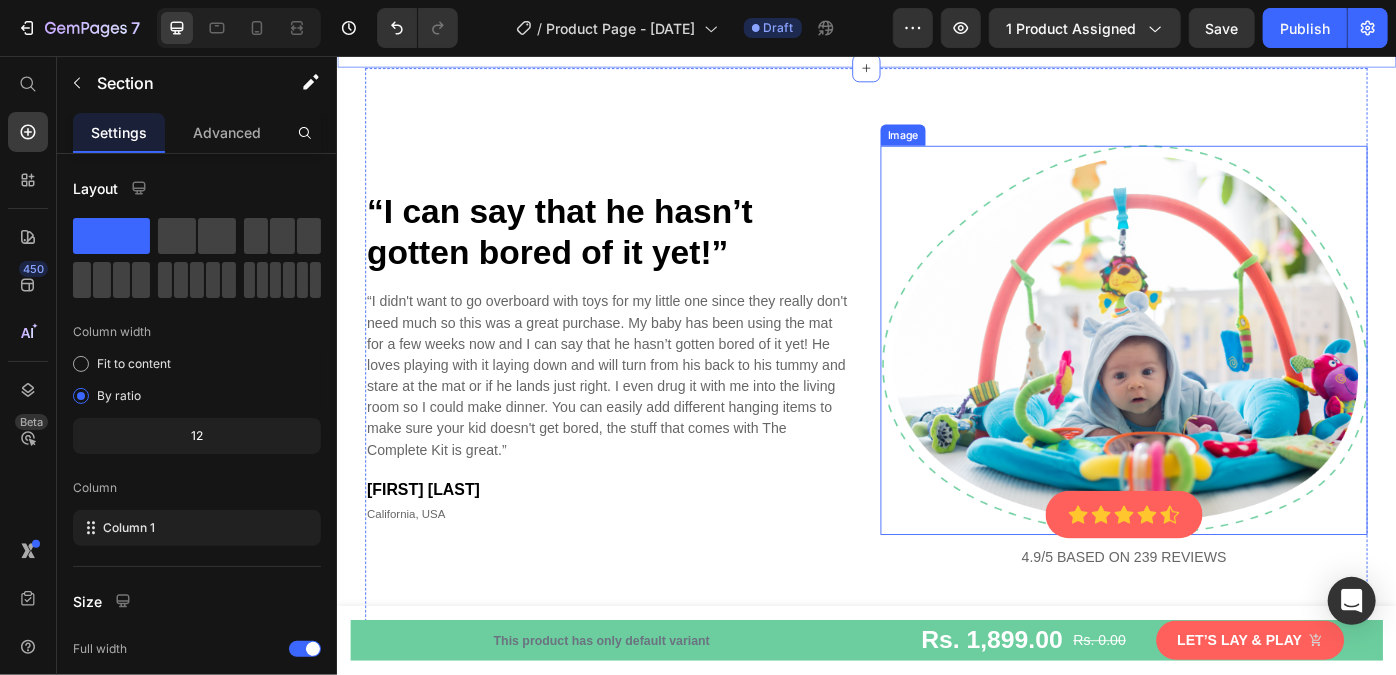 click at bounding box center [1228, 376] 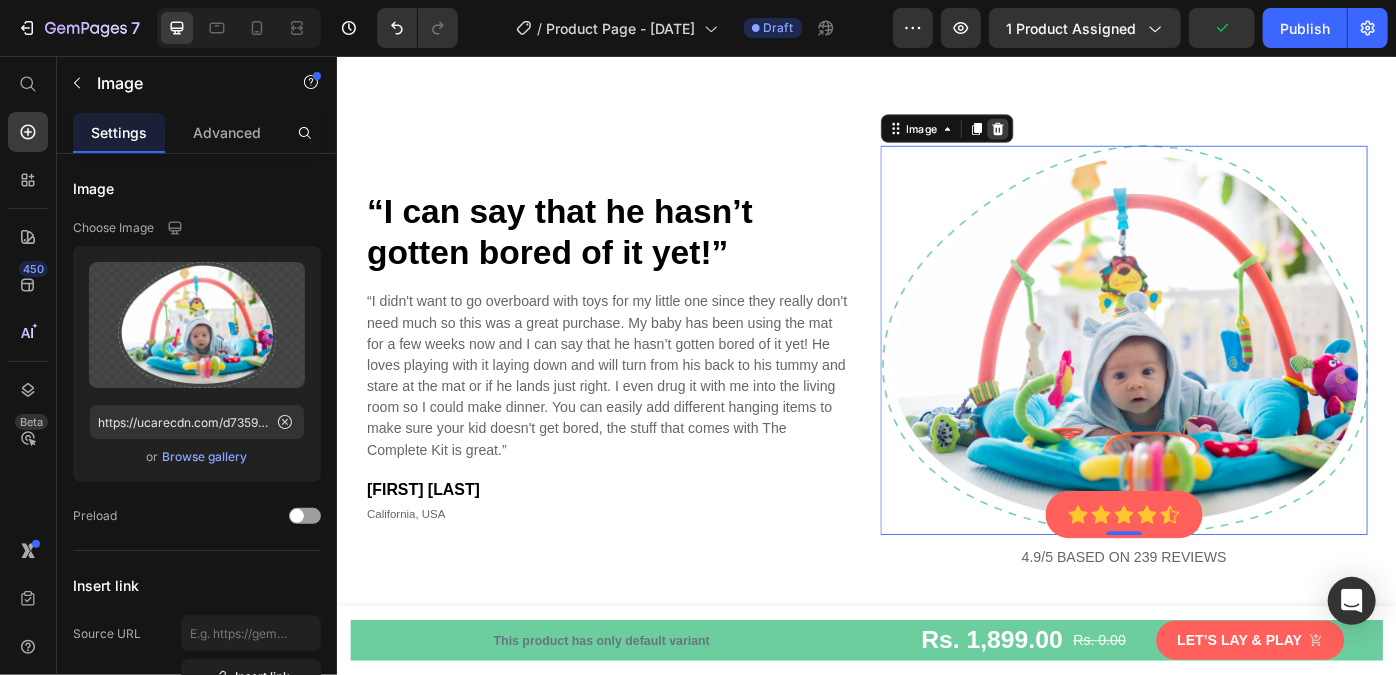 click 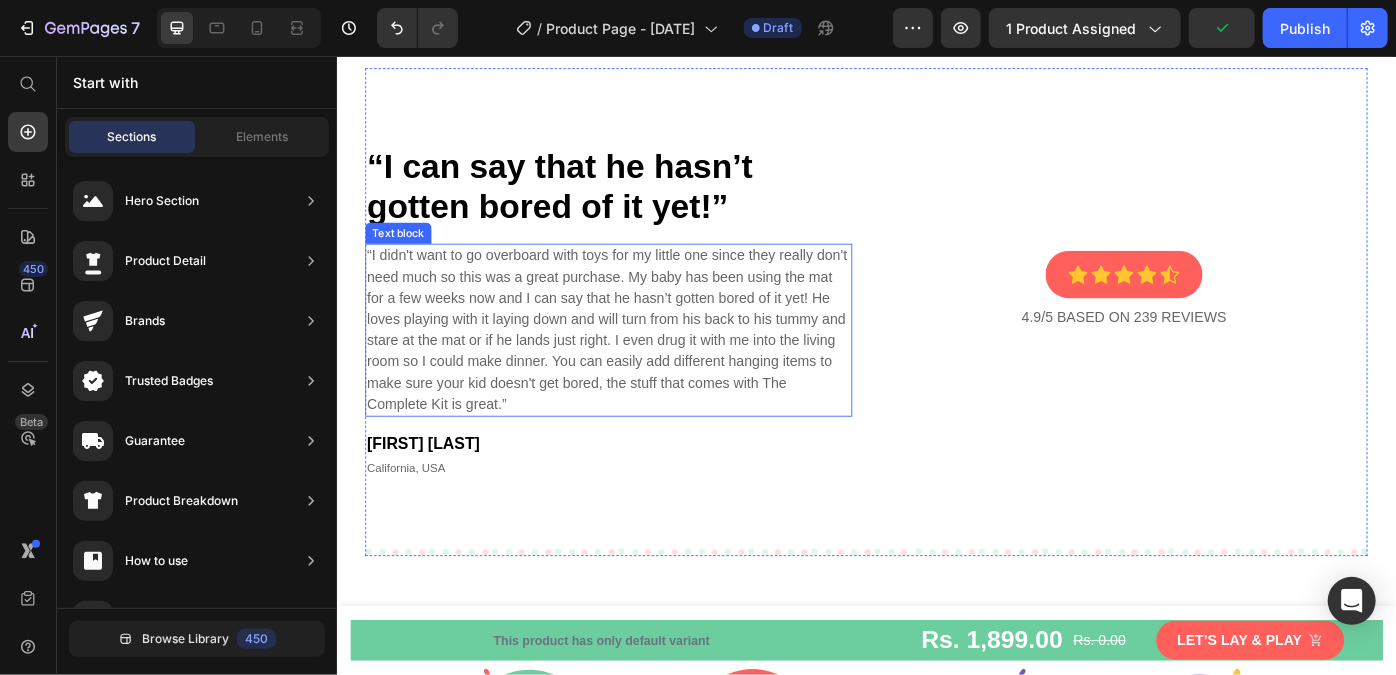 click on "“I didn't want to go overboard with toys for my little one since they really don't need much so this was a great purchase. My baby has been using the mat for a few weeks now and I can say that he hasn’t gotten bored of it yet! He loves playing with it laying down and will turn from his back to his tummy and stare at the mat or if he lands just right. I even drug it with me into the living room so I could make dinner. You can easily add different hanging items to make sure your kid doesn't get bored, the stuff that comes with The Complete Kit is great.”" at bounding box center [644, 365] 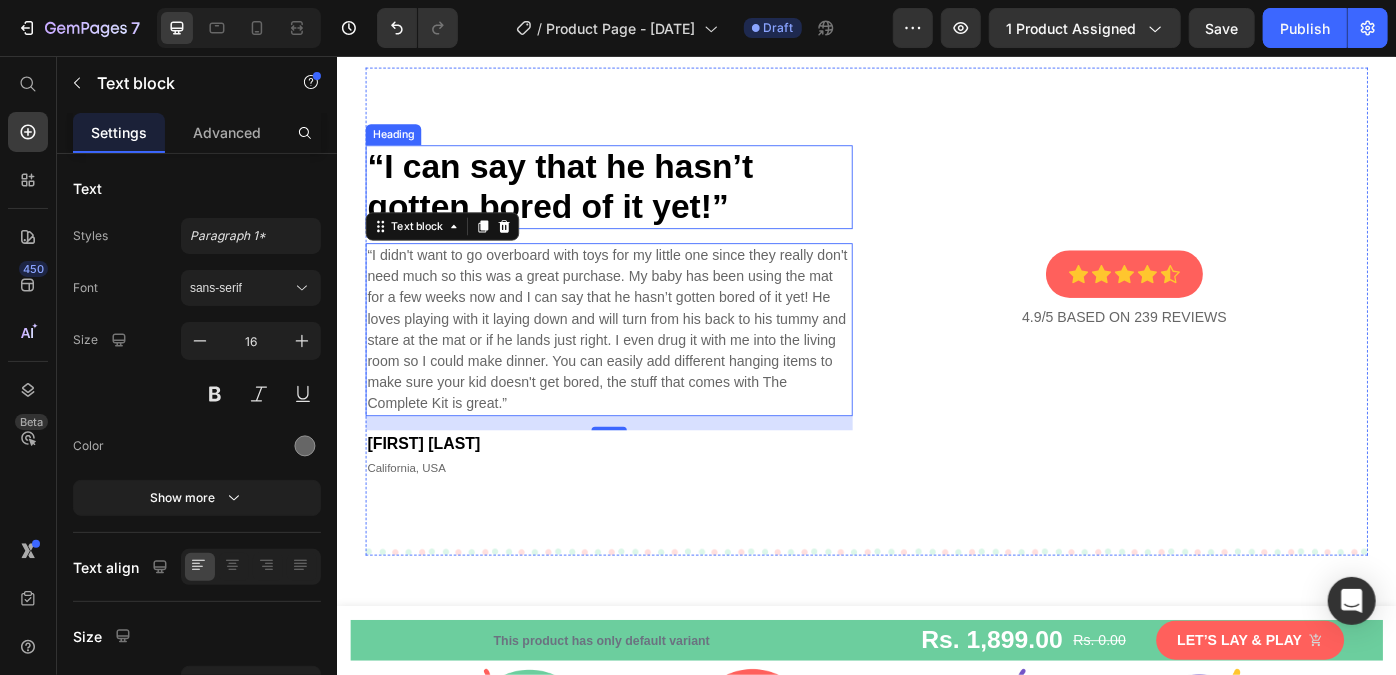 click on "“I can say that he hasn’t gotten bored of it yet!”" at bounding box center [644, 203] 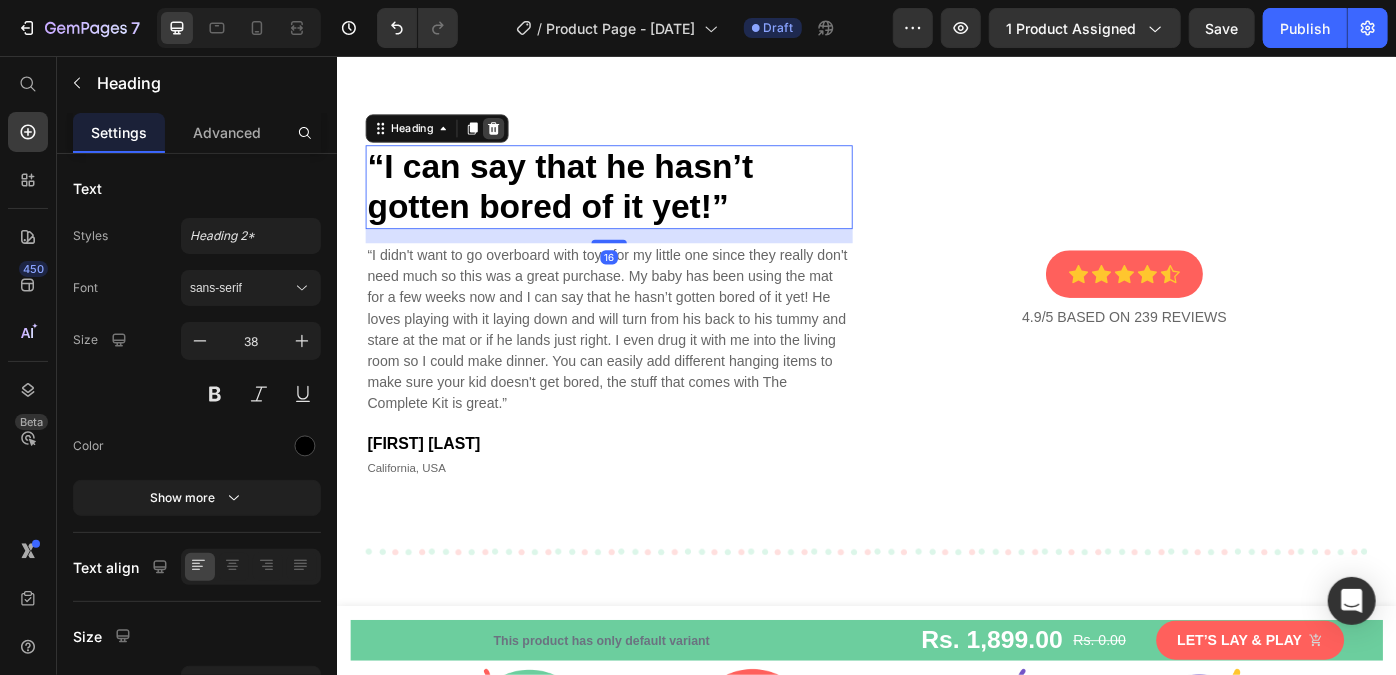 click 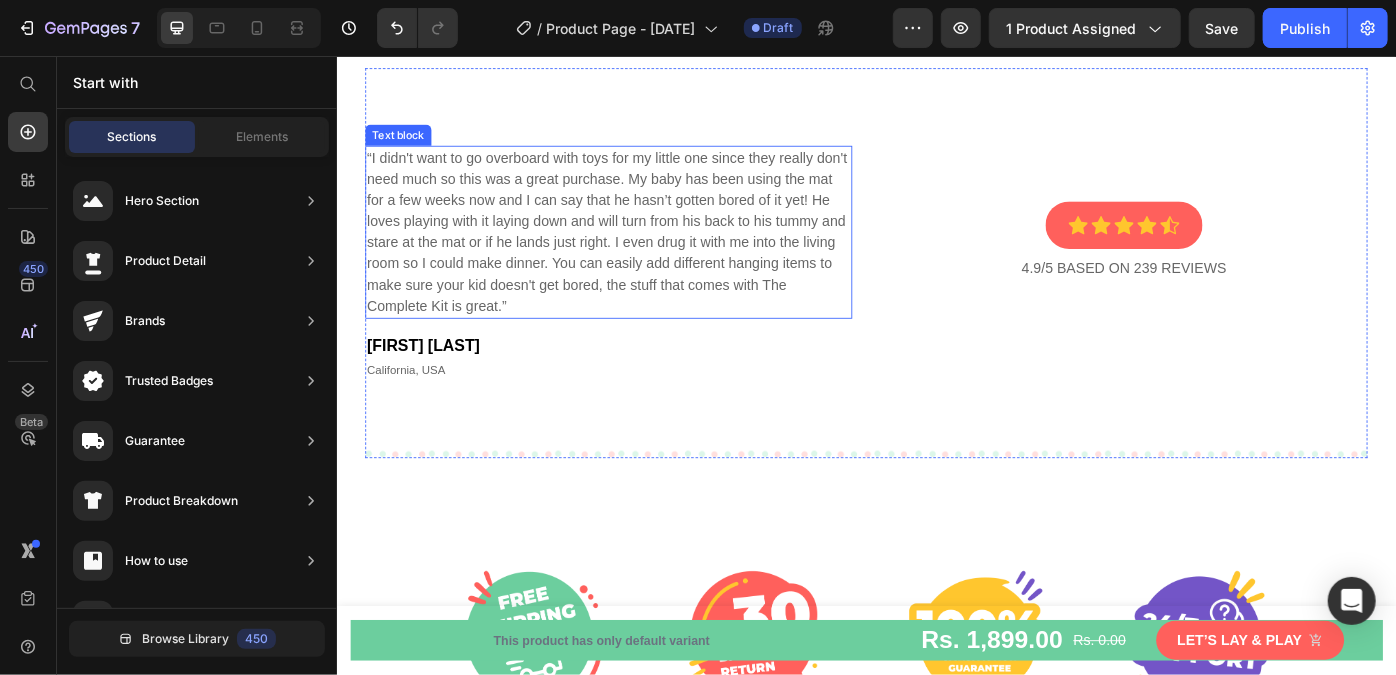 click on "“I didn't want to go overboard with toys for my little one since they really don't need much so this was a great purchase. My baby has been using the mat for a few weeks now and I can say that he hasn’t gotten bored of it yet! He loves playing with it laying down and will turn from his back to his tummy and stare at the mat or if he lands just right. I even drug it with me into the living room so I could make dinner. You can easily add different hanging items to make sure your kid doesn't get bored, the stuff that comes with The Complete Kit is great.”" at bounding box center (644, 254) 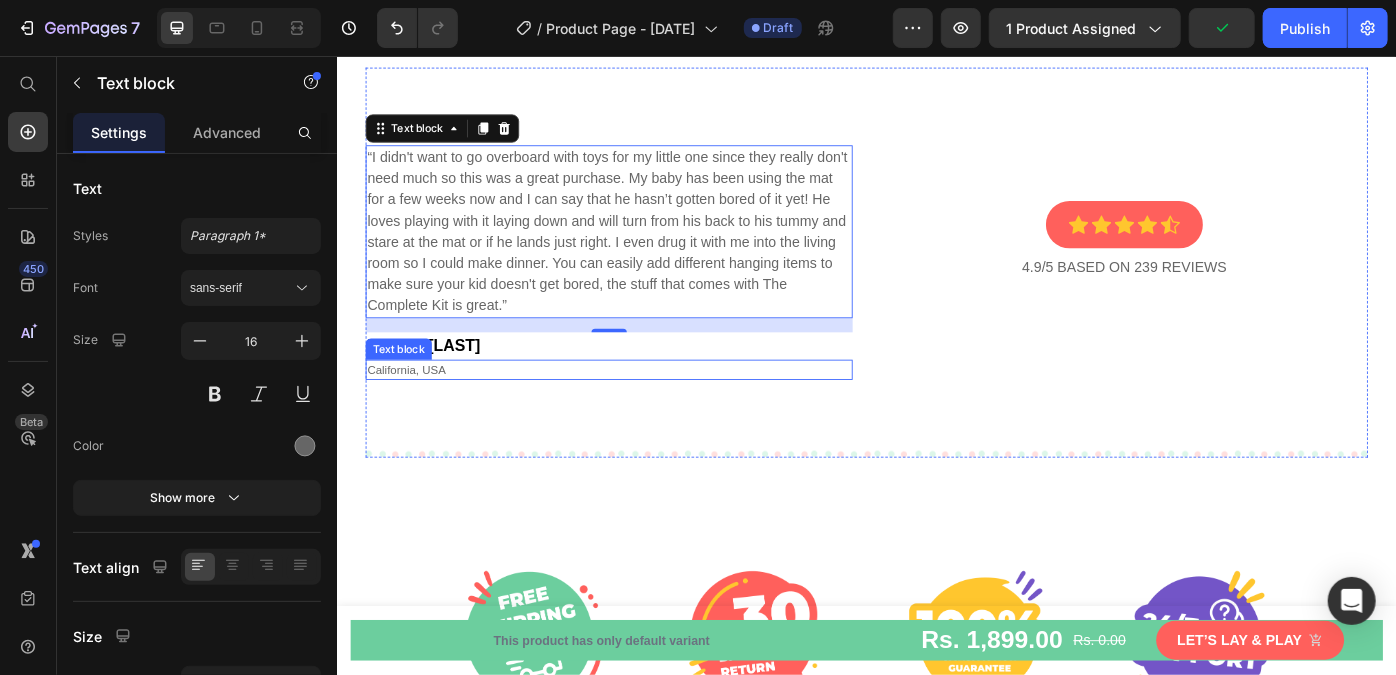 click on "California, USA" at bounding box center [644, 411] 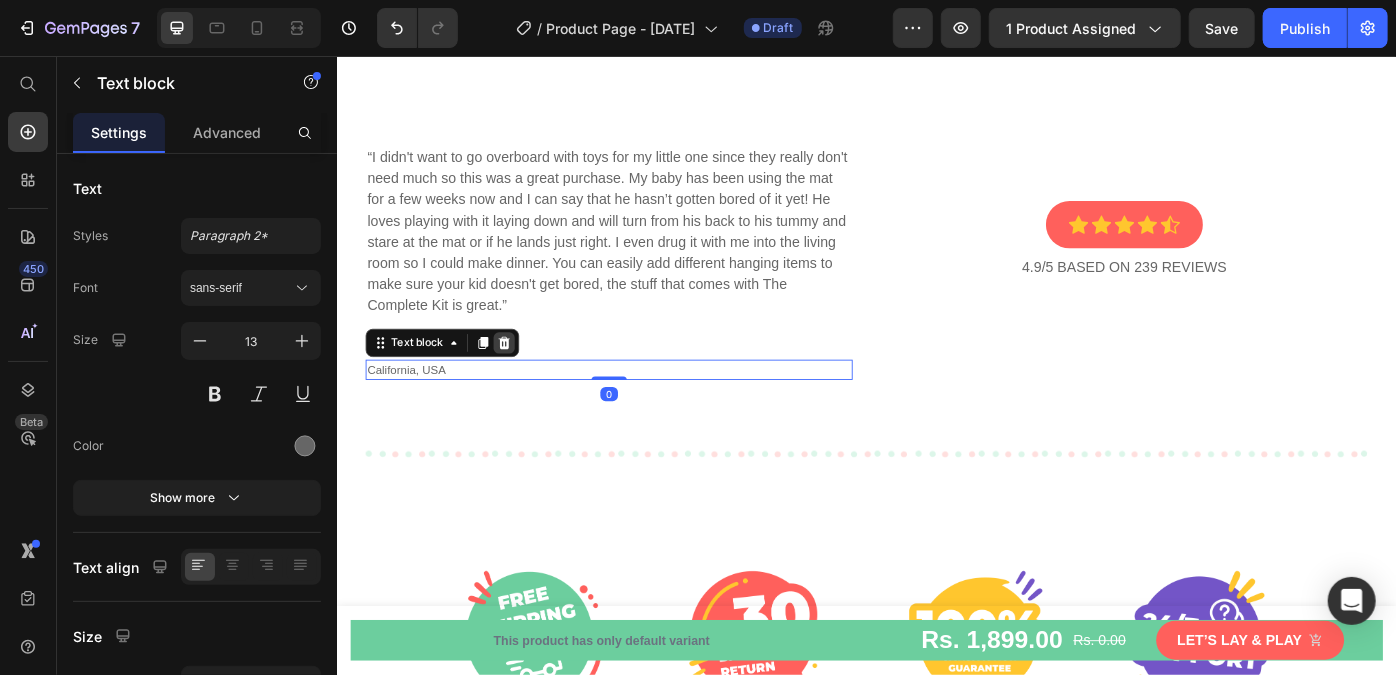 click 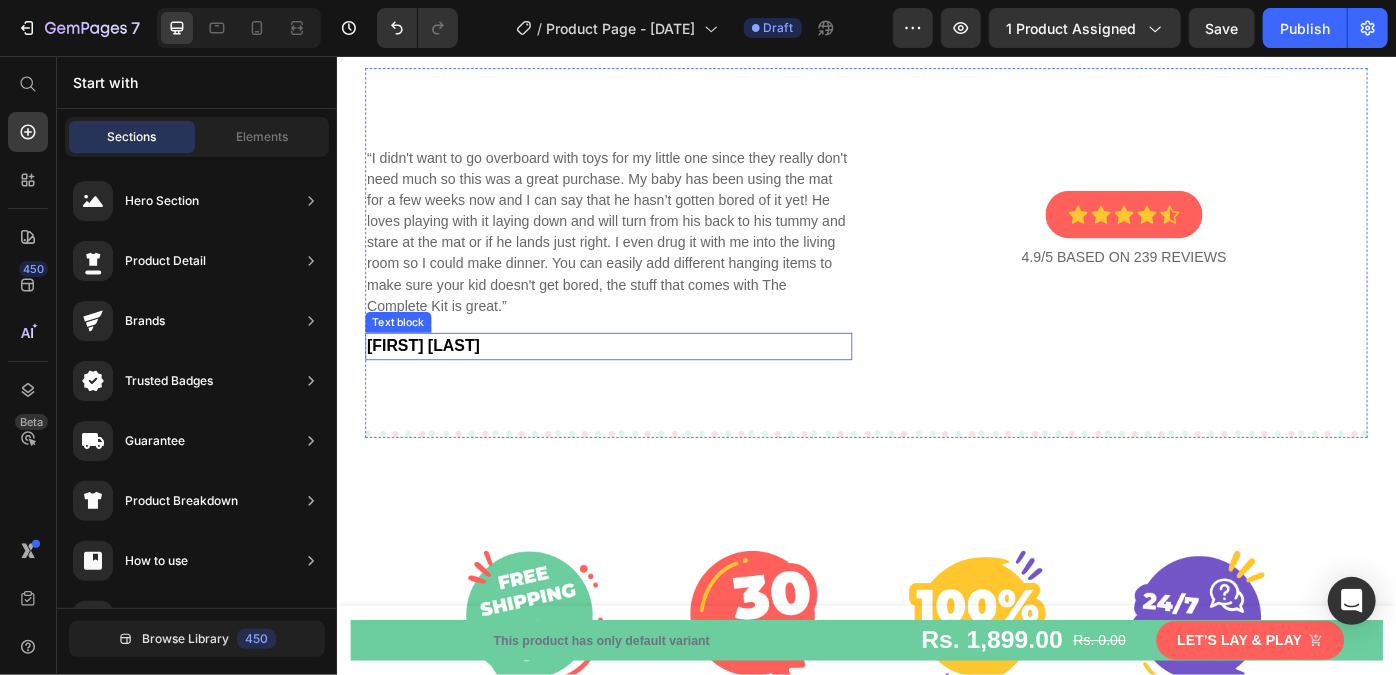 click on "[FIRST] [LAST]" at bounding box center [644, 383] 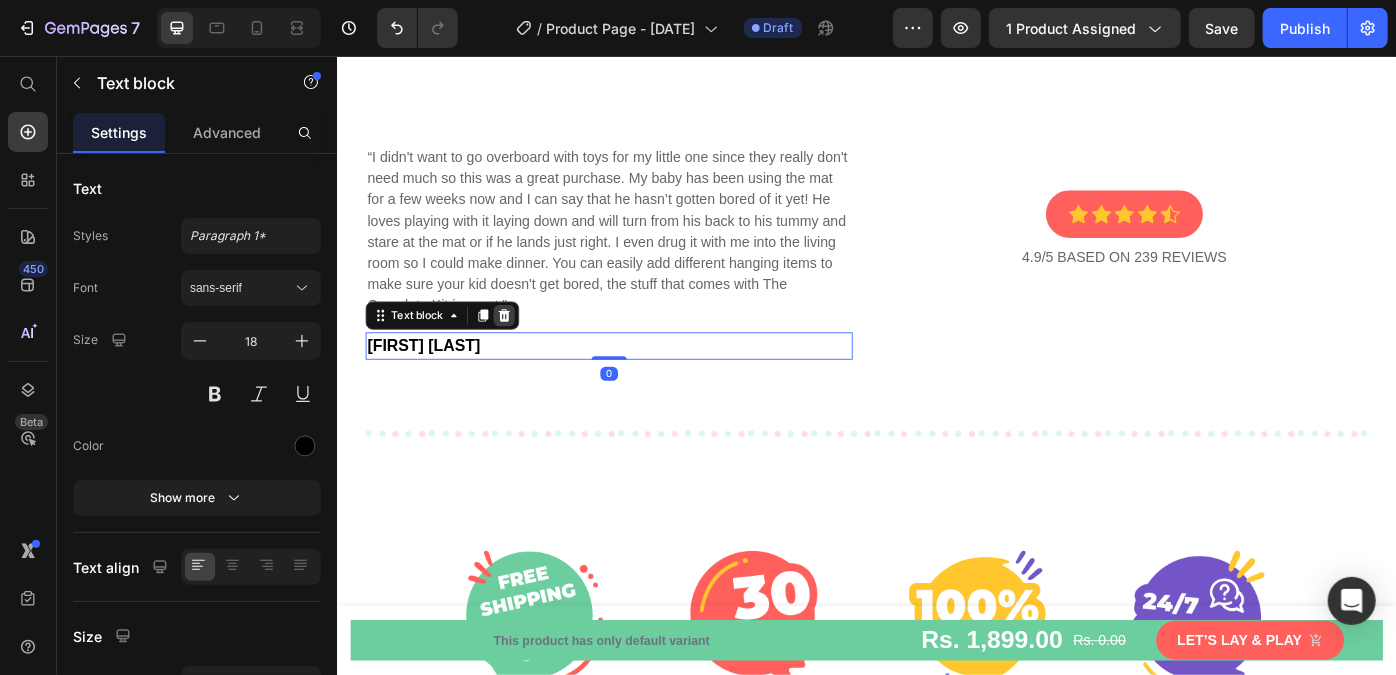 click 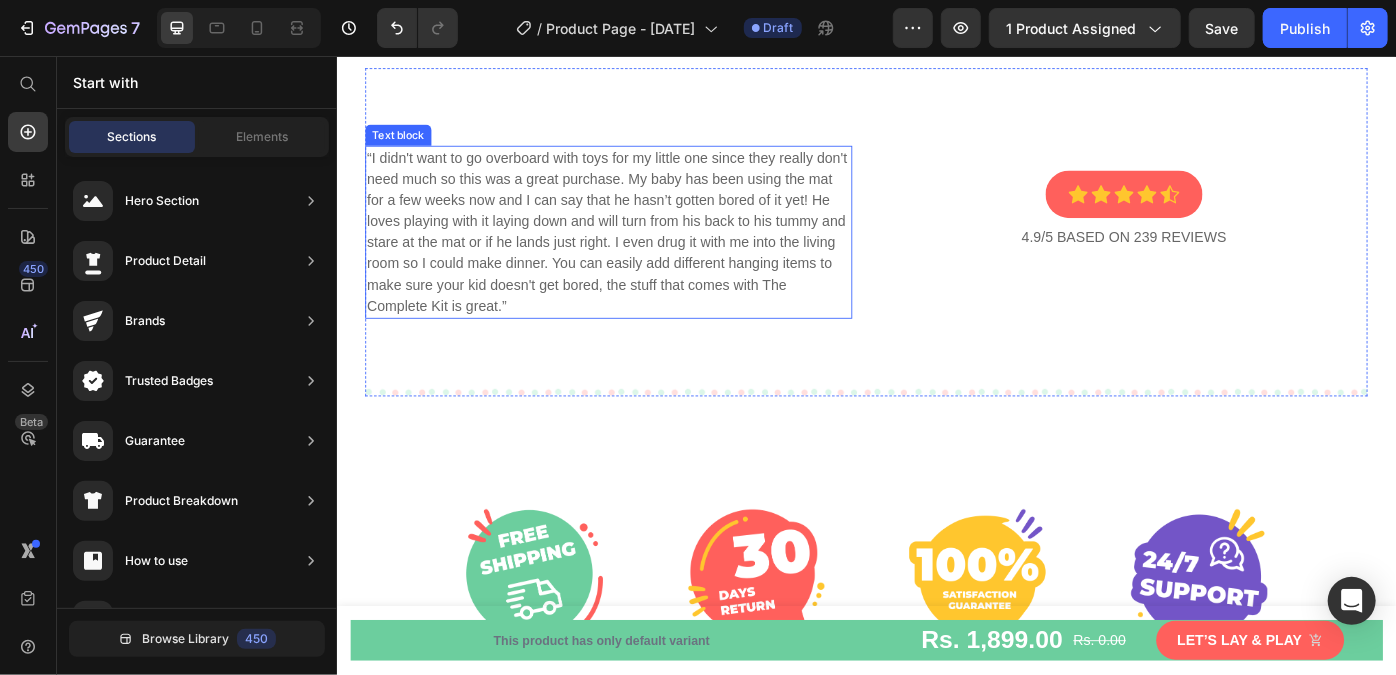click on "“I didn't want to go overboard with toys for my little one since they really don't need much so this was a great purchase. My baby has been using the mat for a few weeks now and I can say that he hasn’t gotten bored of it yet! He loves playing with it laying down and will turn from his back to his tummy and stare at the mat or if he lands just right. I even drug it with me into the living room so I could make dinner. You can easily add different hanging items to make sure your kid doesn't get bored, the stuff that comes with The Complete Kit is great.”" at bounding box center [644, 254] 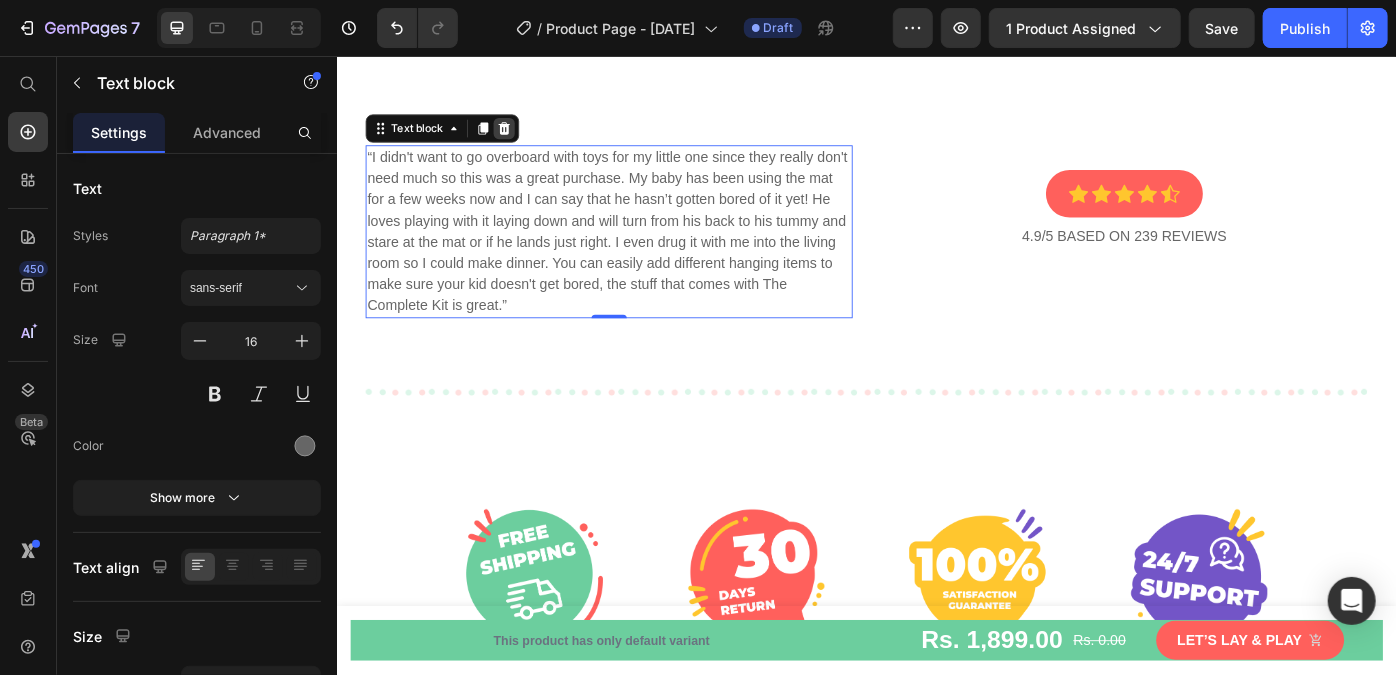 click 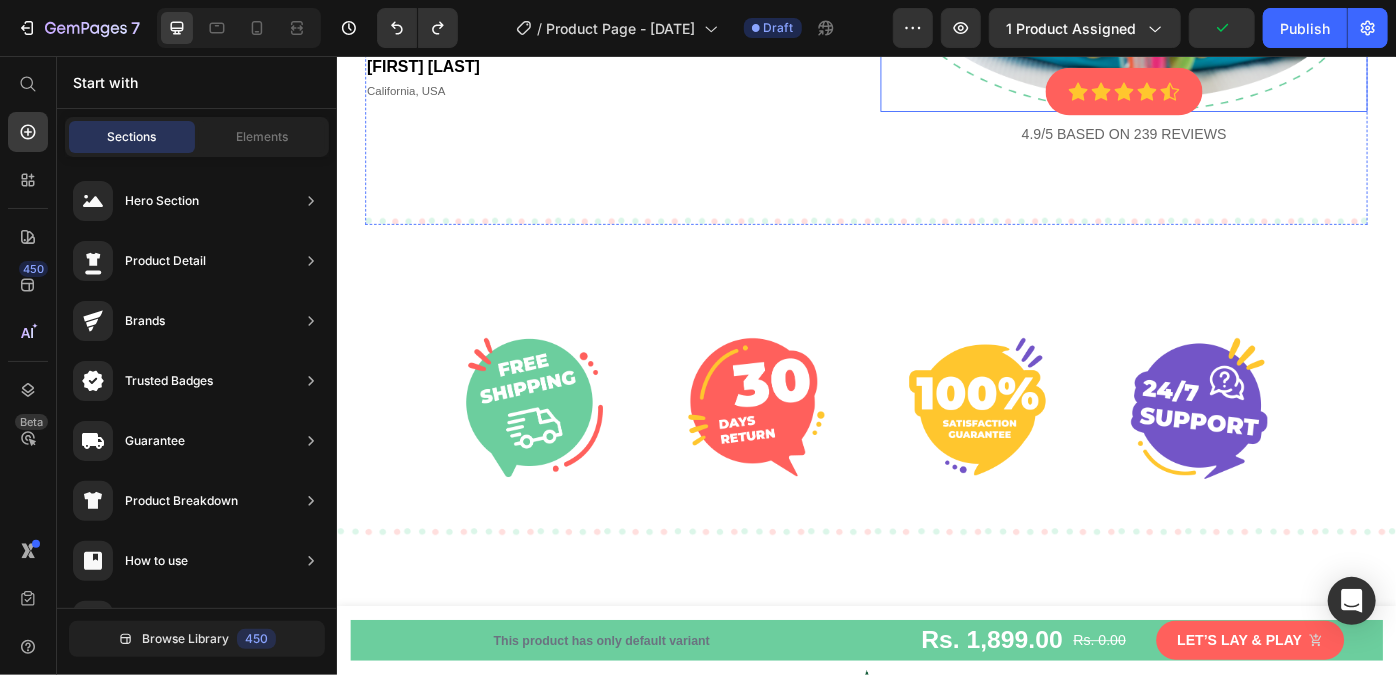 scroll, scrollTop: 7242, scrollLeft: 0, axis: vertical 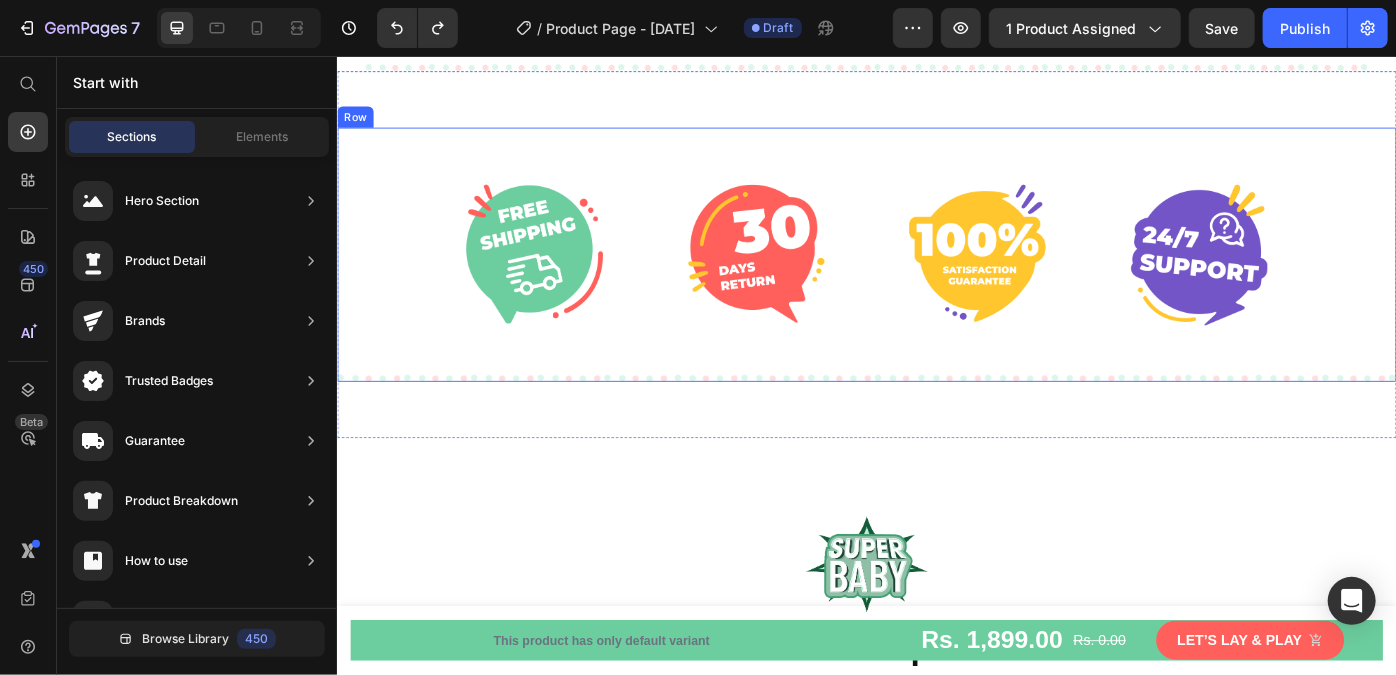 click on "Image Image Image Image Row Row" at bounding box center (936, 280) 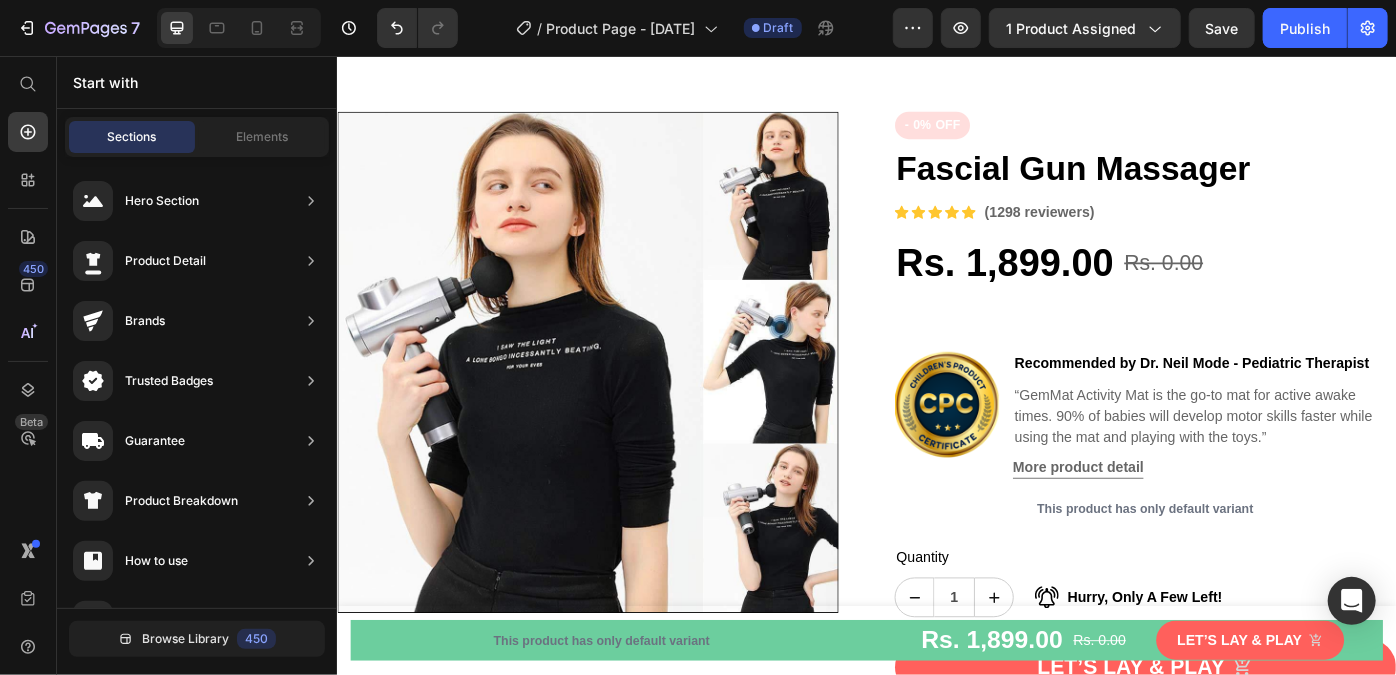 scroll, scrollTop: 0, scrollLeft: 0, axis: both 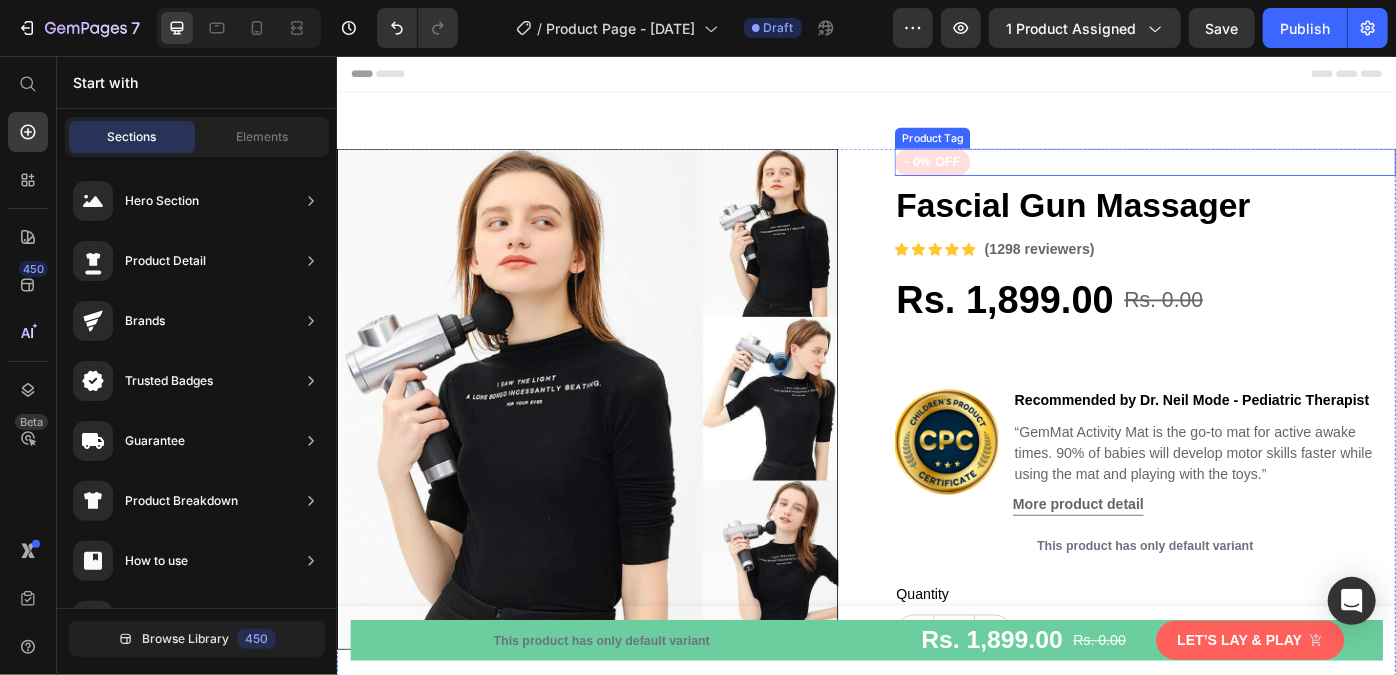 click on "OFF" at bounding box center [1028, 175] 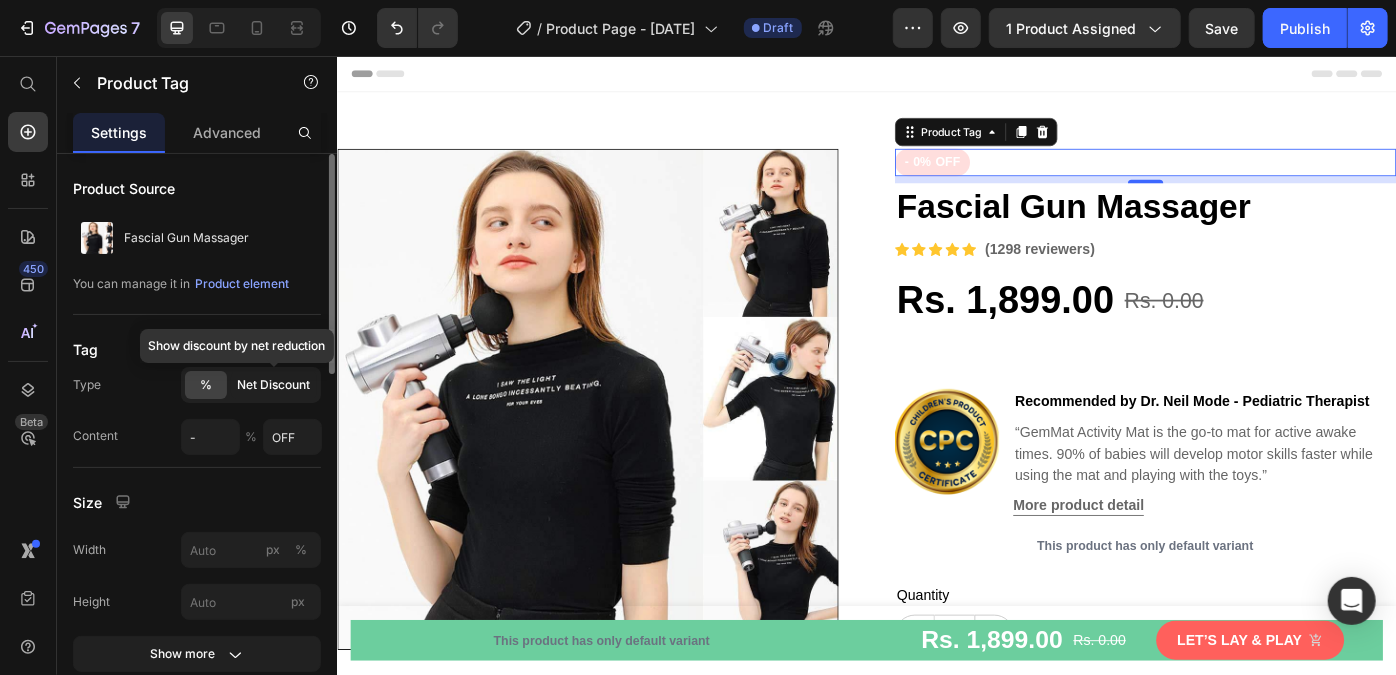 click on "Net Discount" 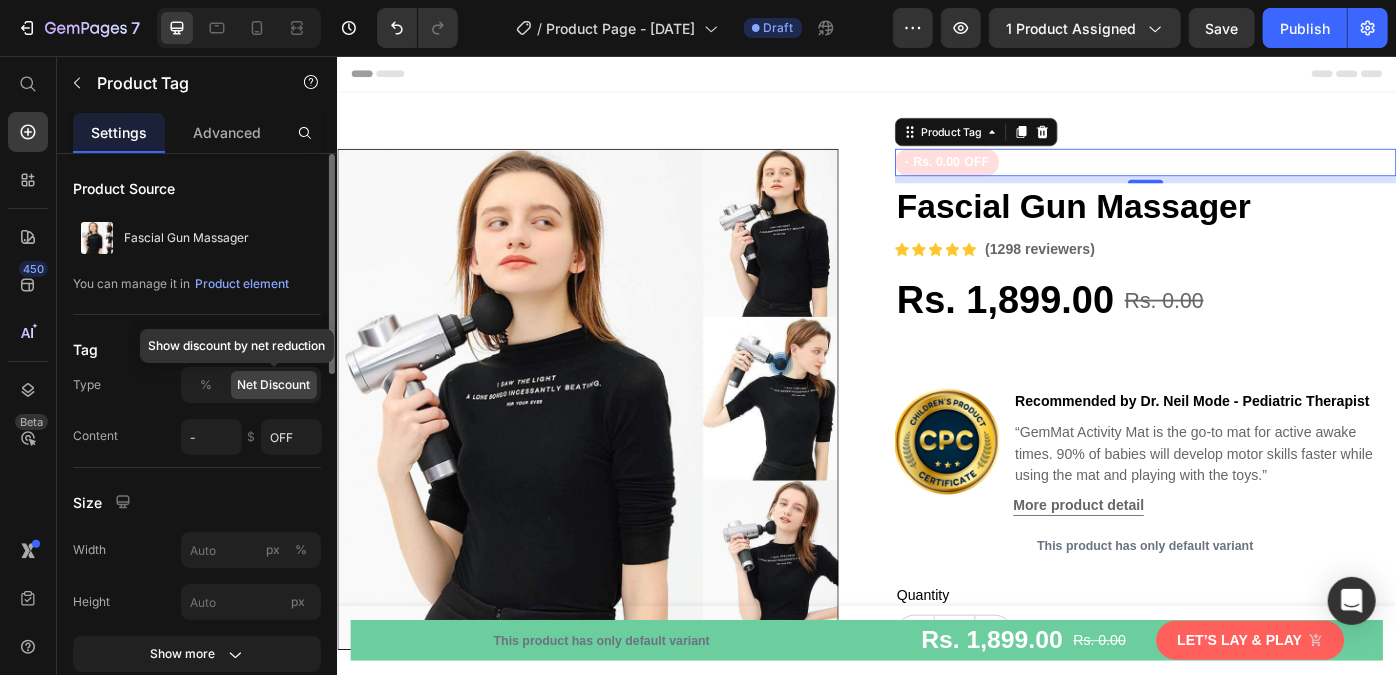 click on "Net Discount" 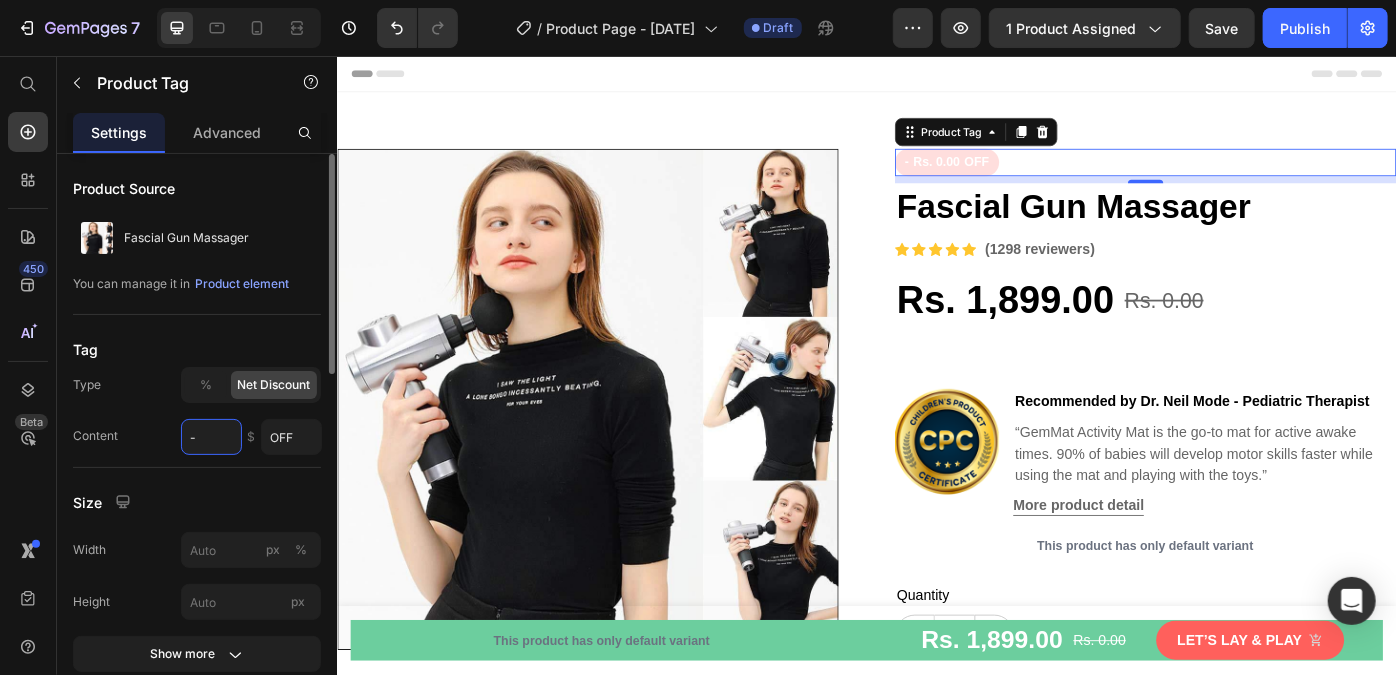click on "-" at bounding box center [211, 437] 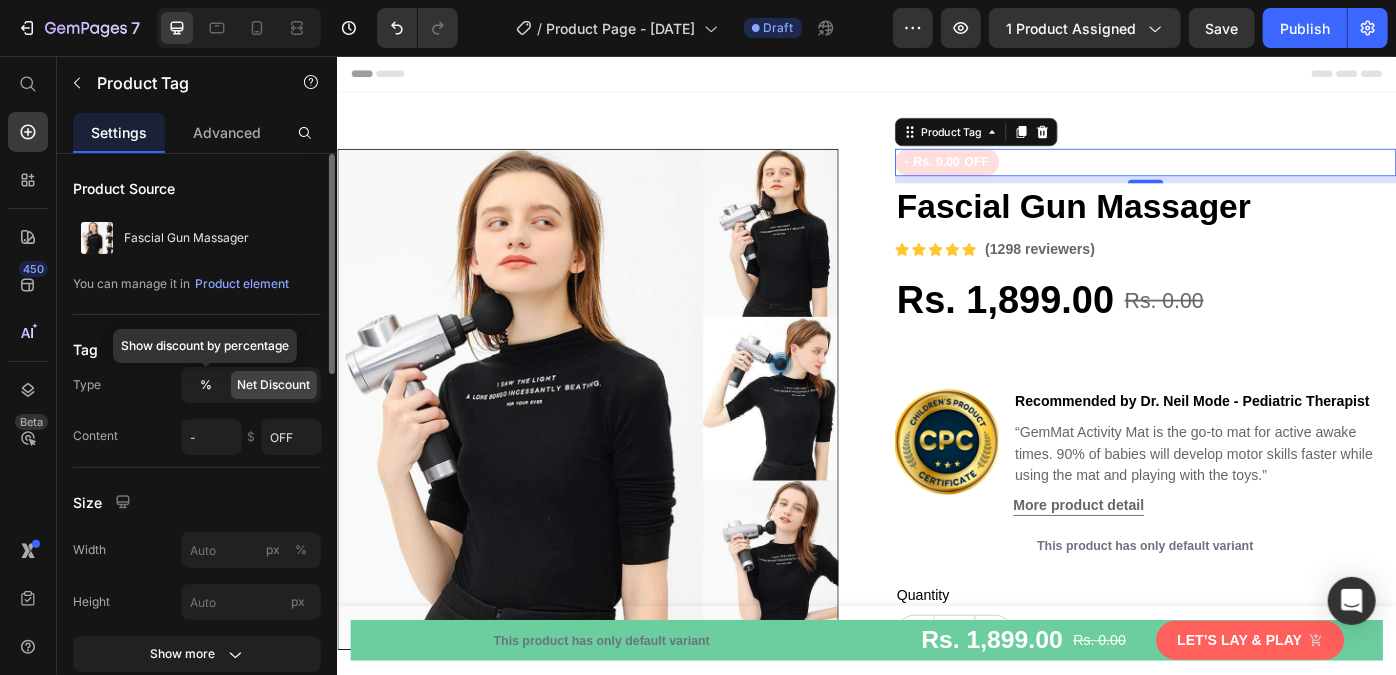 click on "%" 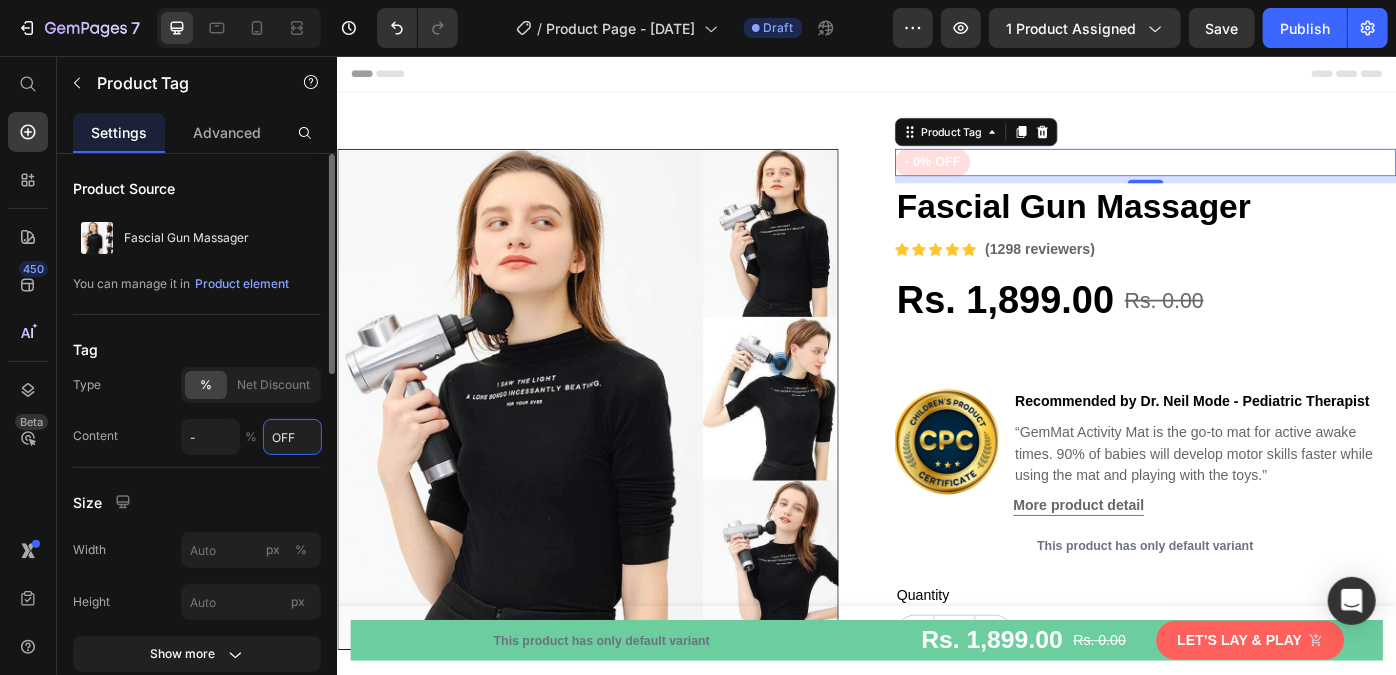 click on "OFF" at bounding box center (292, 437) 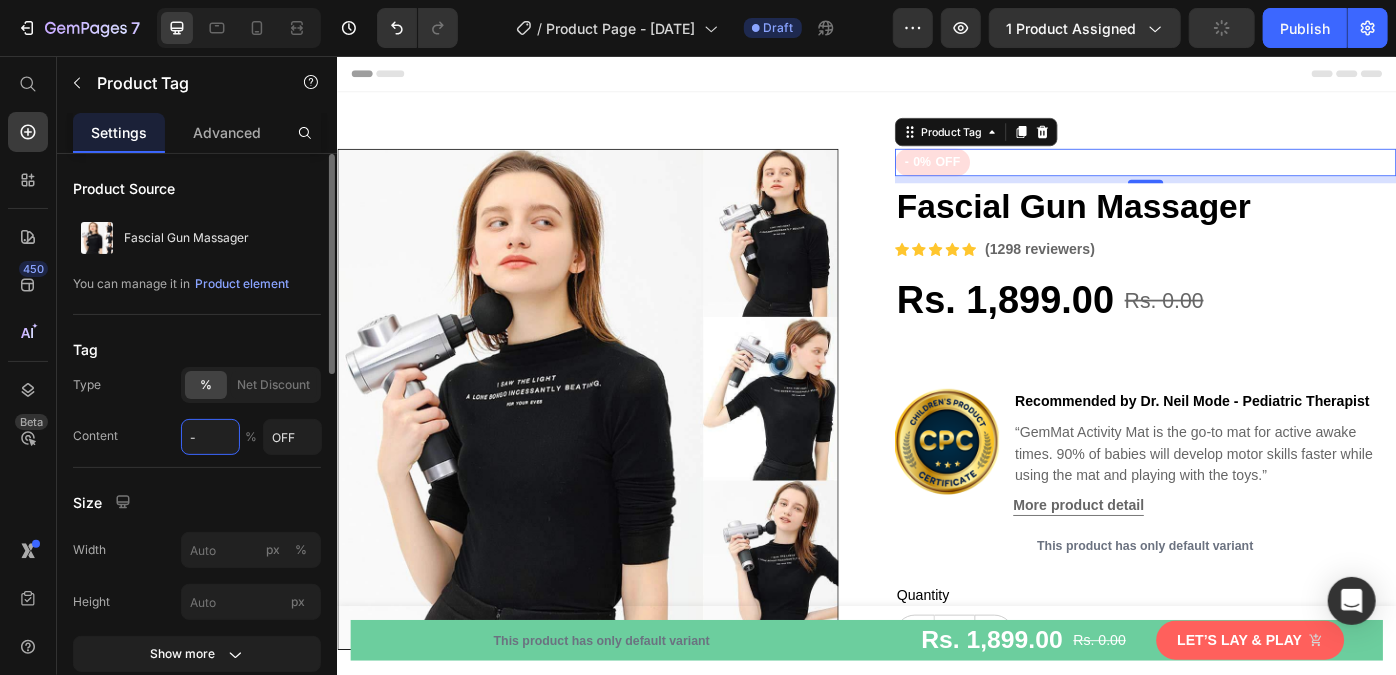 click on "-" at bounding box center [210, 437] 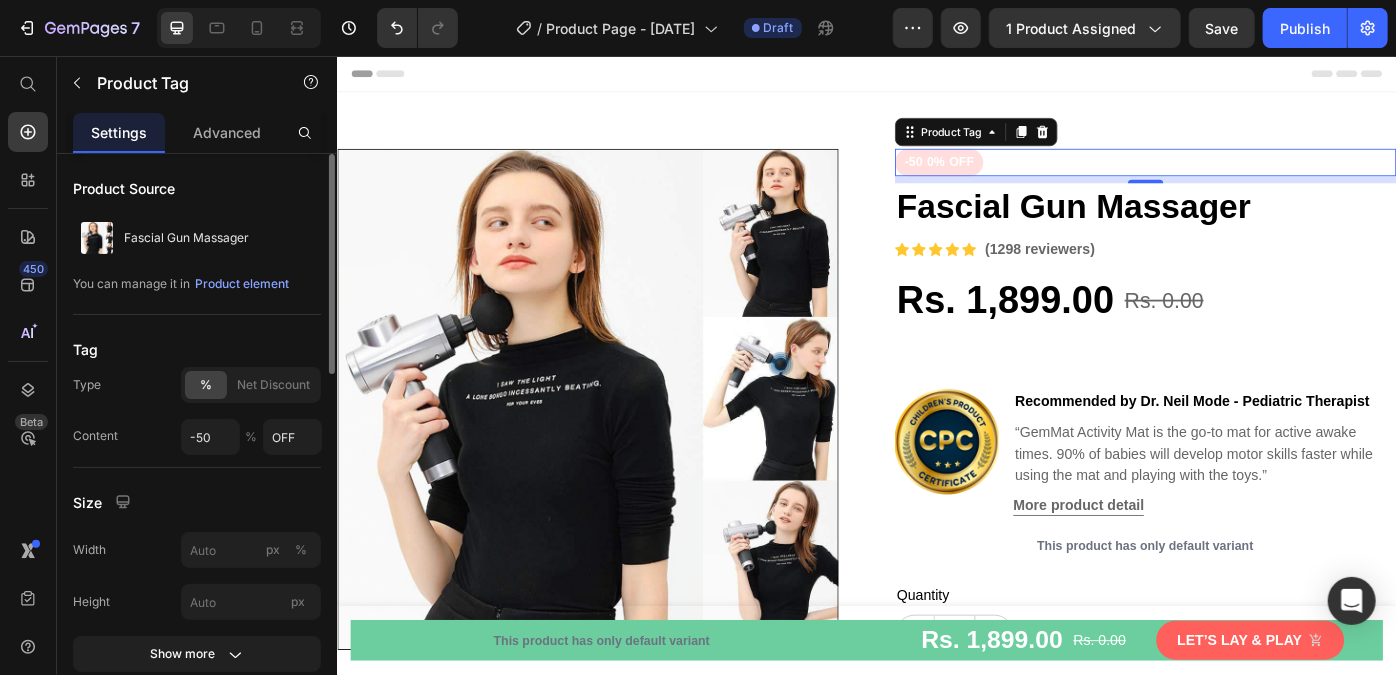click on "Product Source Fascial Gun Massager  You can manage it in   Product element  Tag Type % Net Discount Content -50 % OFF Size Width px % Height px Show more Text align Background color Border Border Corner 16 16 16 16 Text Styles Paragraph 2* Font sans-serif Size 14 Color Show more Align" at bounding box center (197, 863) 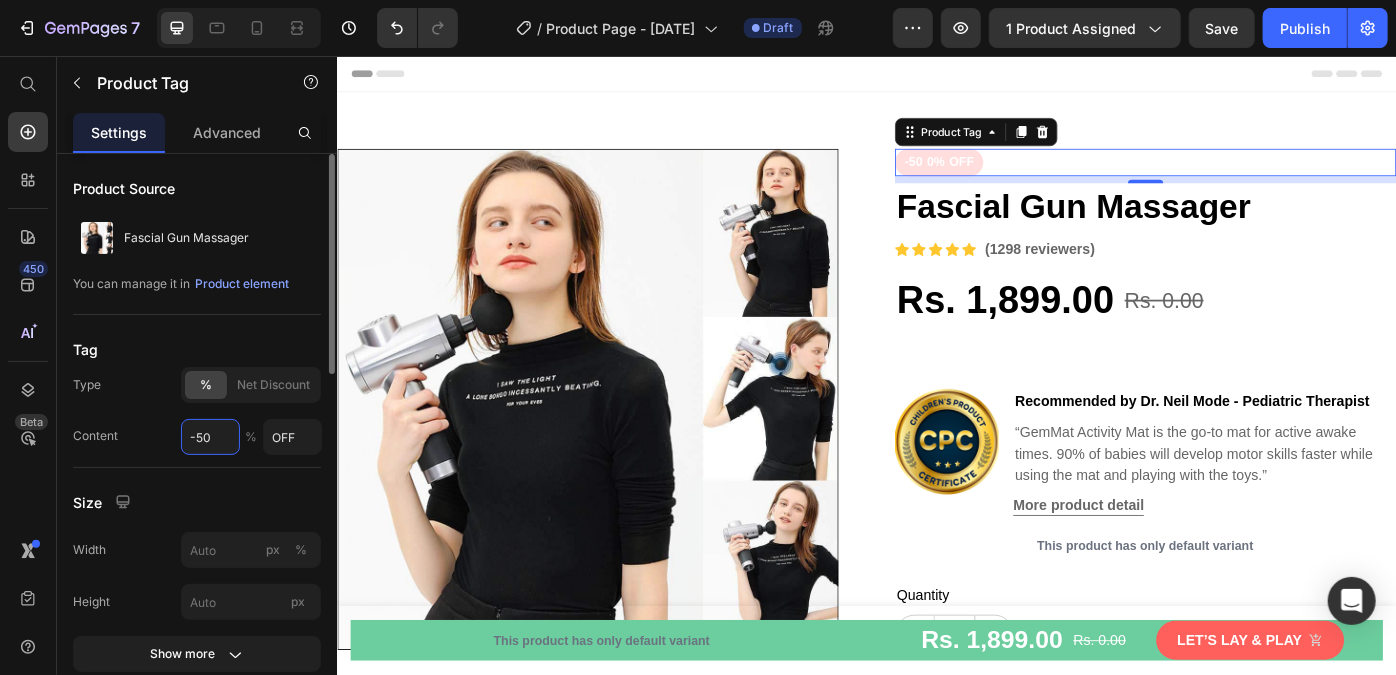 click on "-50" at bounding box center [210, 437] 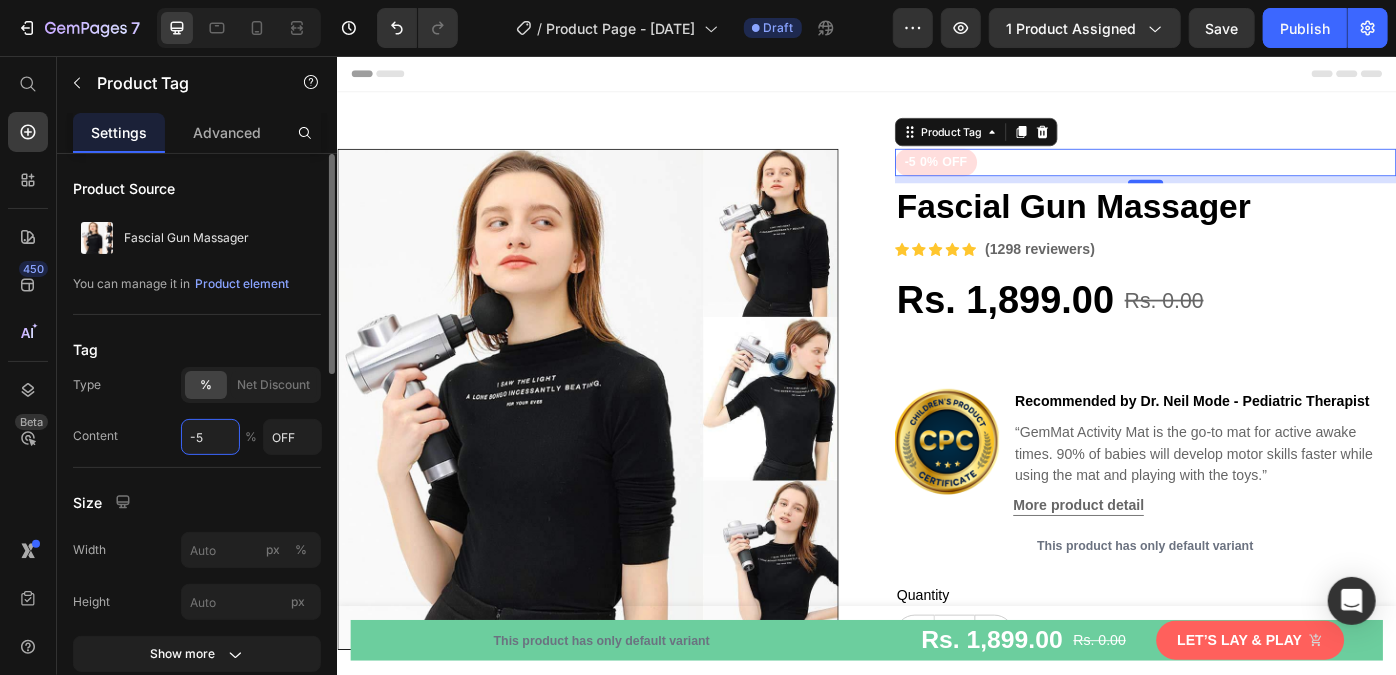 type on "-" 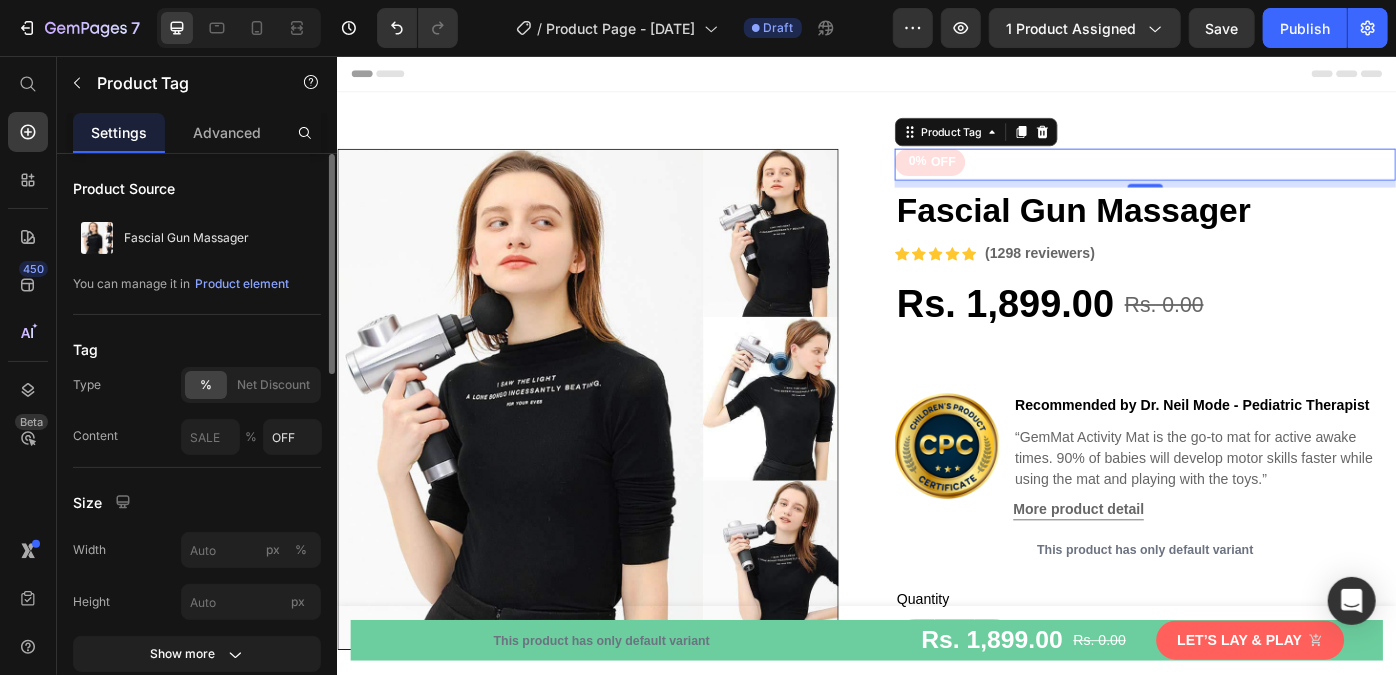 click on "Type % Net Discount Content % OFF" at bounding box center (197, 411) 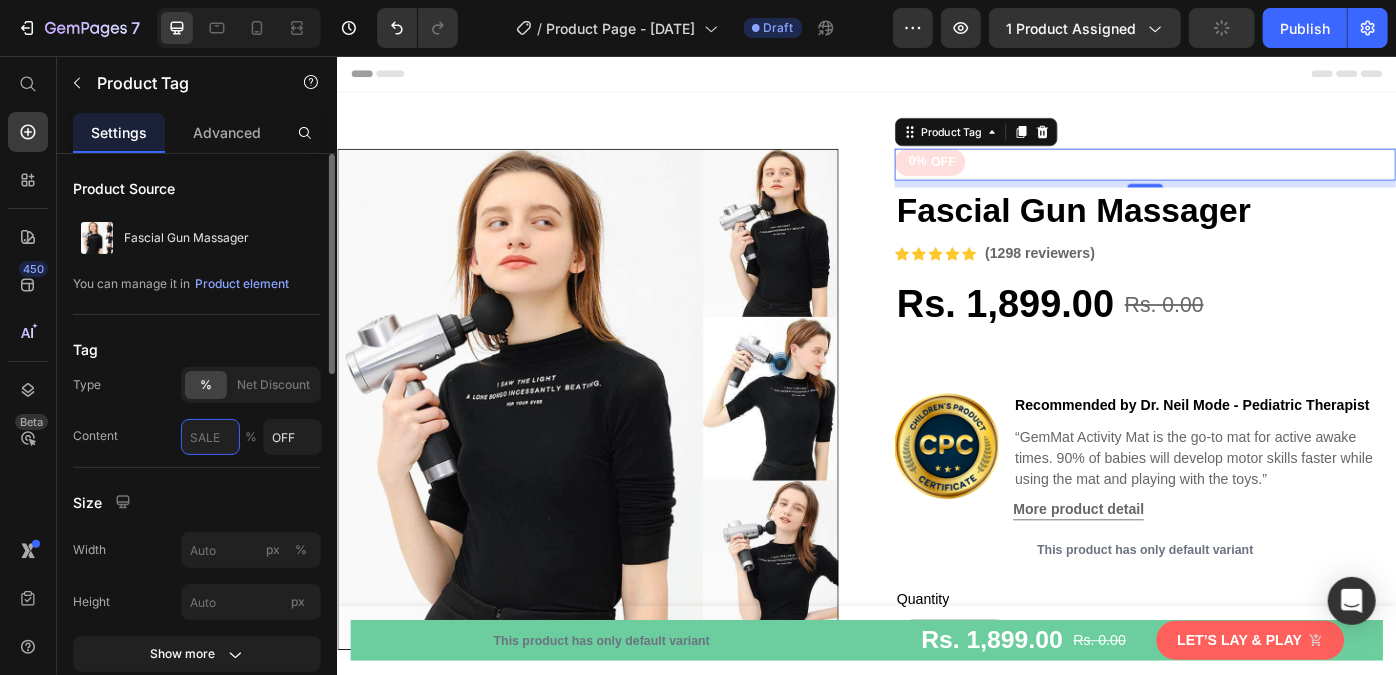 click at bounding box center [210, 437] 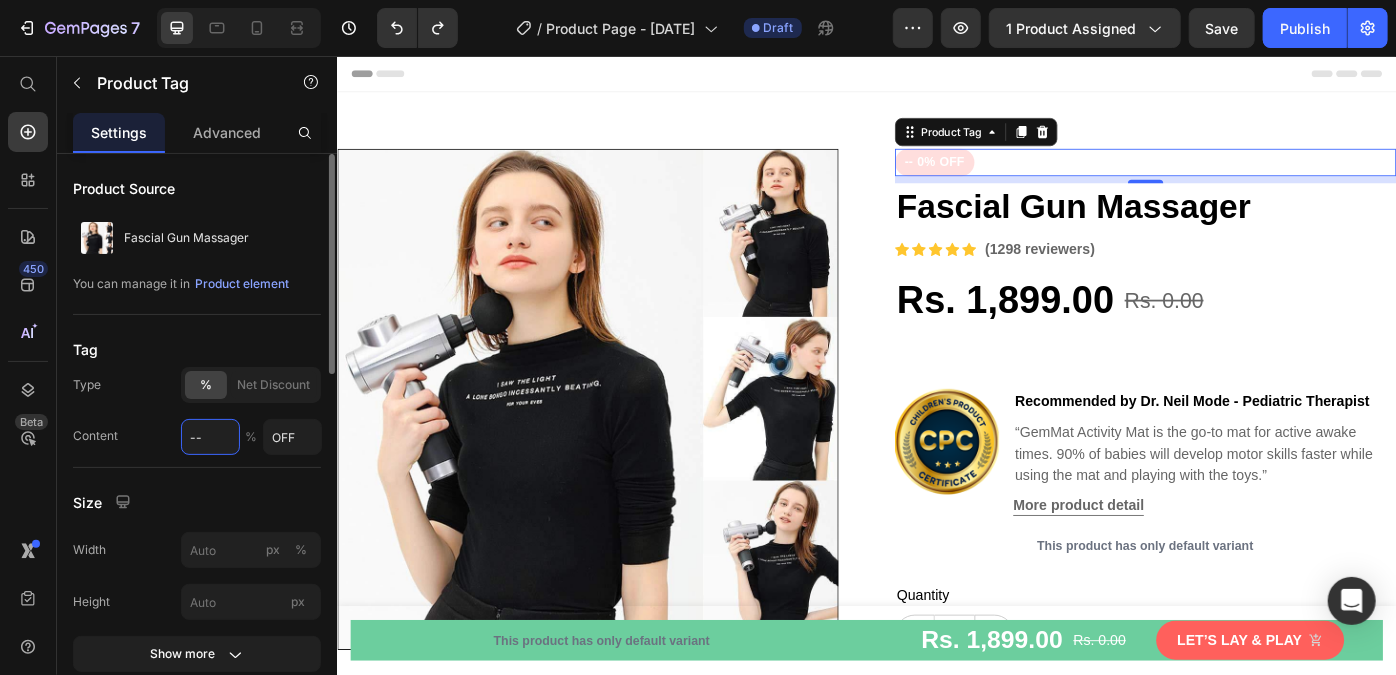 type on "--" 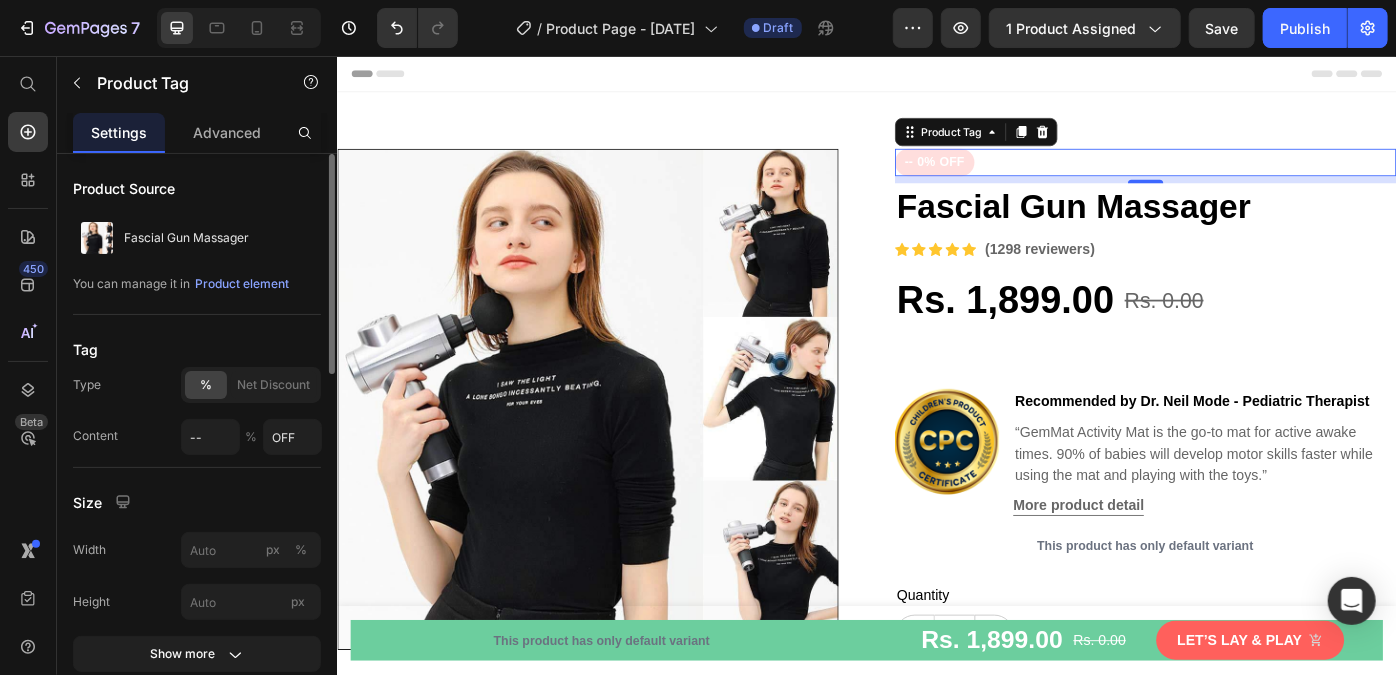 click on "Product Source Fascial Gun Massager  You can manage it in   Product element  Tag Type % Net Discount Content -- % OFF Size Width px % Height px Show more Text align Background color Border Border Corner 16 16 16 16 Text Styles Paragraph 2* Font sans-serif Size 14 Color Show more Align" at bounding box center (197, 863) 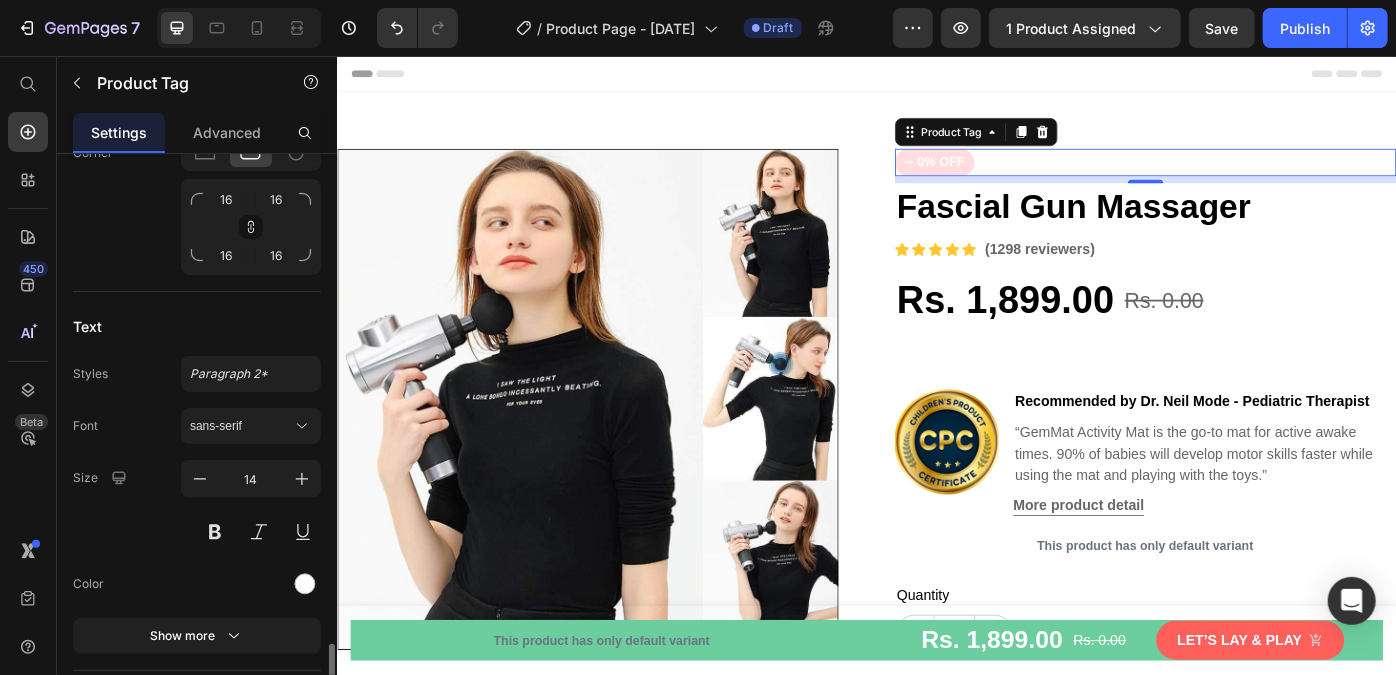 scroll, scrollTop: 936, scrollLeft: 0, axis: vertical 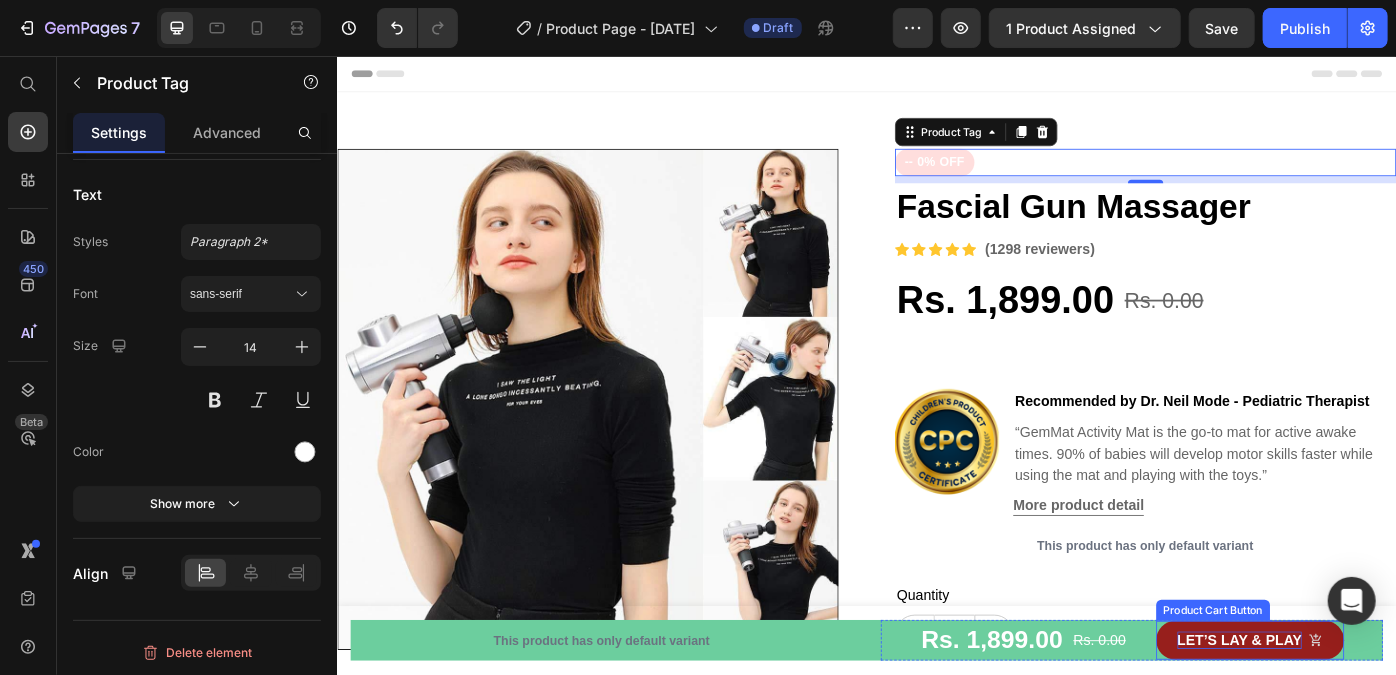 click on "Let’s lay & play" at bounding box center [1359, 716] 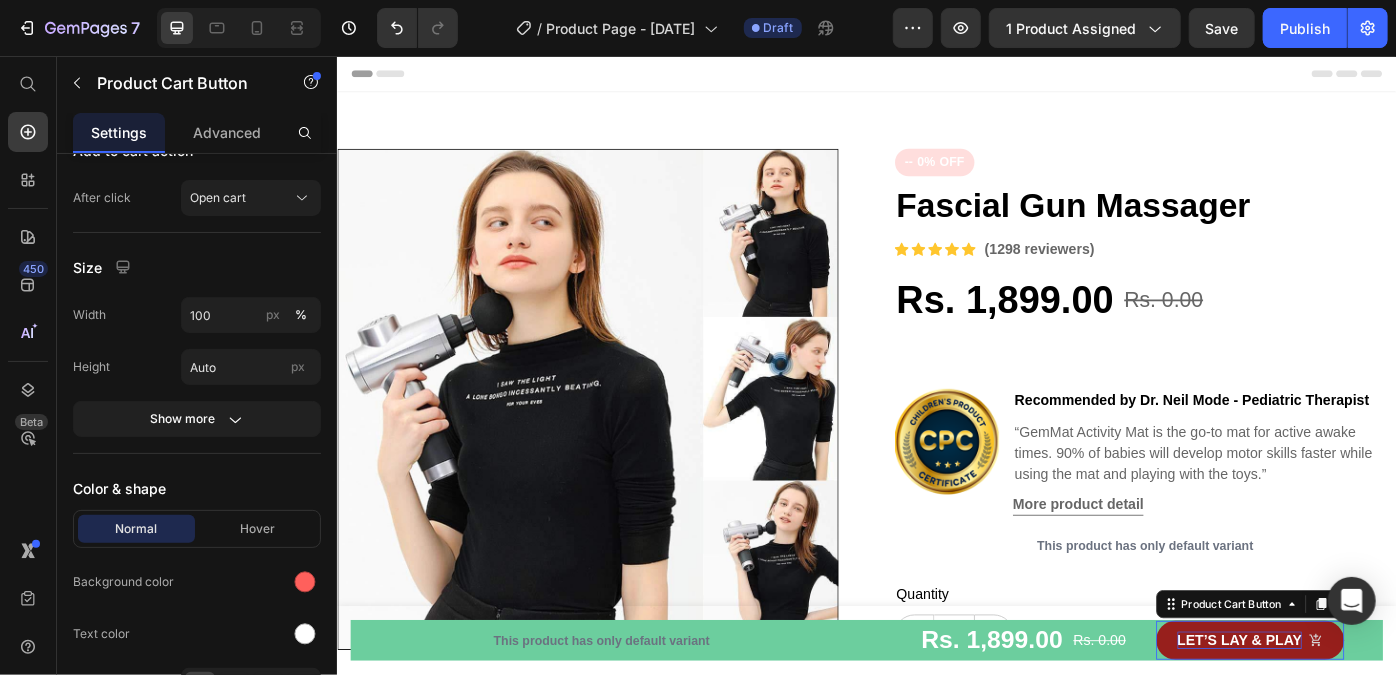 scroll, scrollTop: 0, scrollLeft: 0, axis: both 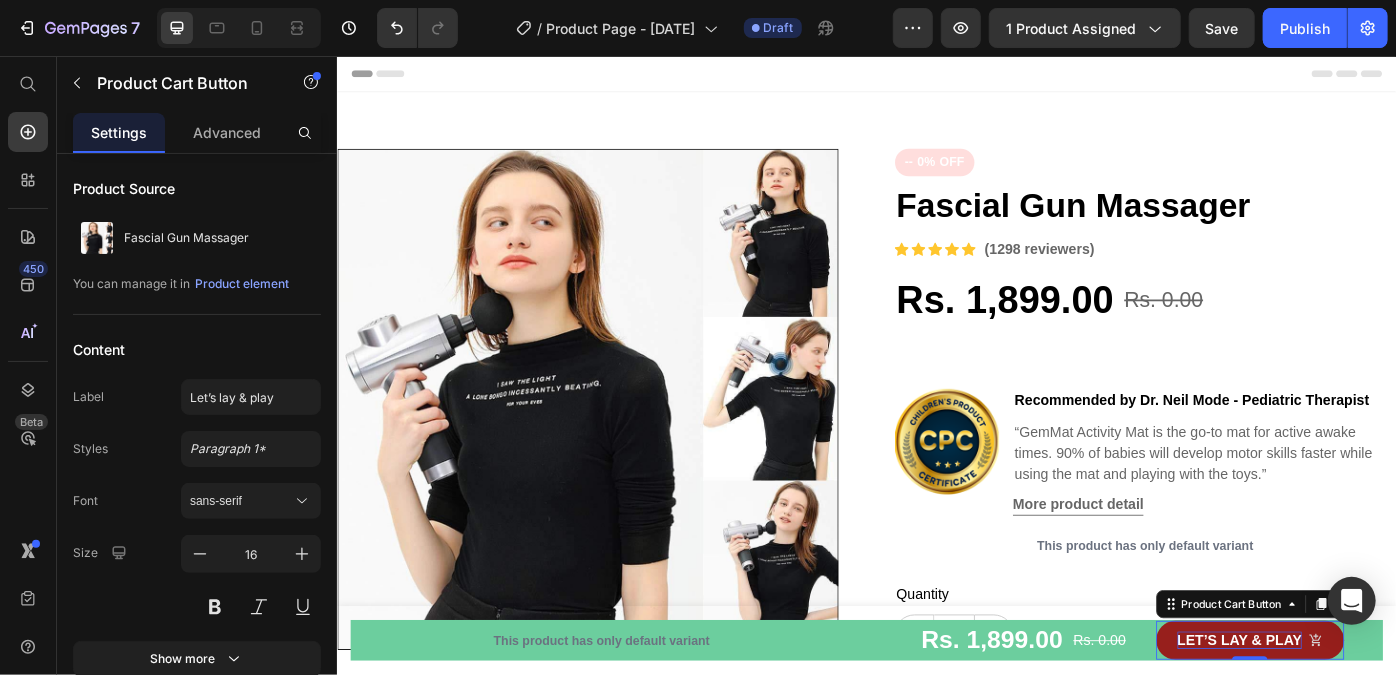 type 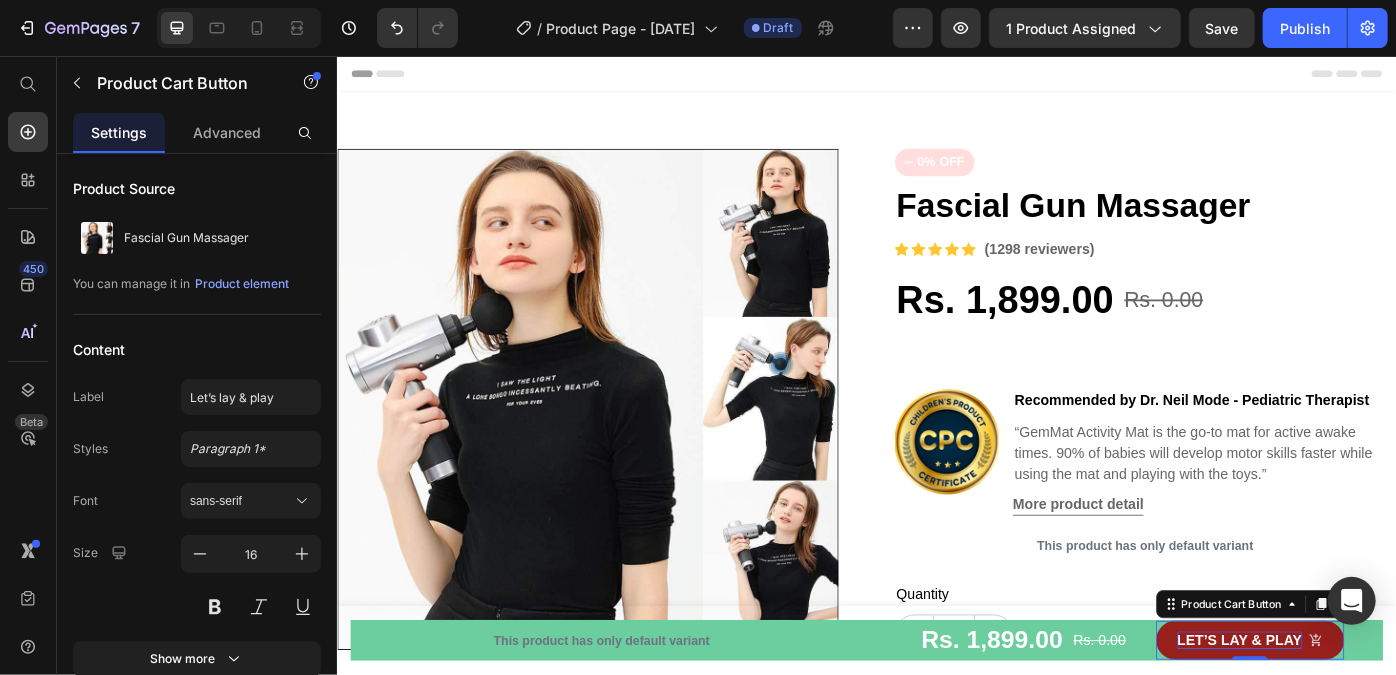 click on "Let’s lay & play" at bounding box center (1359, 716) 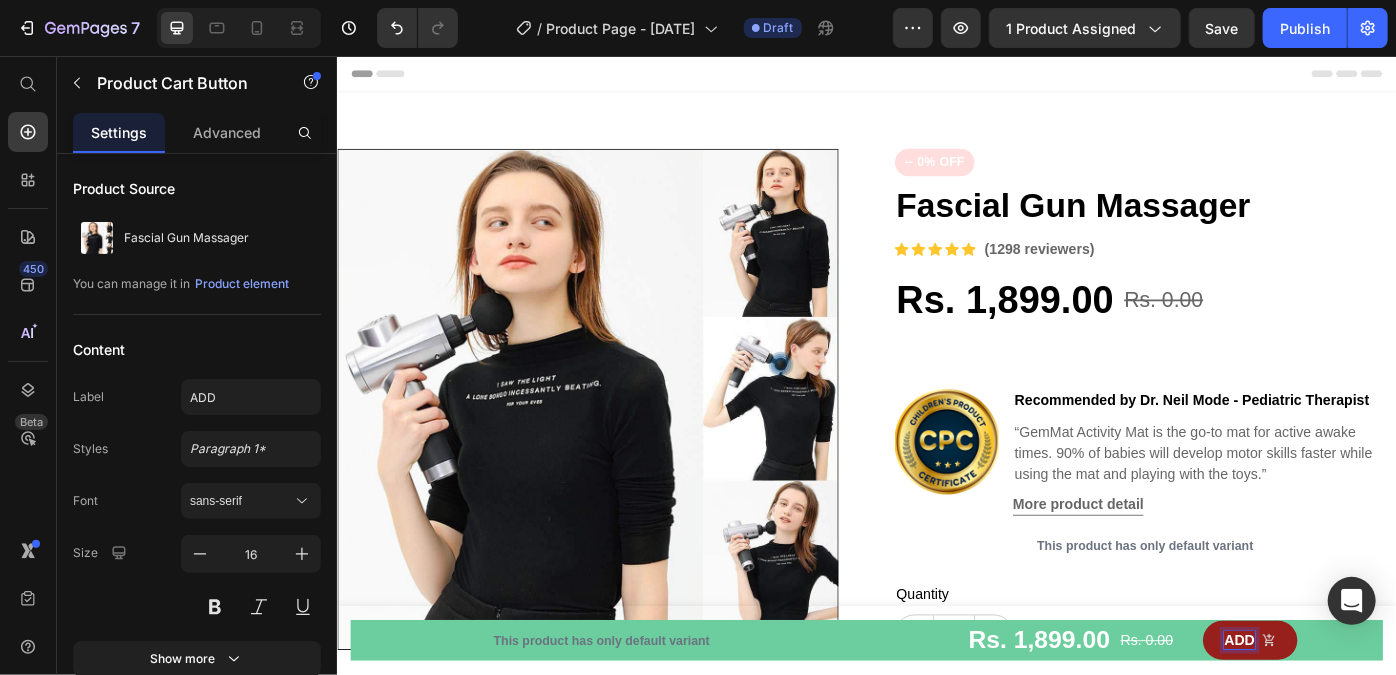 click on "ADD" at bounding box center (1370, 716) 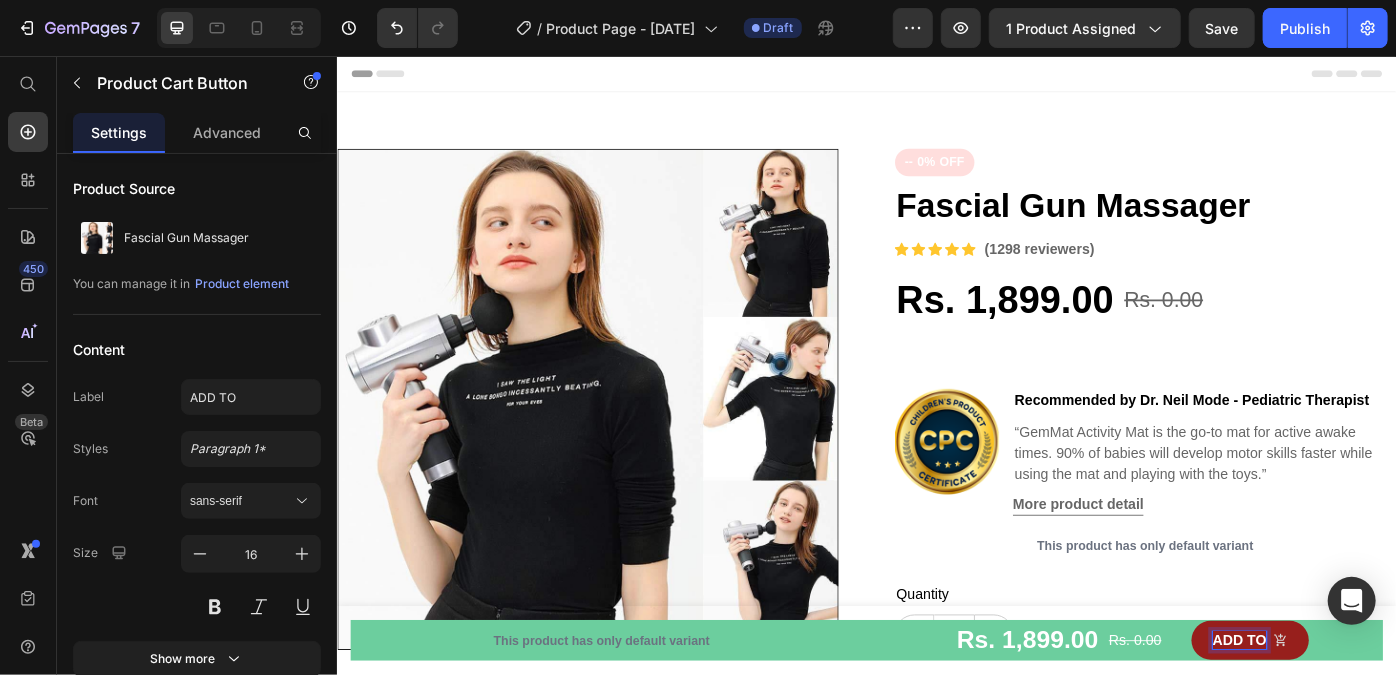 click on "ADD TO" at bounding box center (1370, 716) 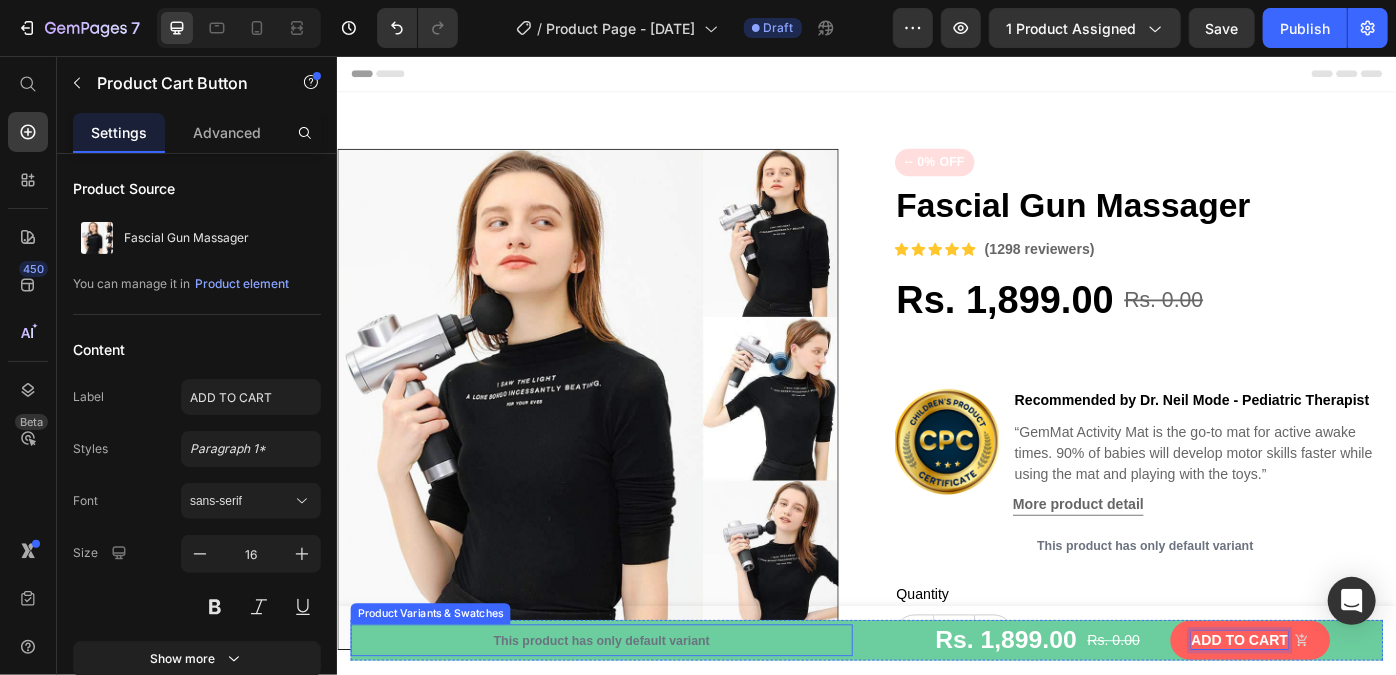 click on "This product has only default variant" at bounding box center (635, 717) 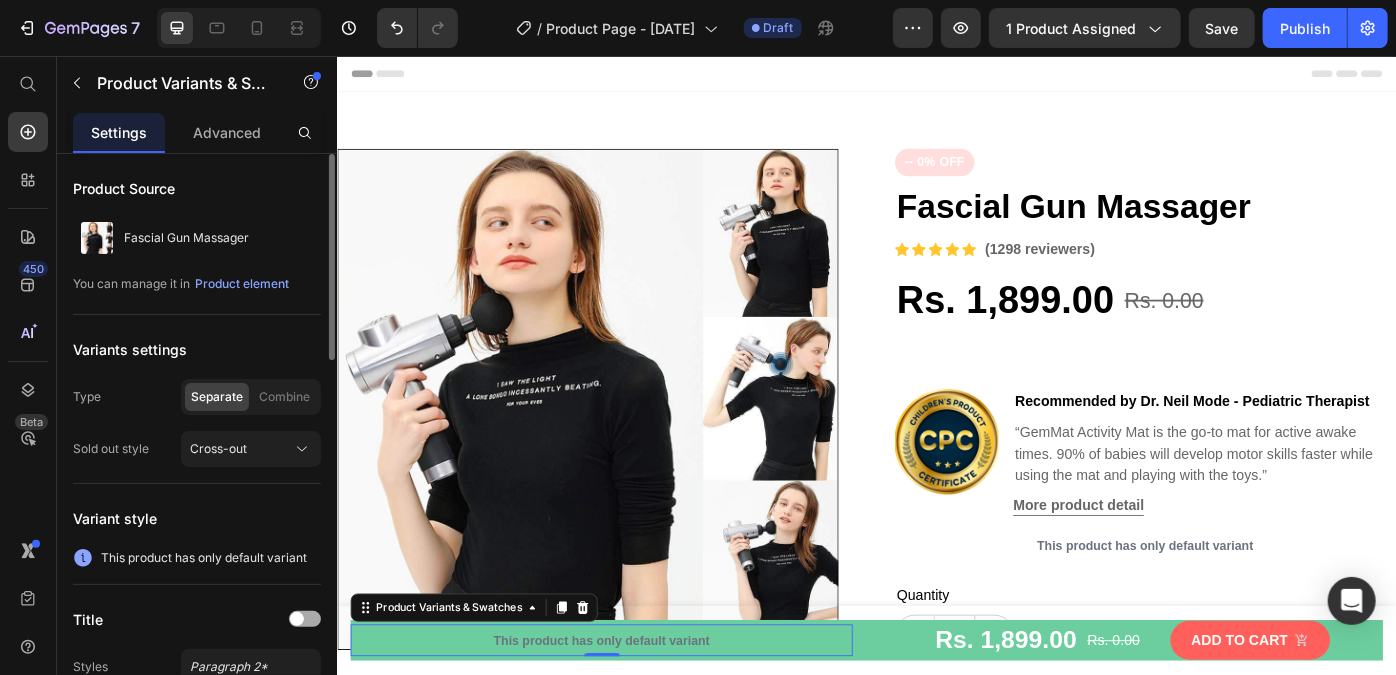 click at bounding box center (297, 619) 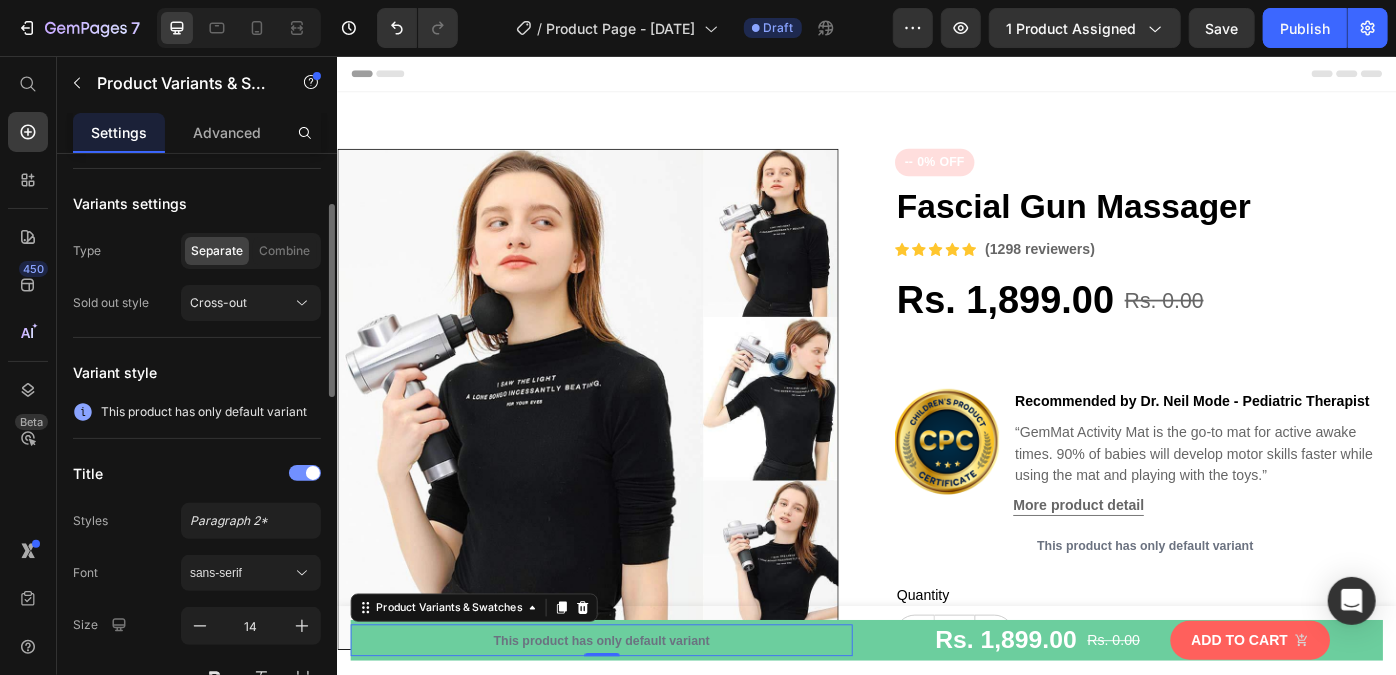 scroll, scrollTop: 147, scrollLeft: 0, axis: vertical 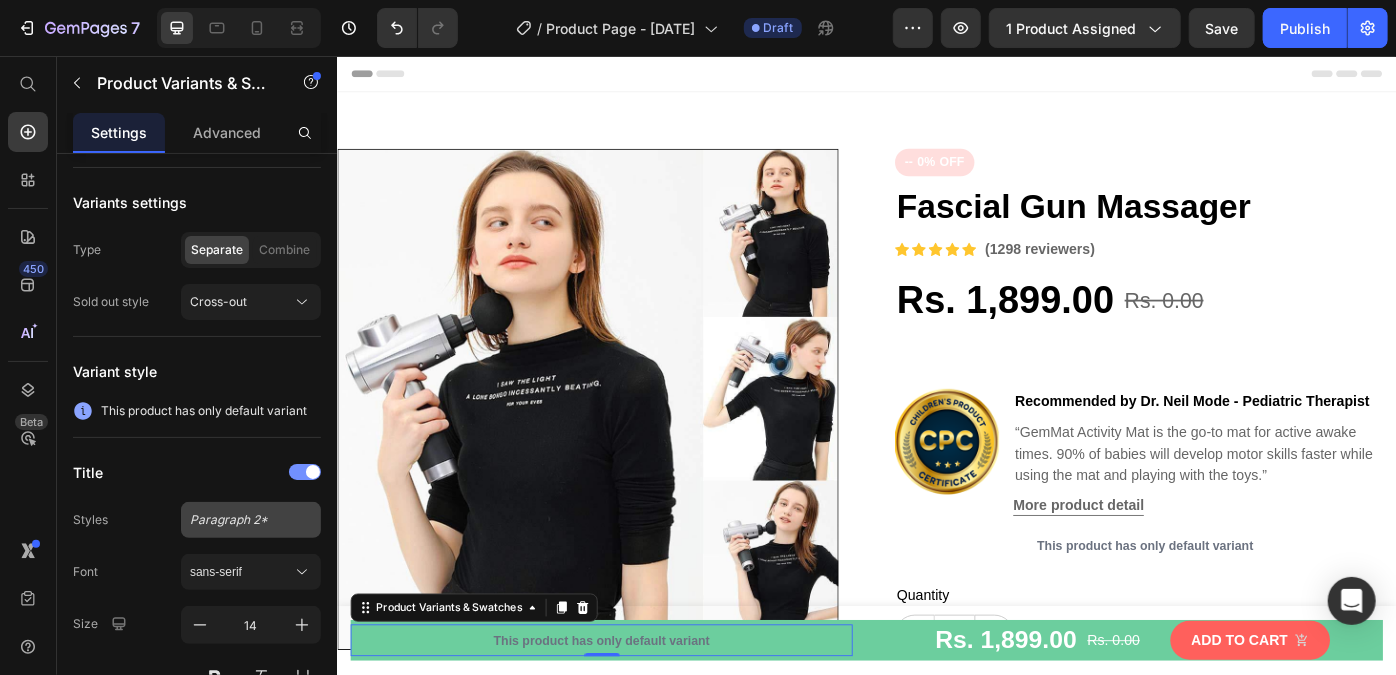 click on "Paragraph 2*" at bounding box center (239, 520) 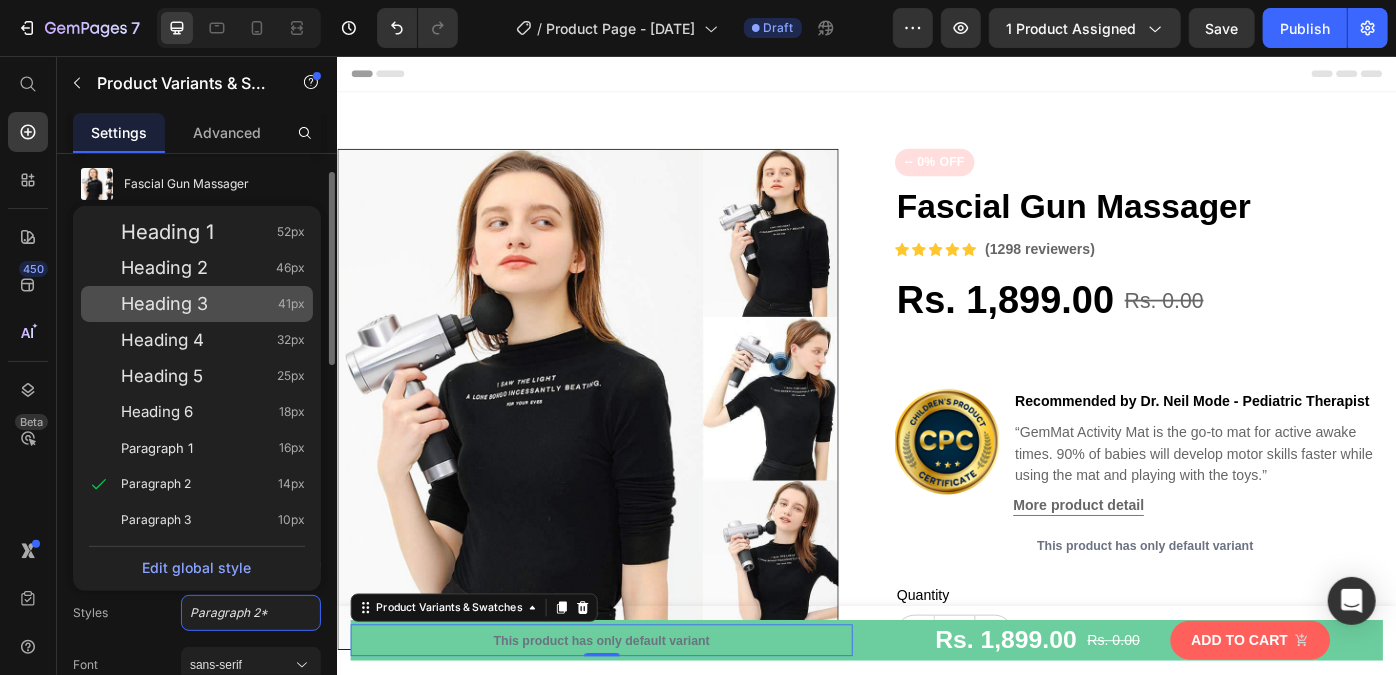 scroll, scrollTop: 53, scrollLeft: 0, axis: vertical 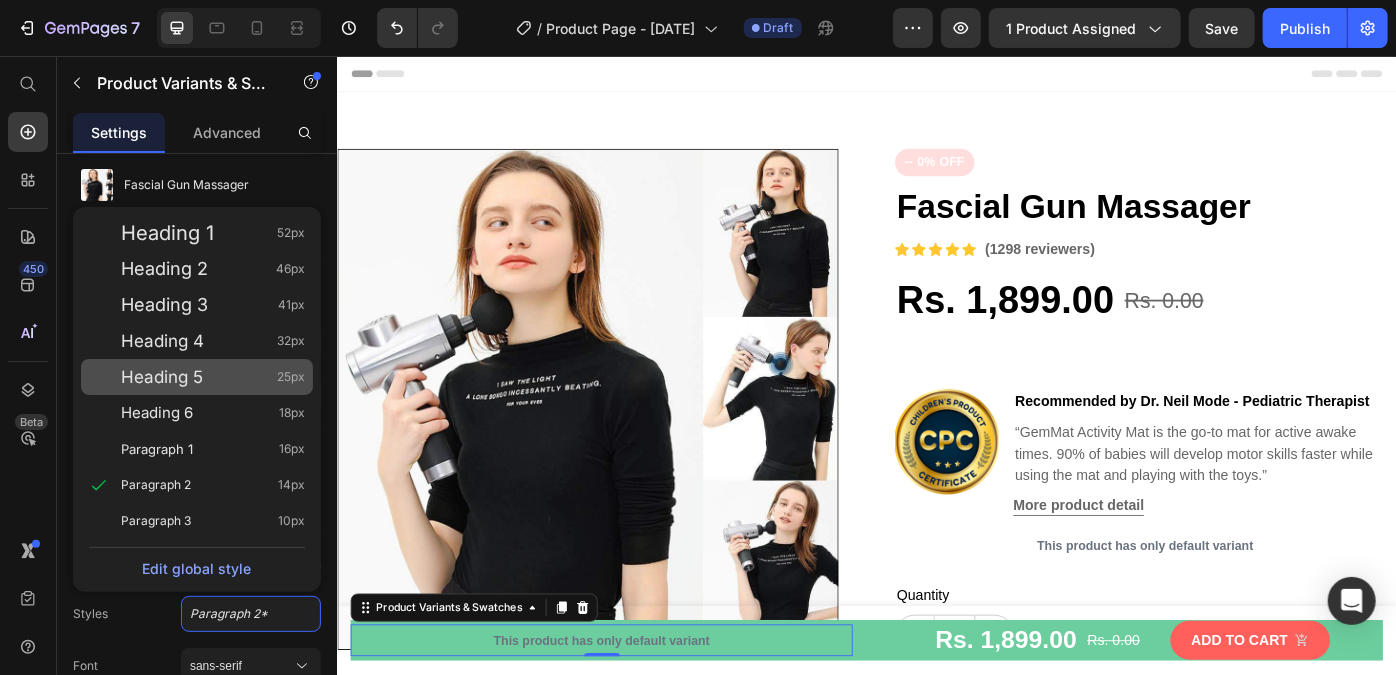 click on "Heading 5" at bounding box center (162, 377) 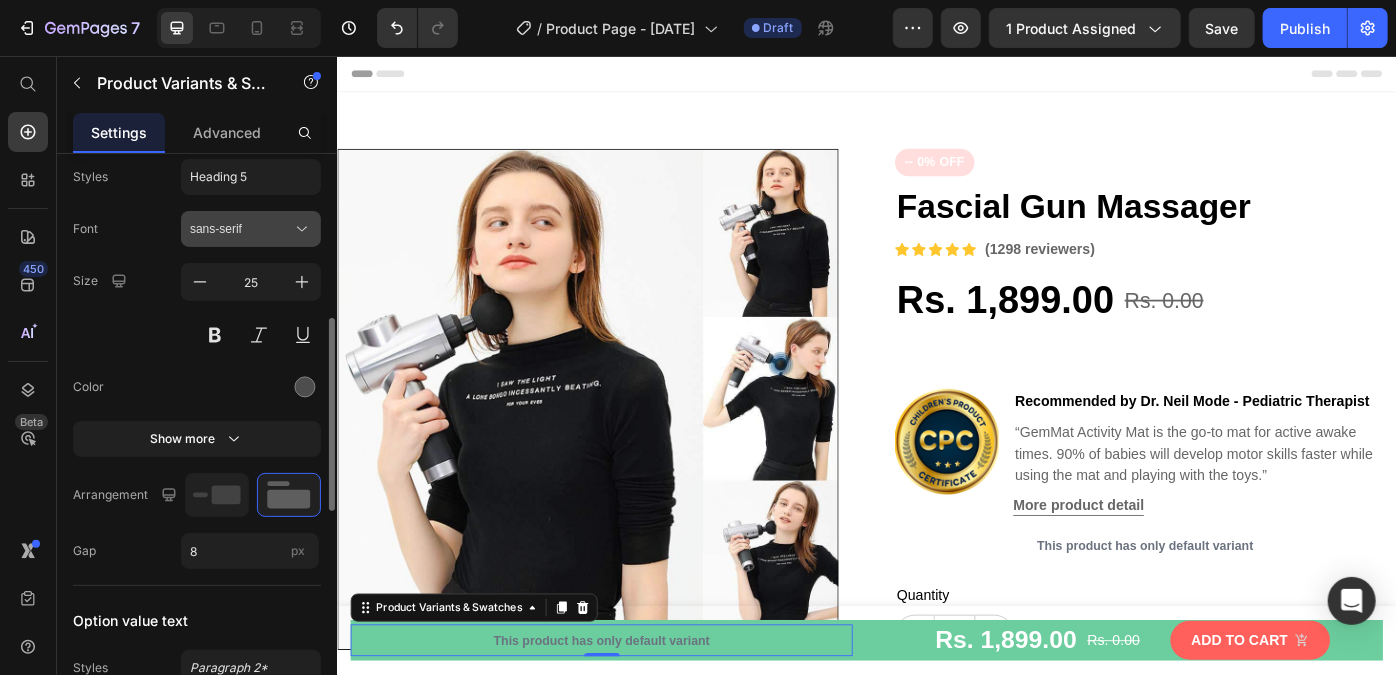scroll, scrollTop: 490, scrollLeft: 0, axis: vertical 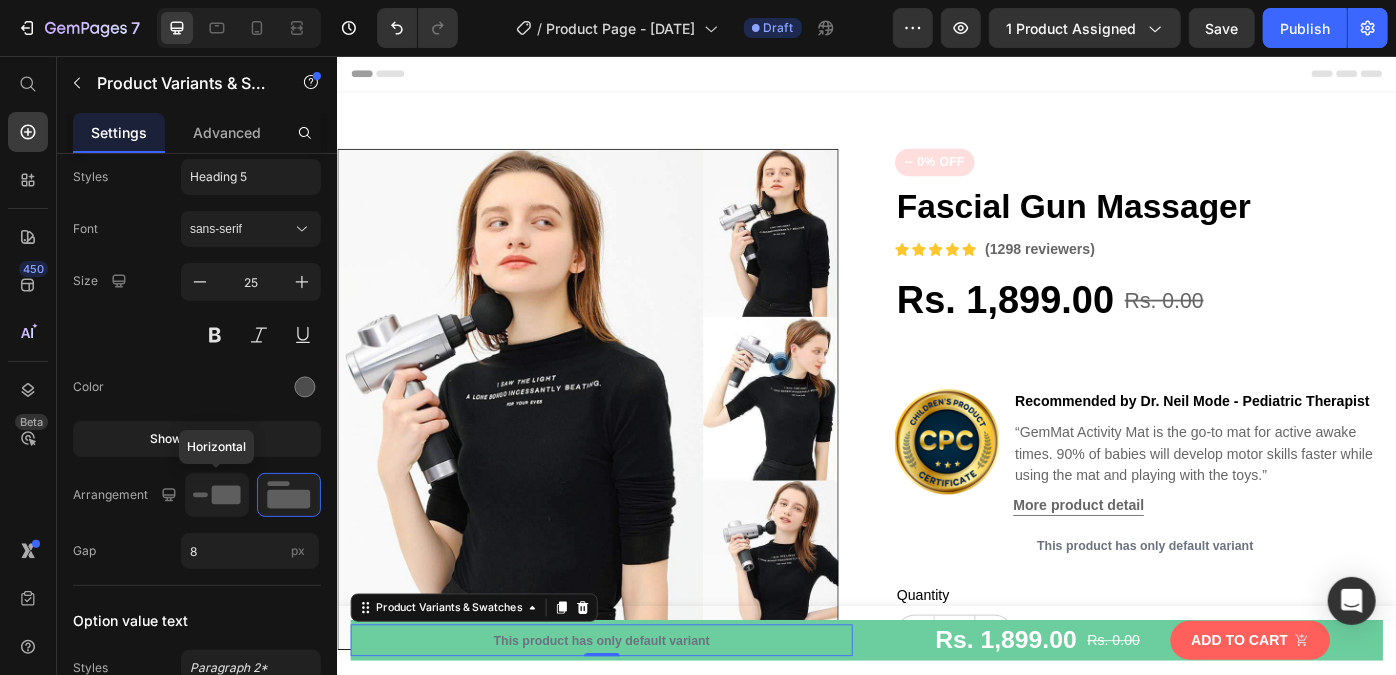 click 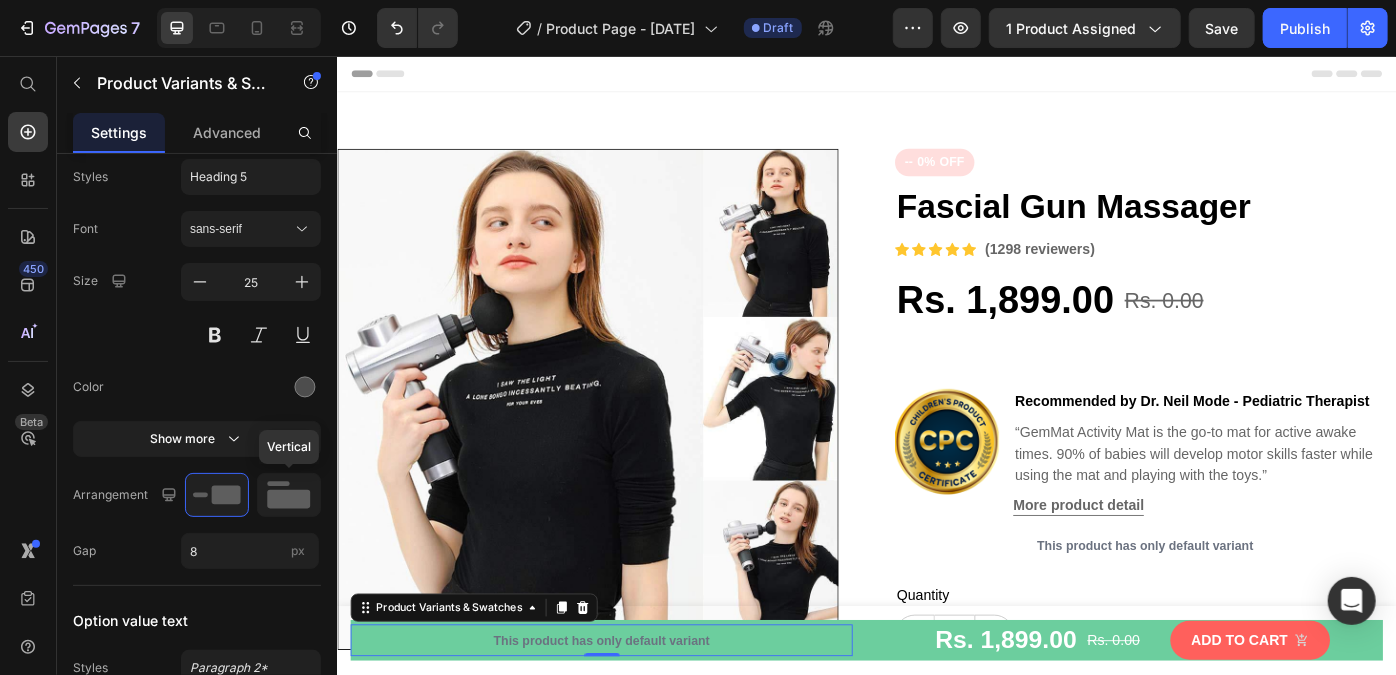 click 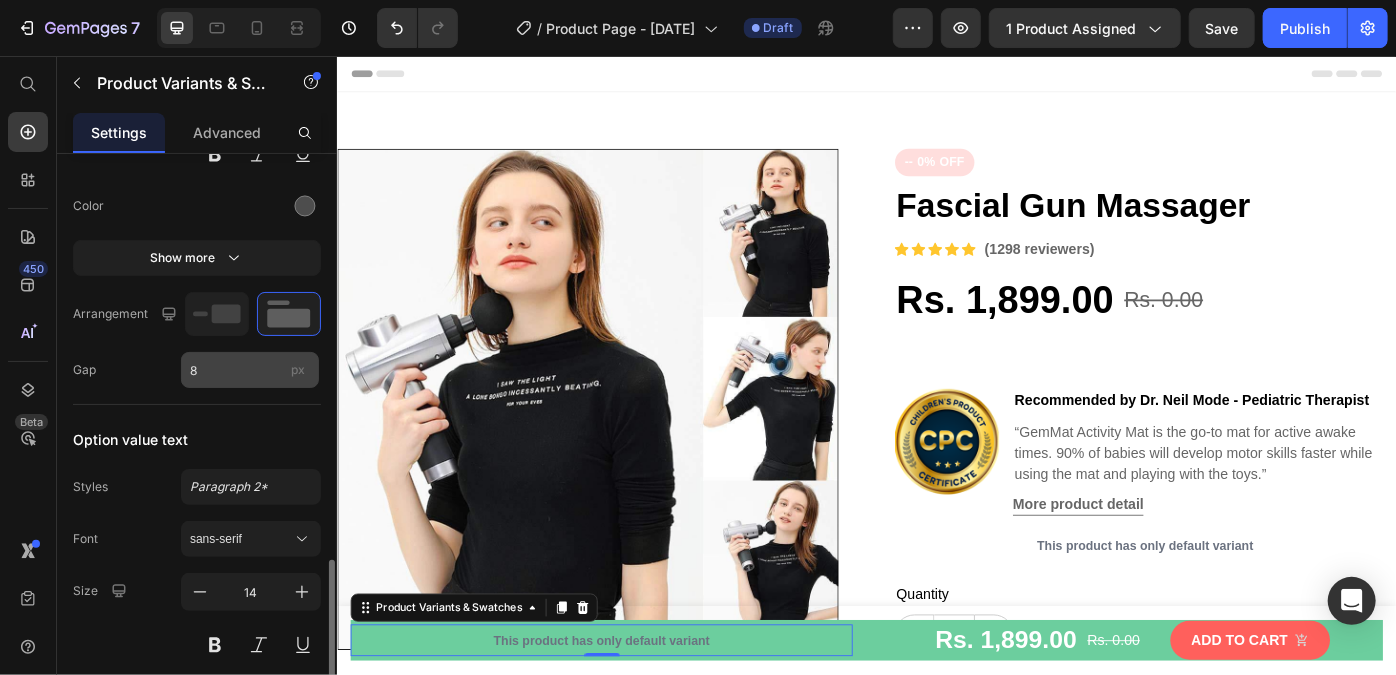 scroll, scrollTop: 808, scrollLeft: 0, axis: vertical 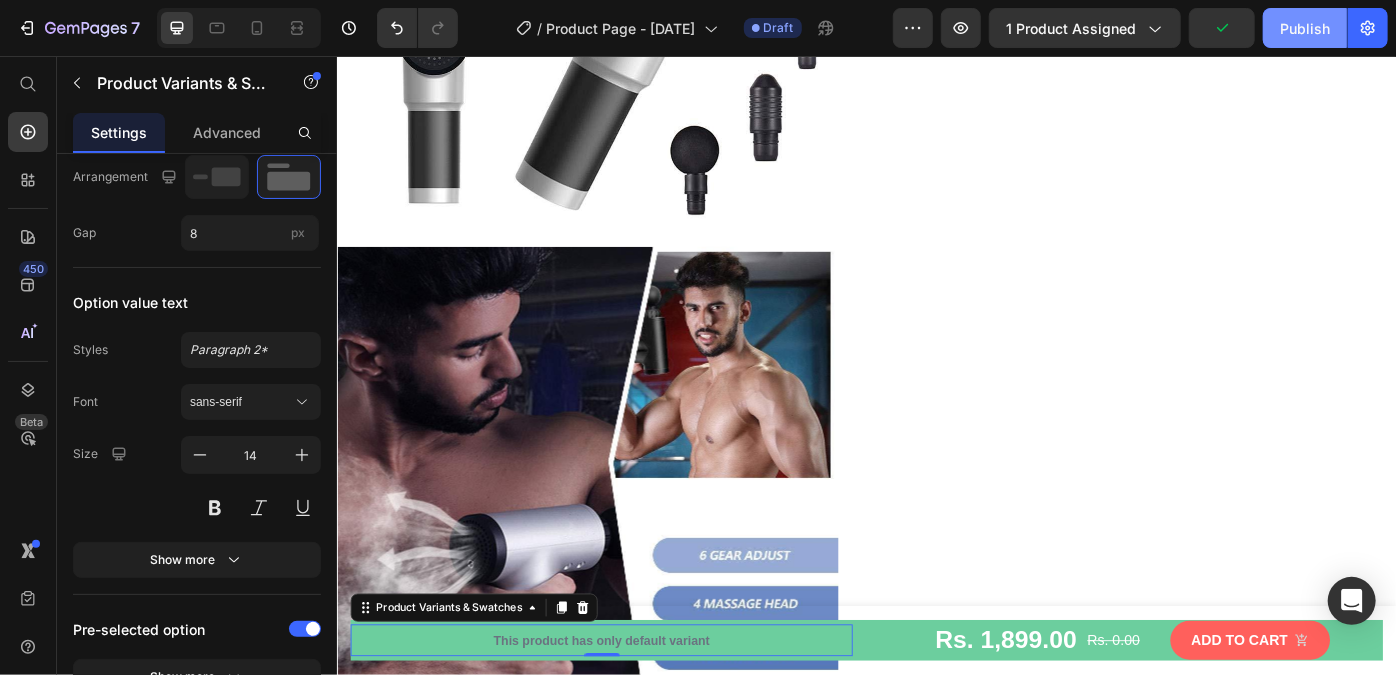 click on "Publish" 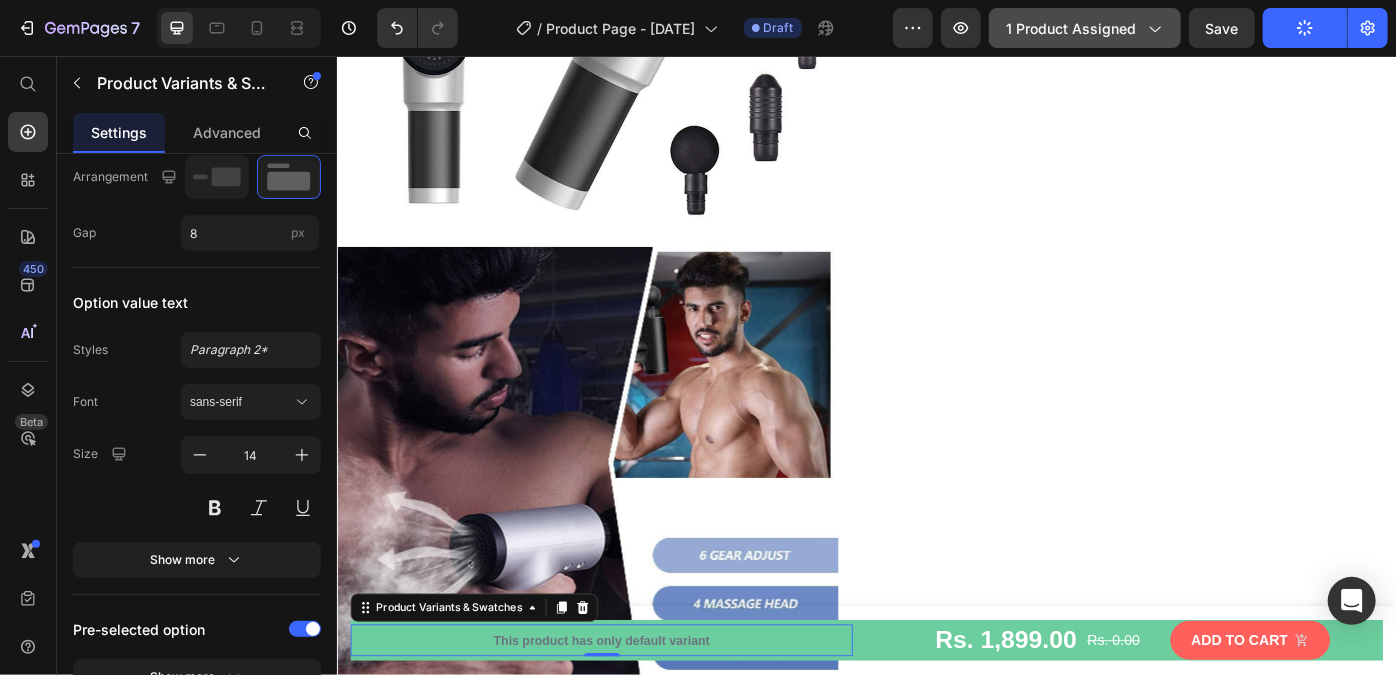 click on "1 product assigned" 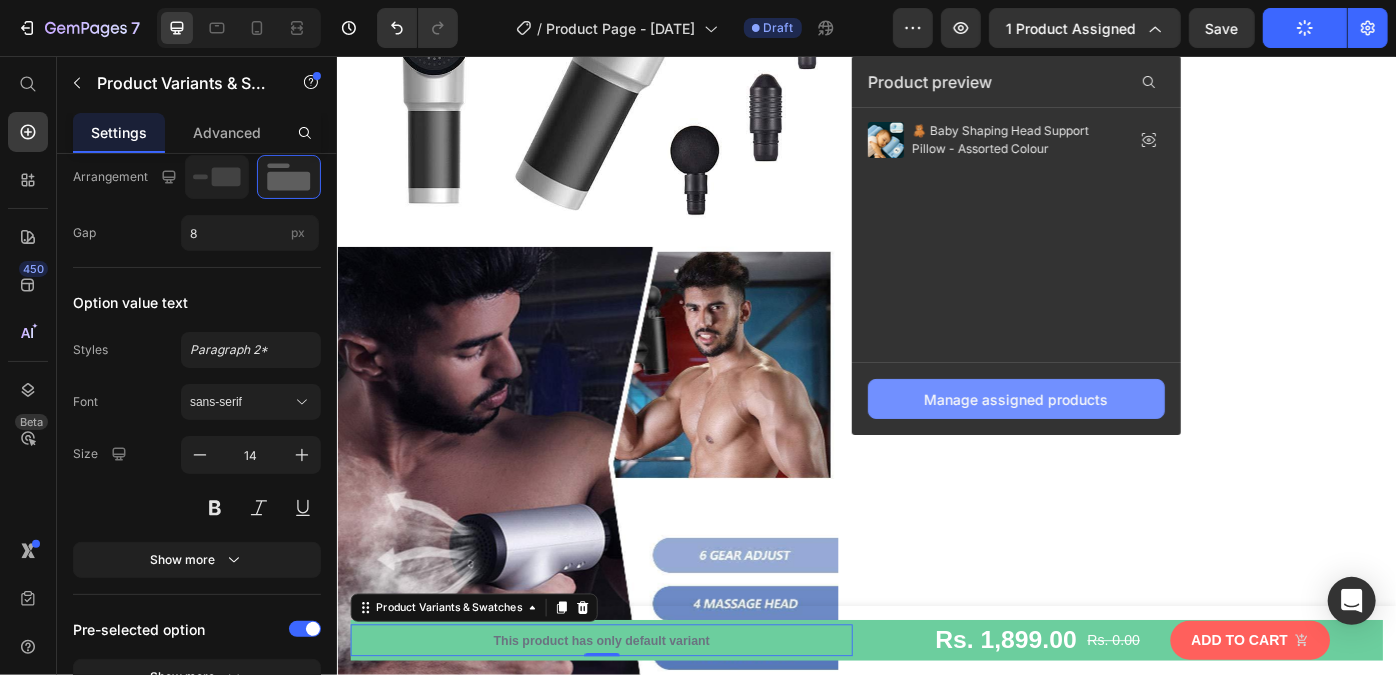 click on "Manage assigned products" at bounding box center [1016, 399] 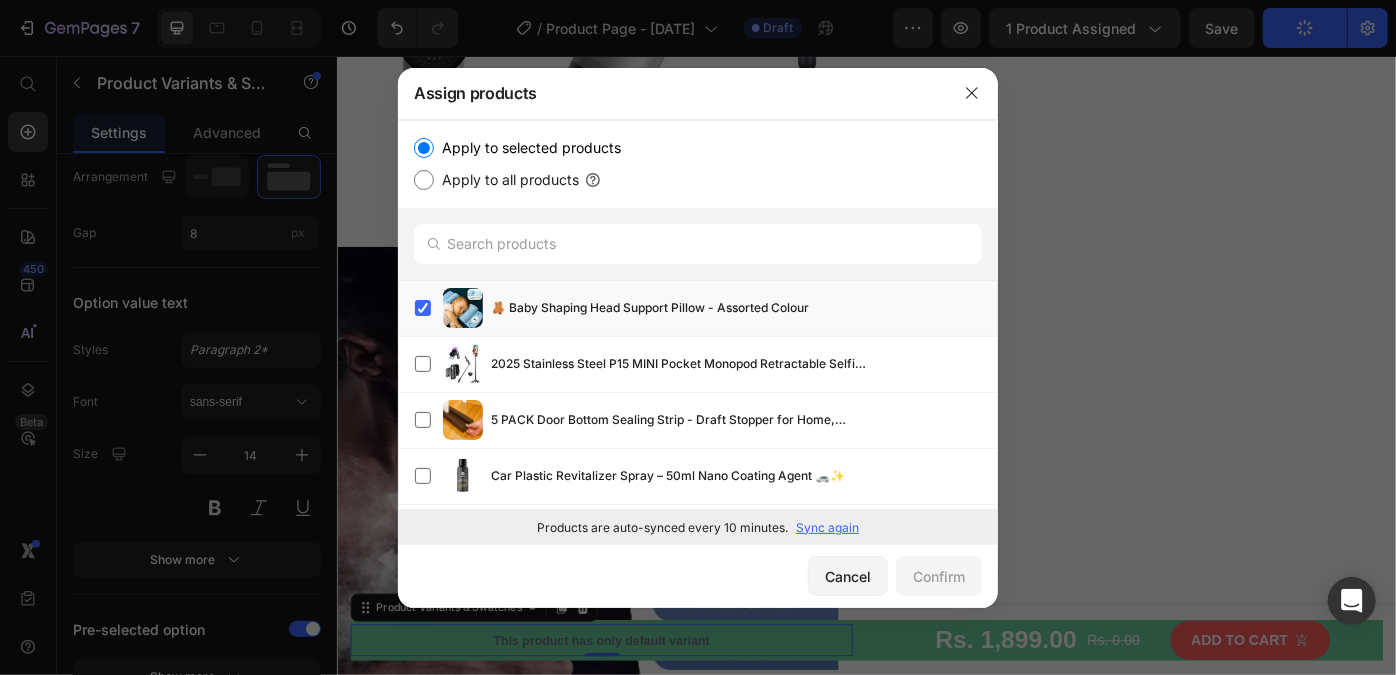 click on "Apply to all products" at bounding box center [424, 180] 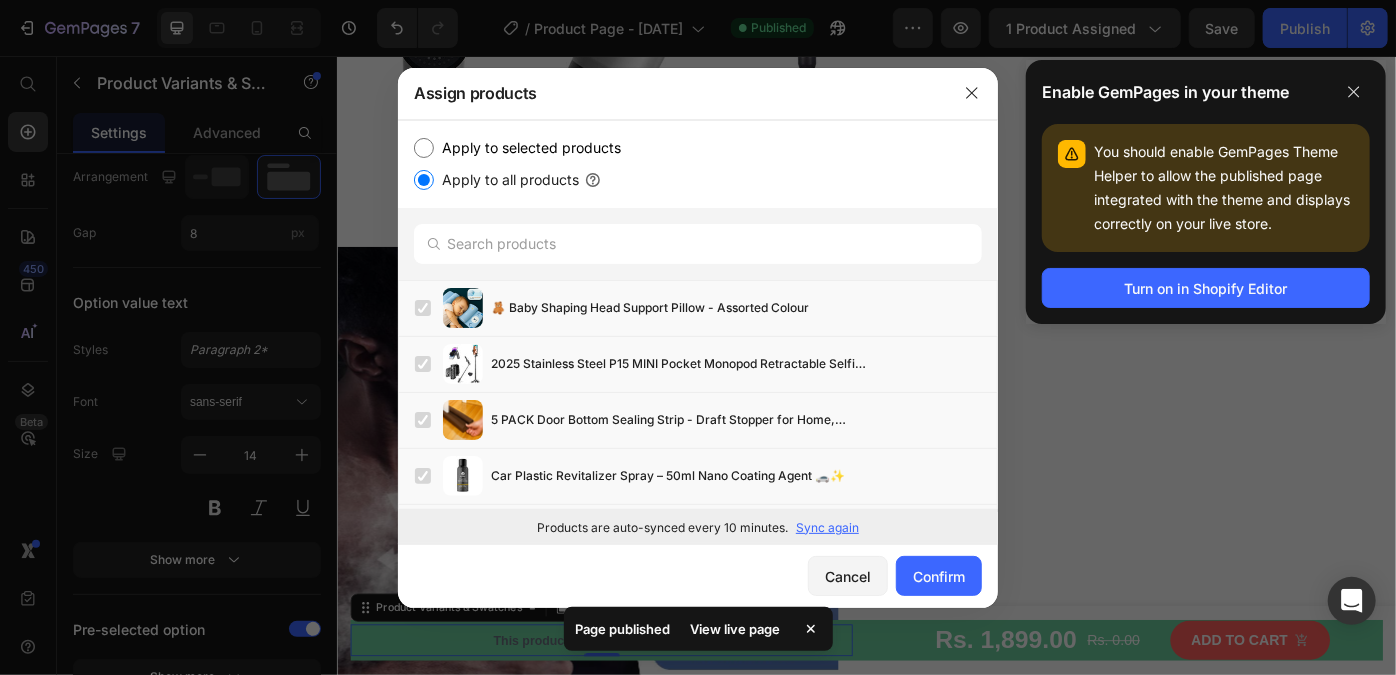 click on "Apply to all products" at bounding box center [424, 180] 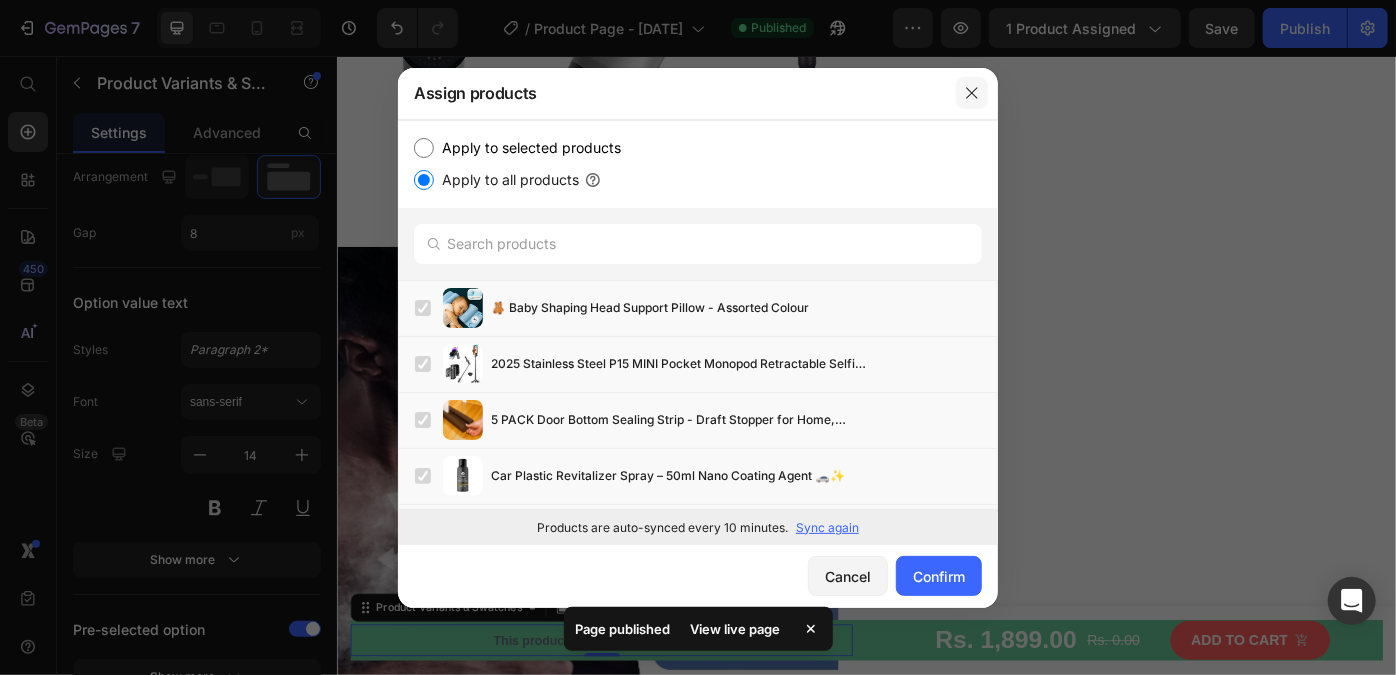 click at bounding box center (972, 93) 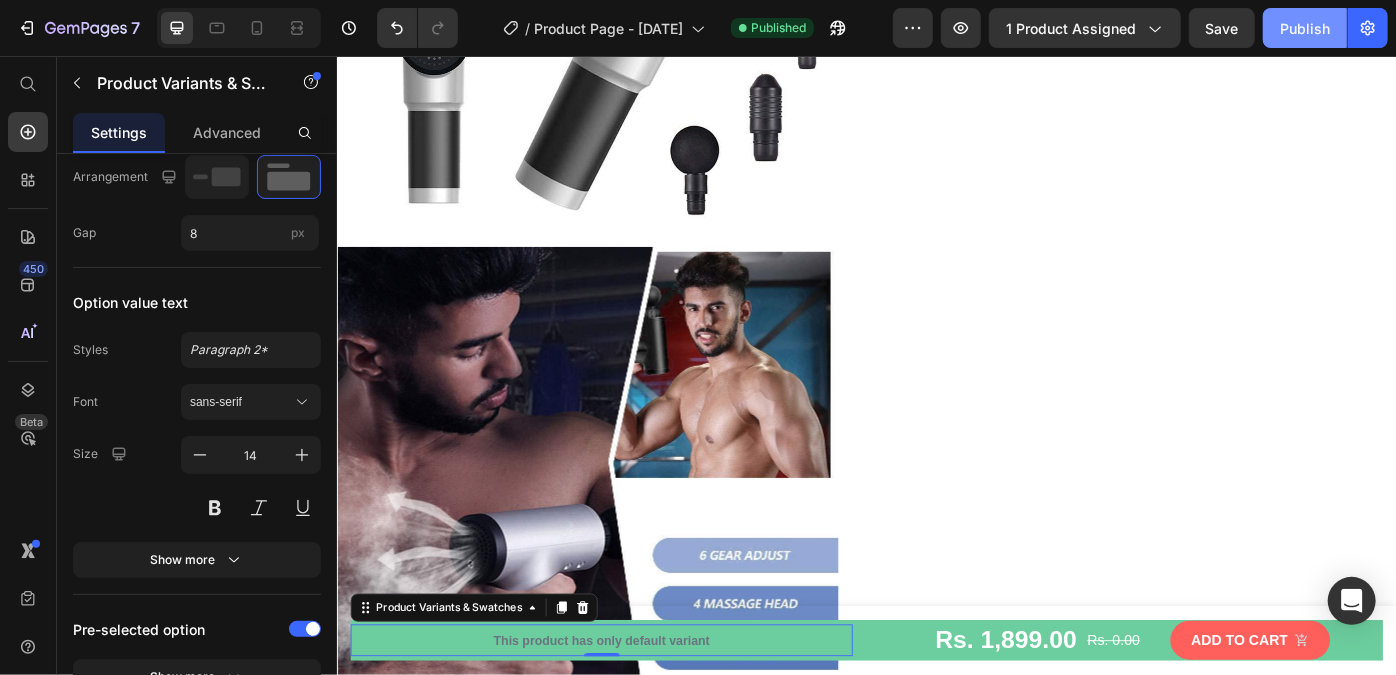 click on "Publish" at bounding box center (1305, 28) 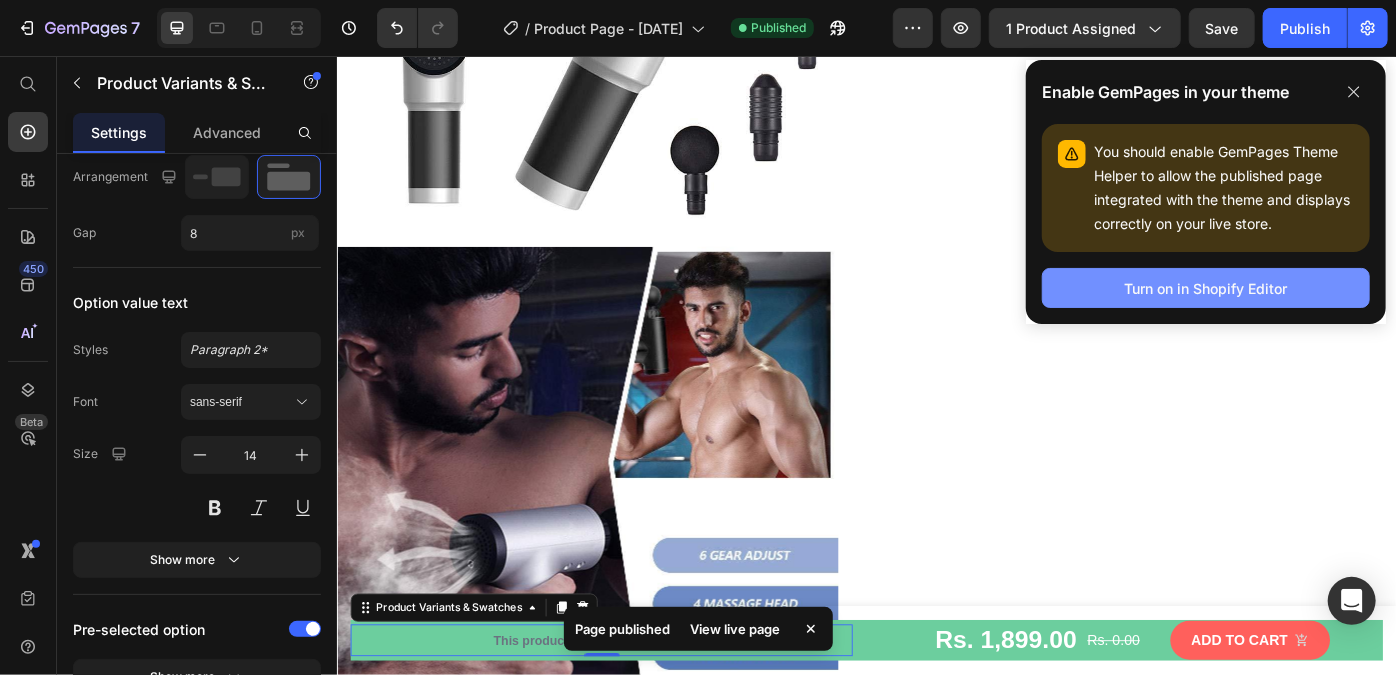 click on "Turn on in Shopify Editor" at bounding box center [1206, 288] 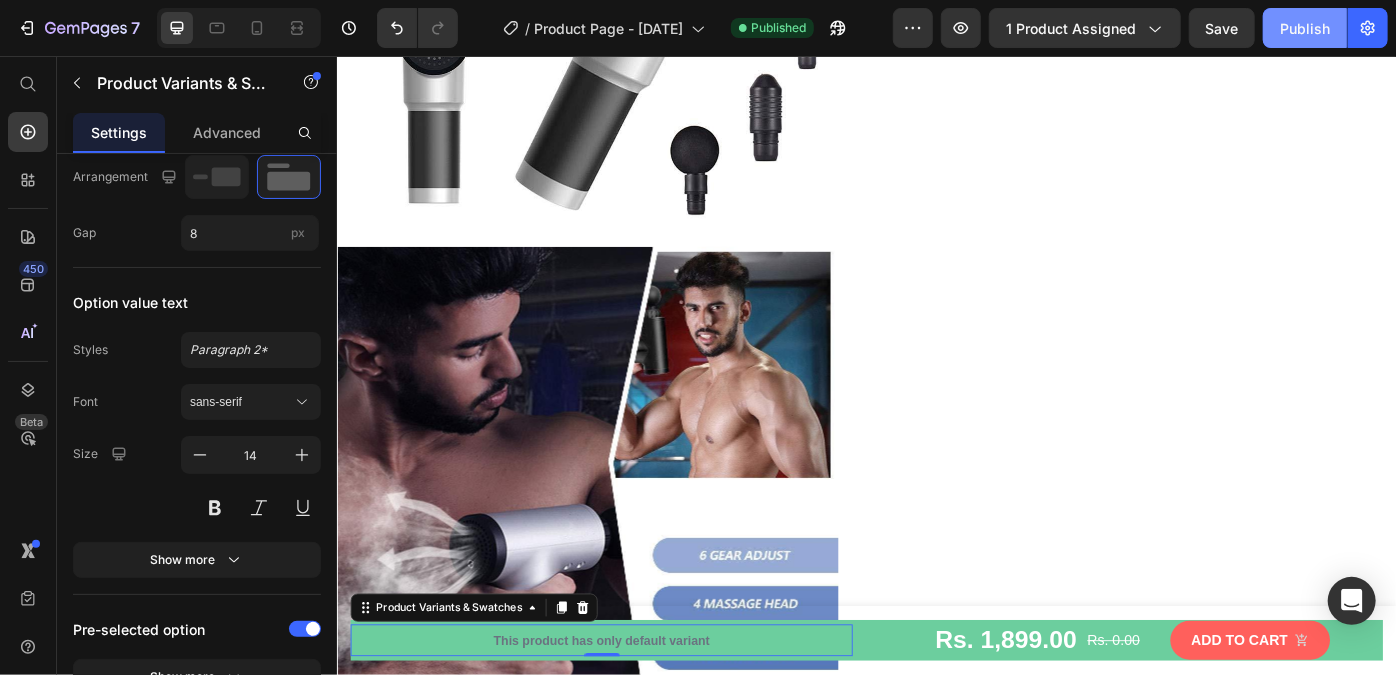 click on "Publish" 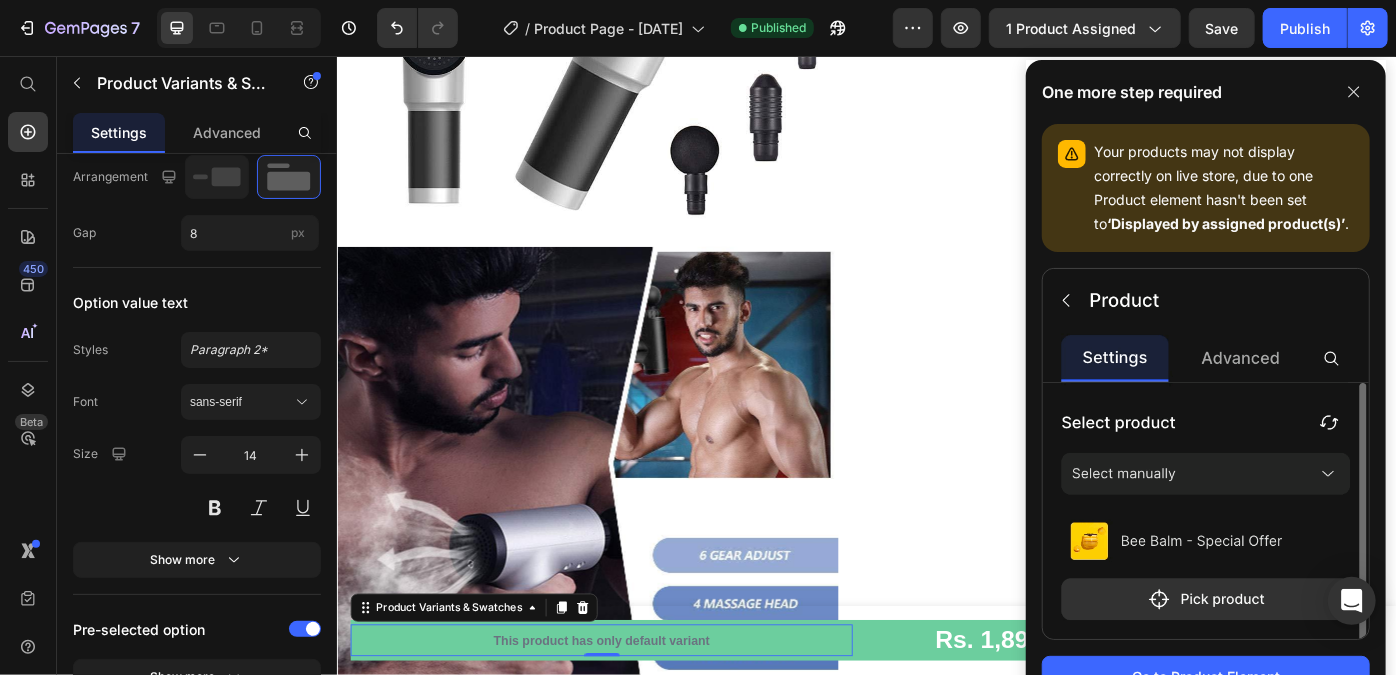 scroll, scrollTop: 2391, scrollLeft: 0, axis: vertical 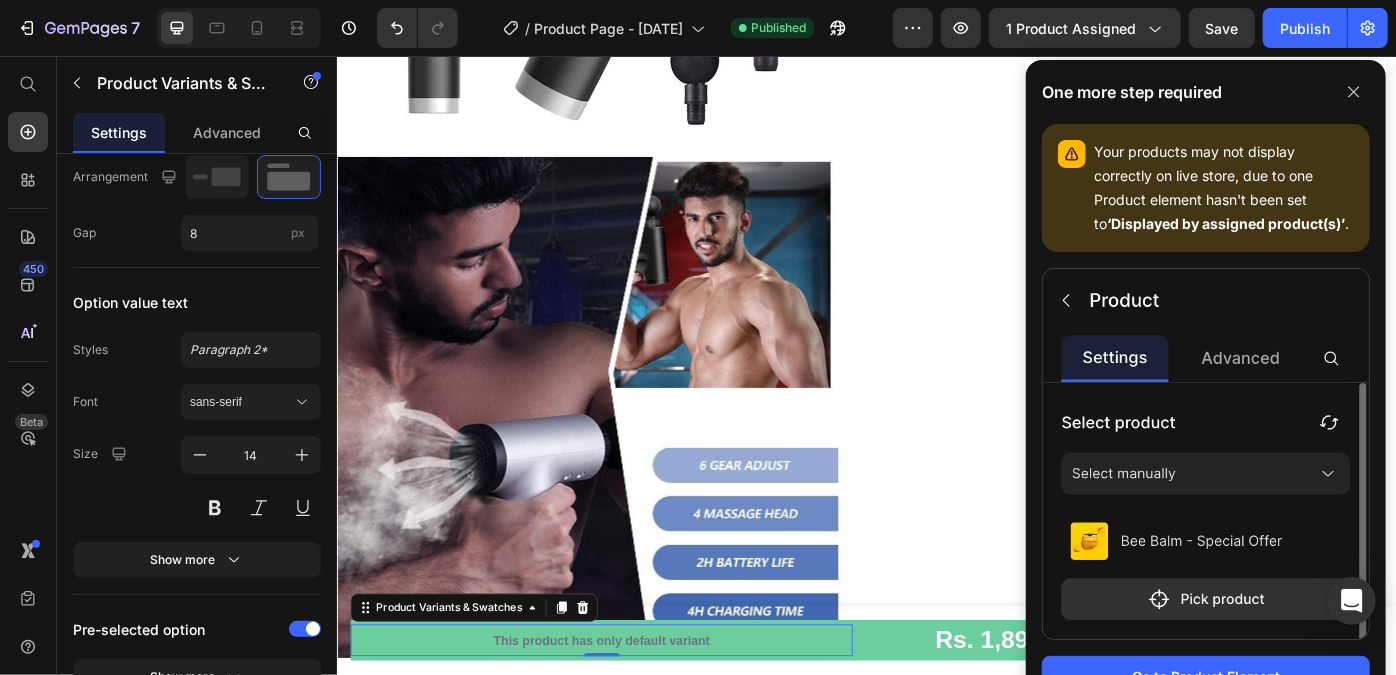 click 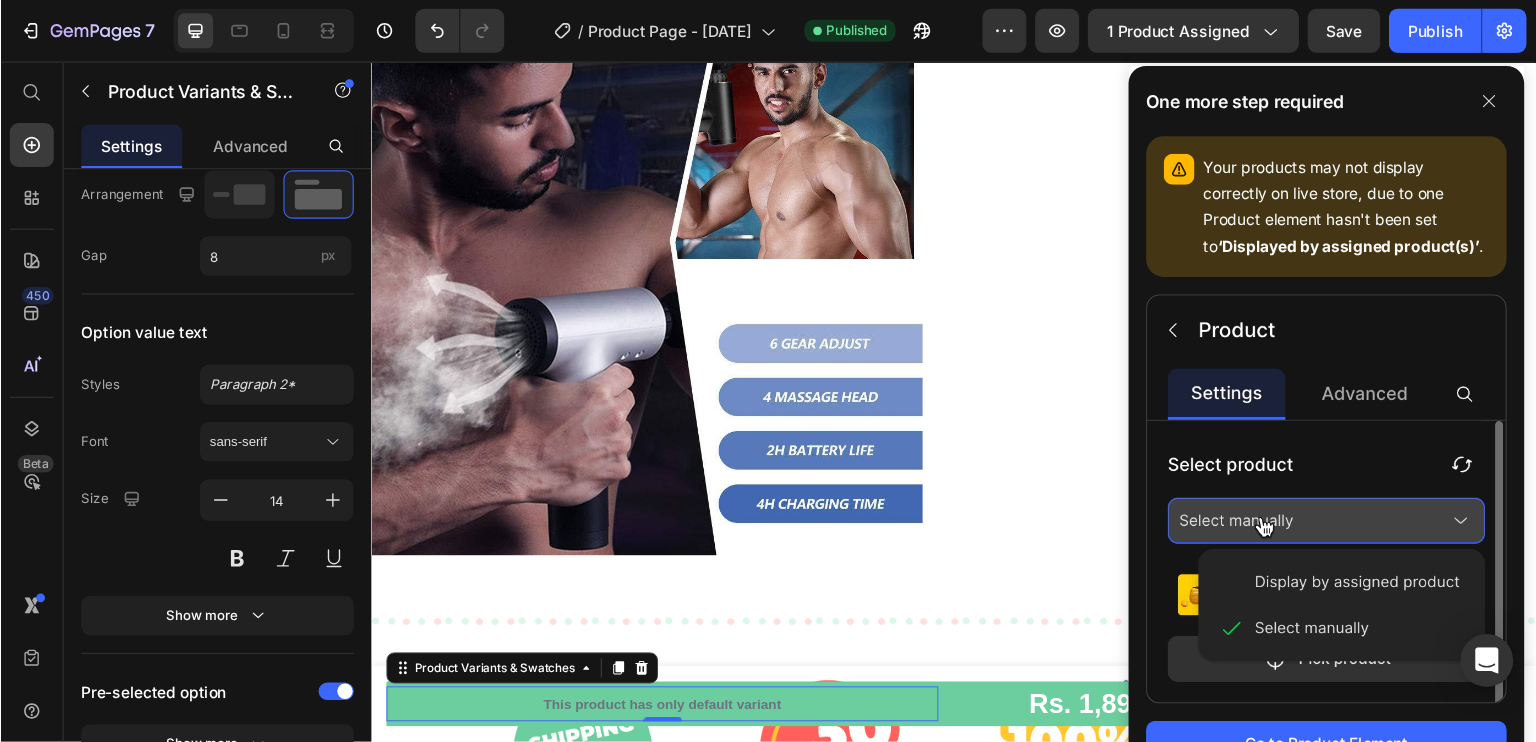 scroll, scrollTop: 2566, scrollLeft: 0, axis: vertical 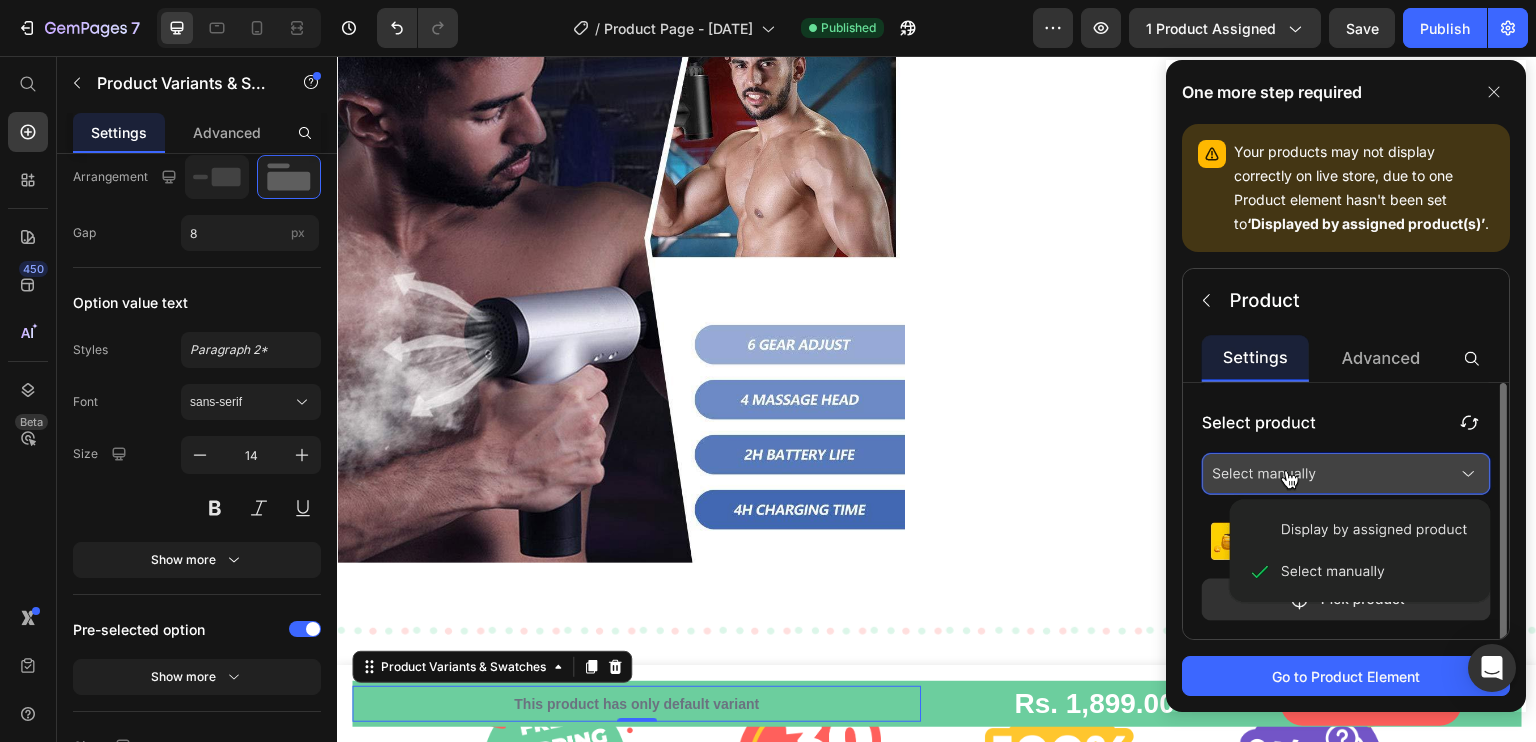 click 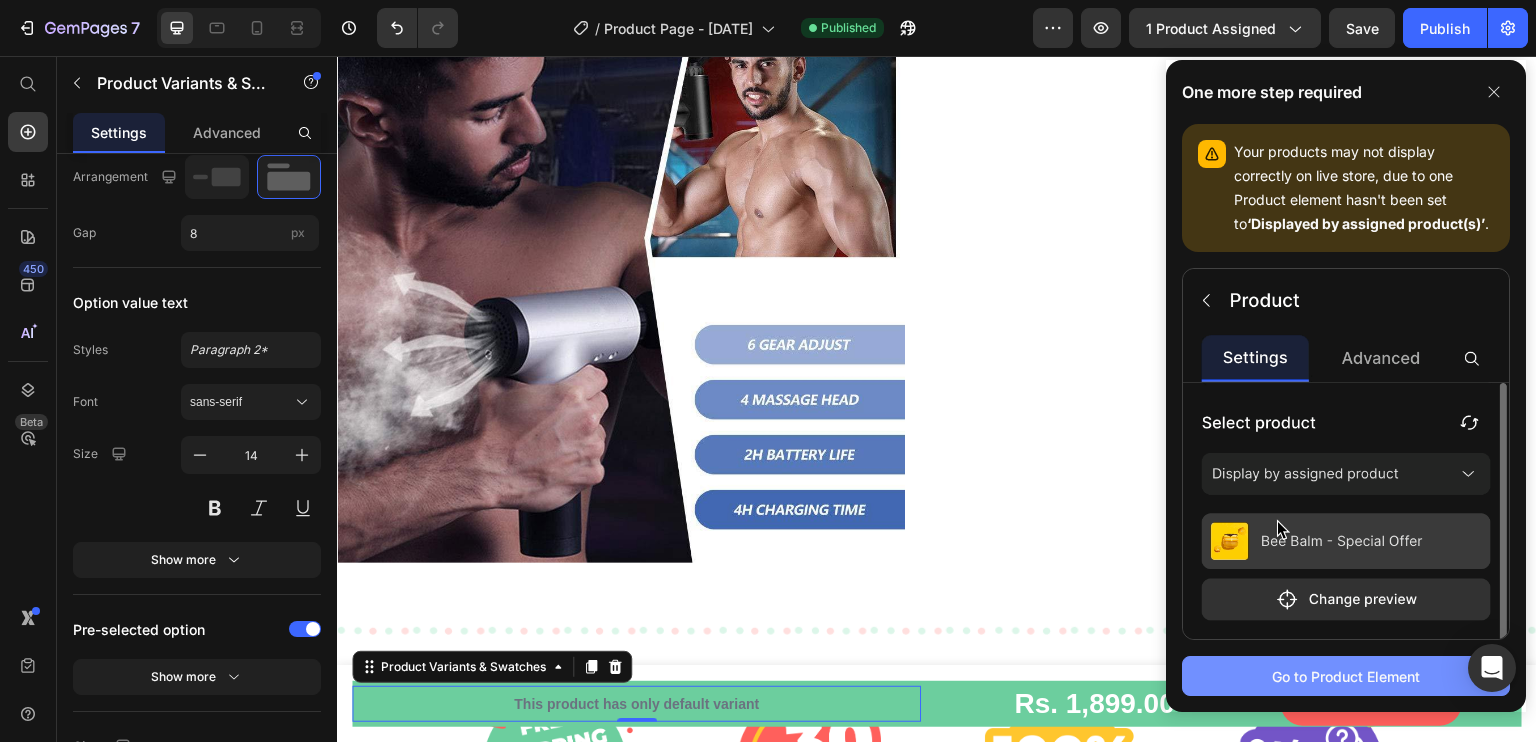 click on "Go to Product Element" at bounding box center (1346, 676) 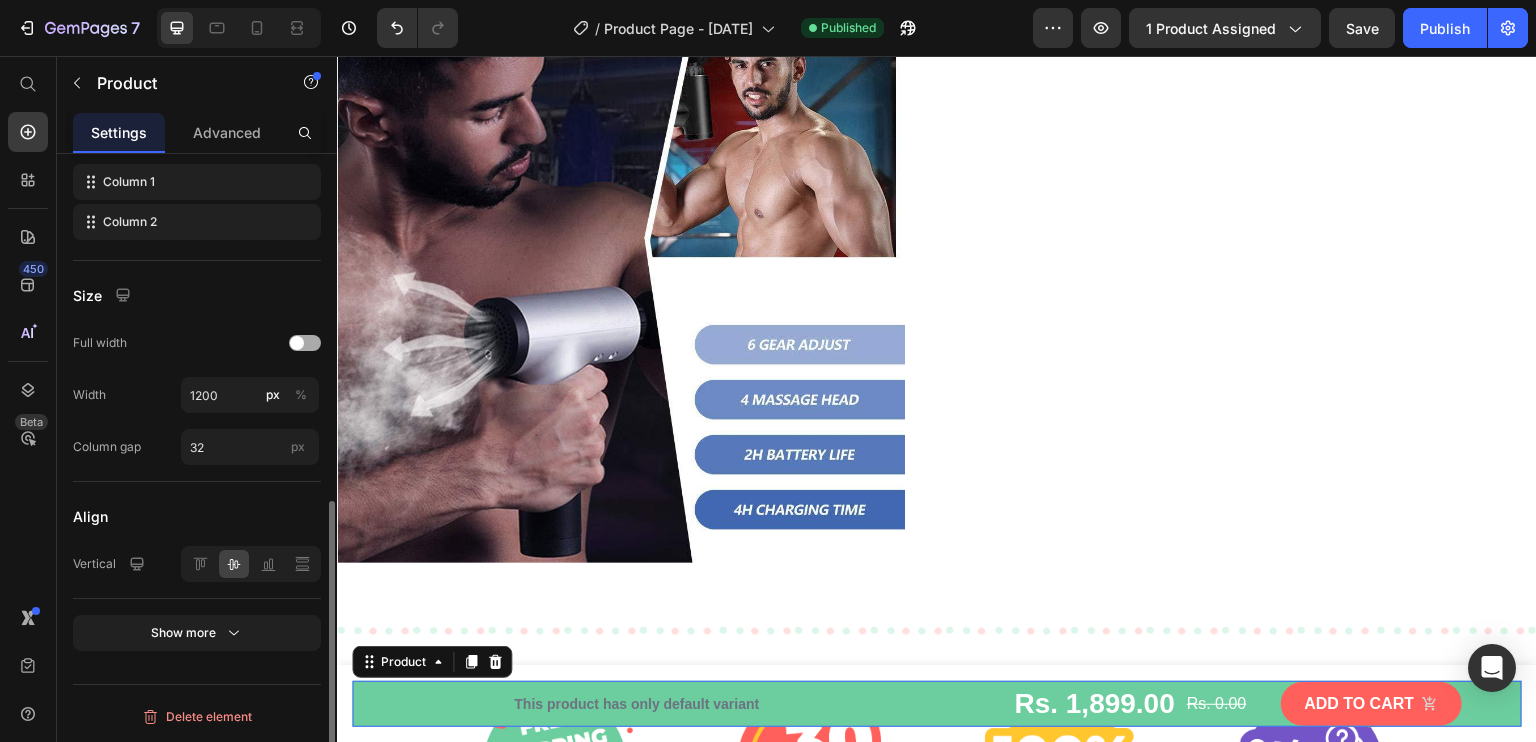 scroll, scrollTop: 0, scrollLeft: 0, axis: both 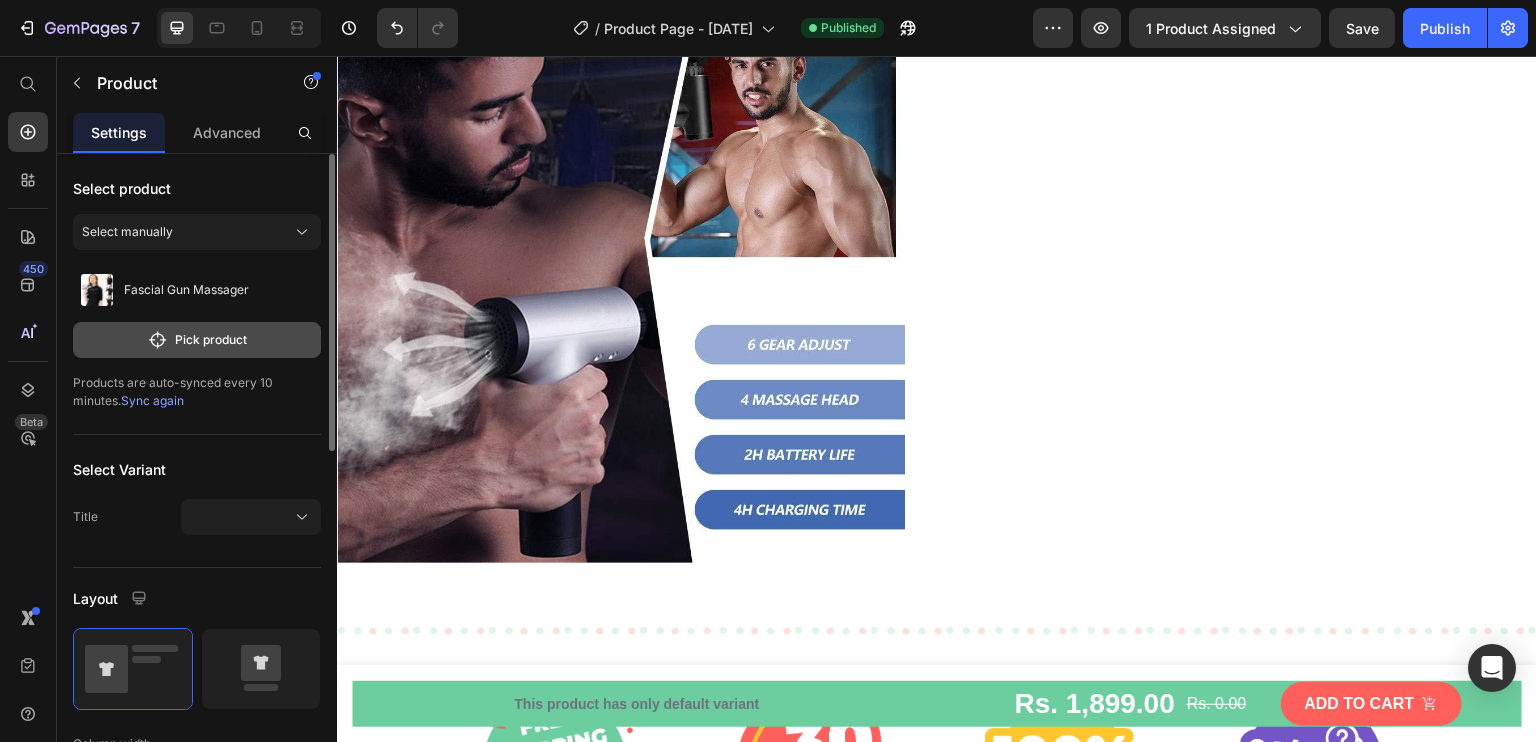 click on "Pick product" at bounding box center [197, 340] 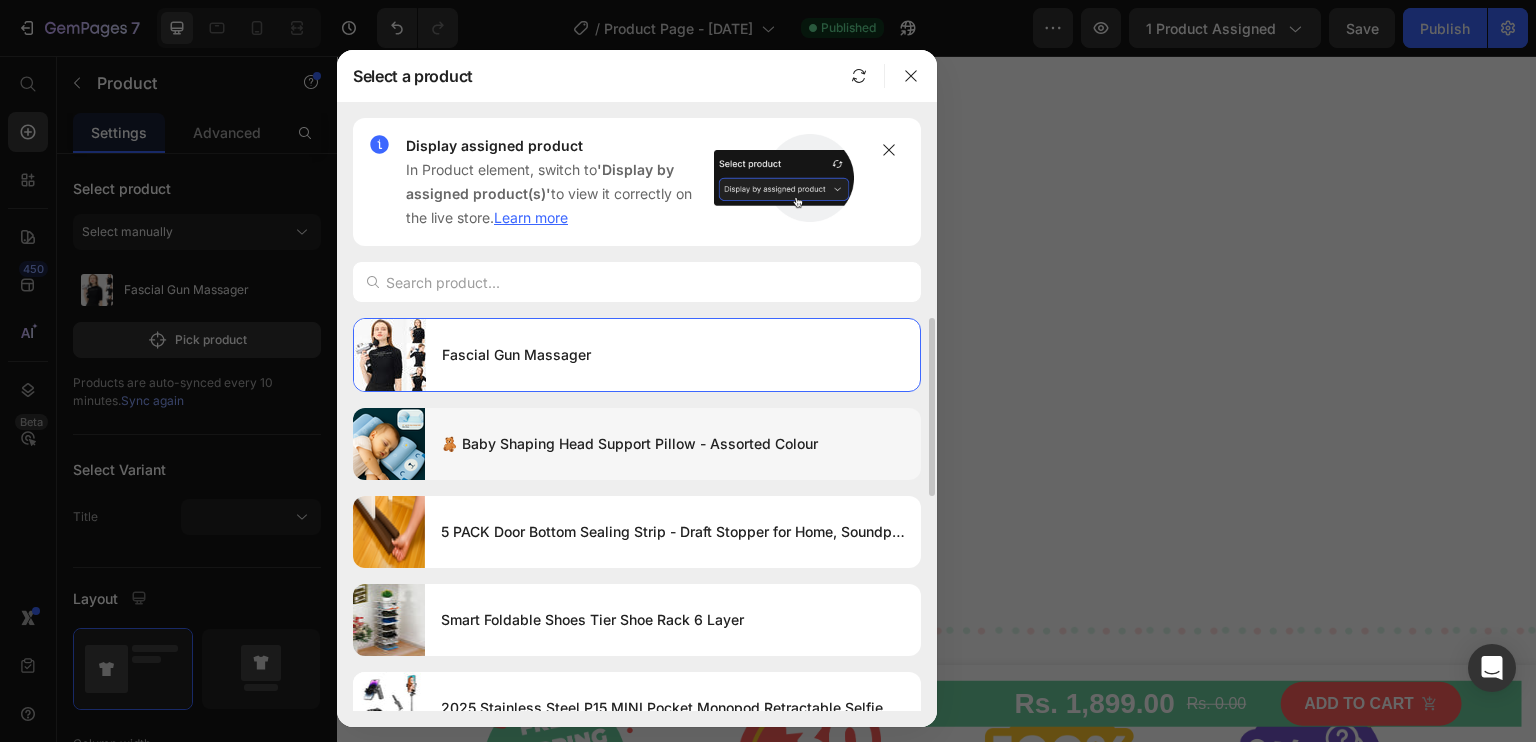 click on "🧸 Baby Shaping Head Support Pillow - Assorted Colour" at bounding box center [673, 444] 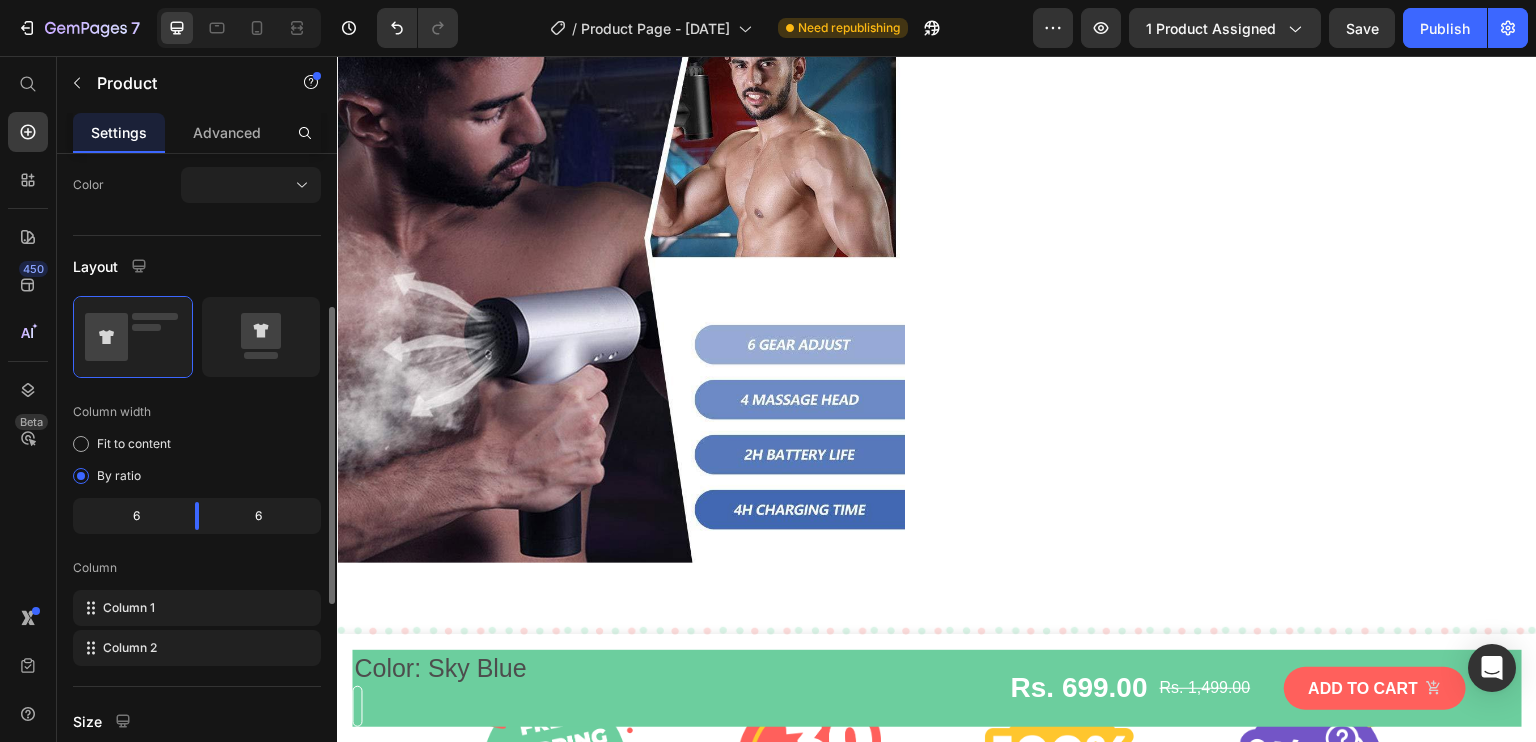 scroll, scrollTop: 332, scrollLeft: 0, axis: vertical 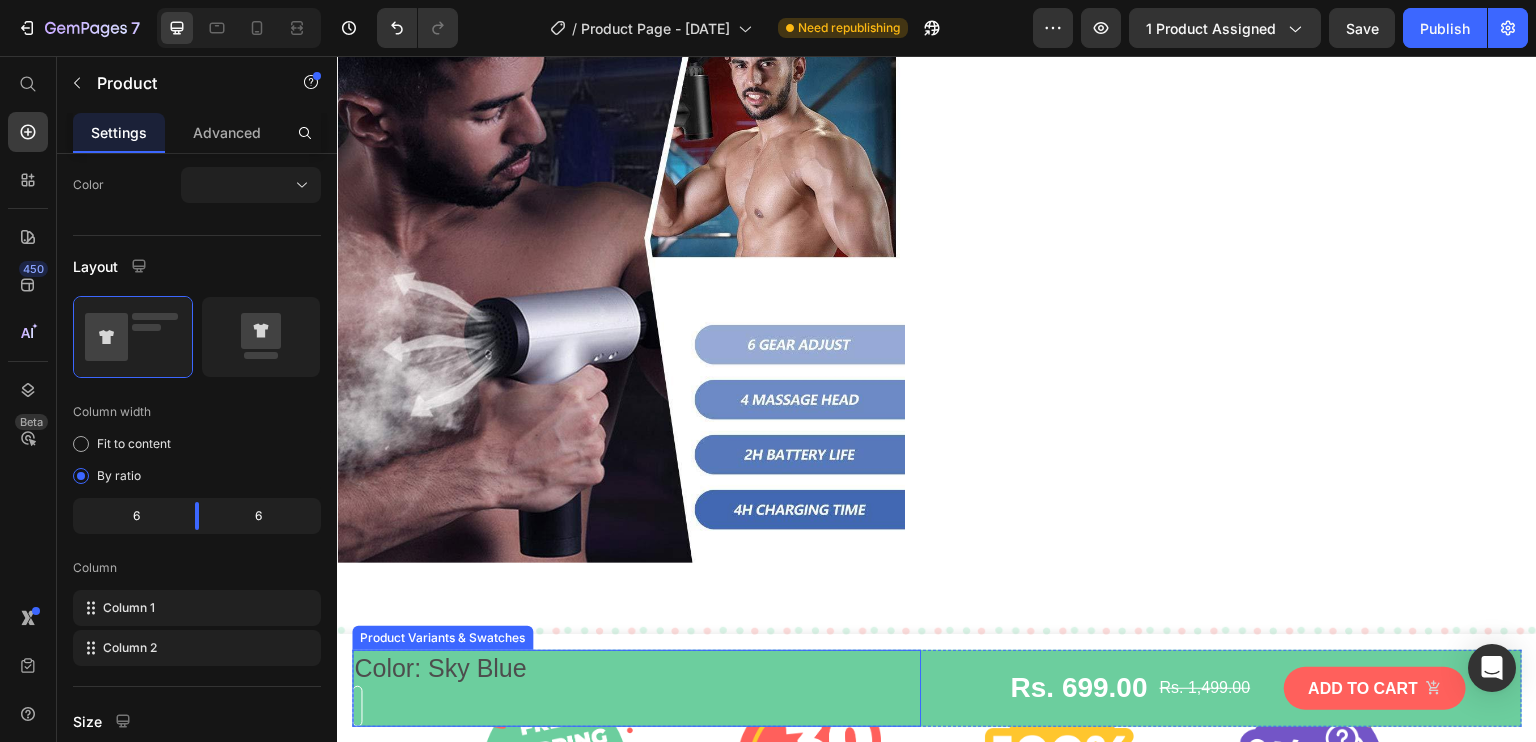 click on "Sky Blue Sky Blue" at bounding box center (636, 706) 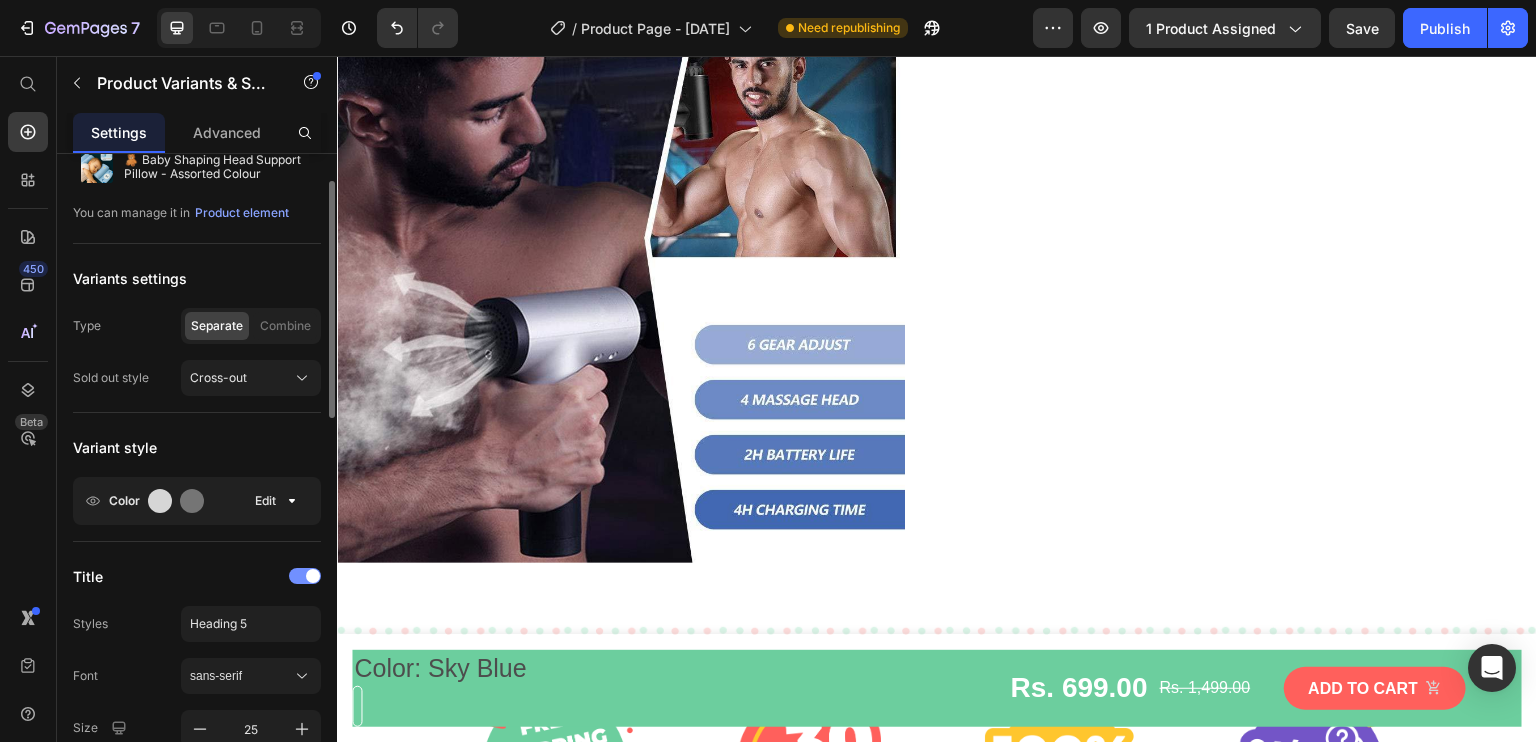 scroll, scrollTop: 72, scrollLeft: 0, axis: vertical 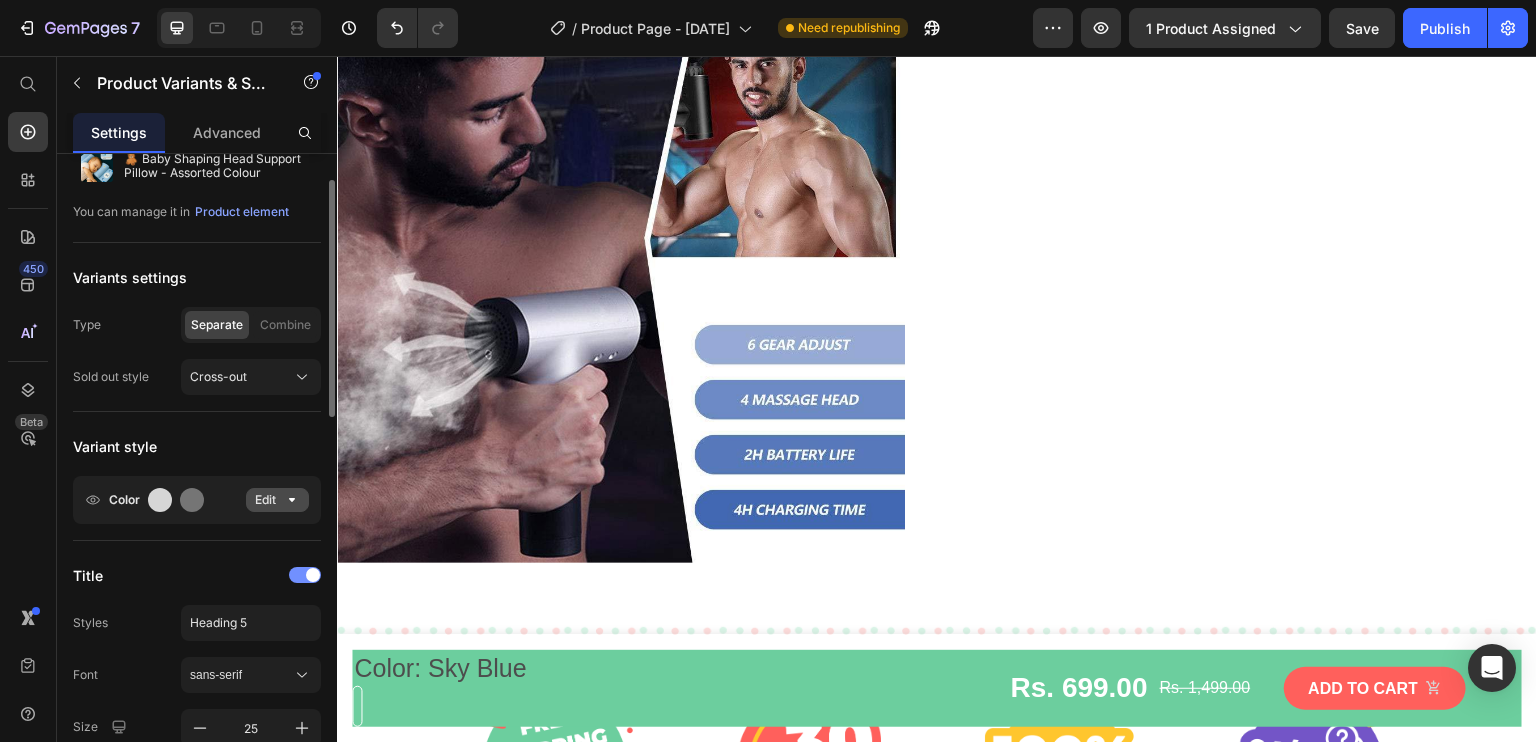 click on "Edit" at bounding box center (277, 500) 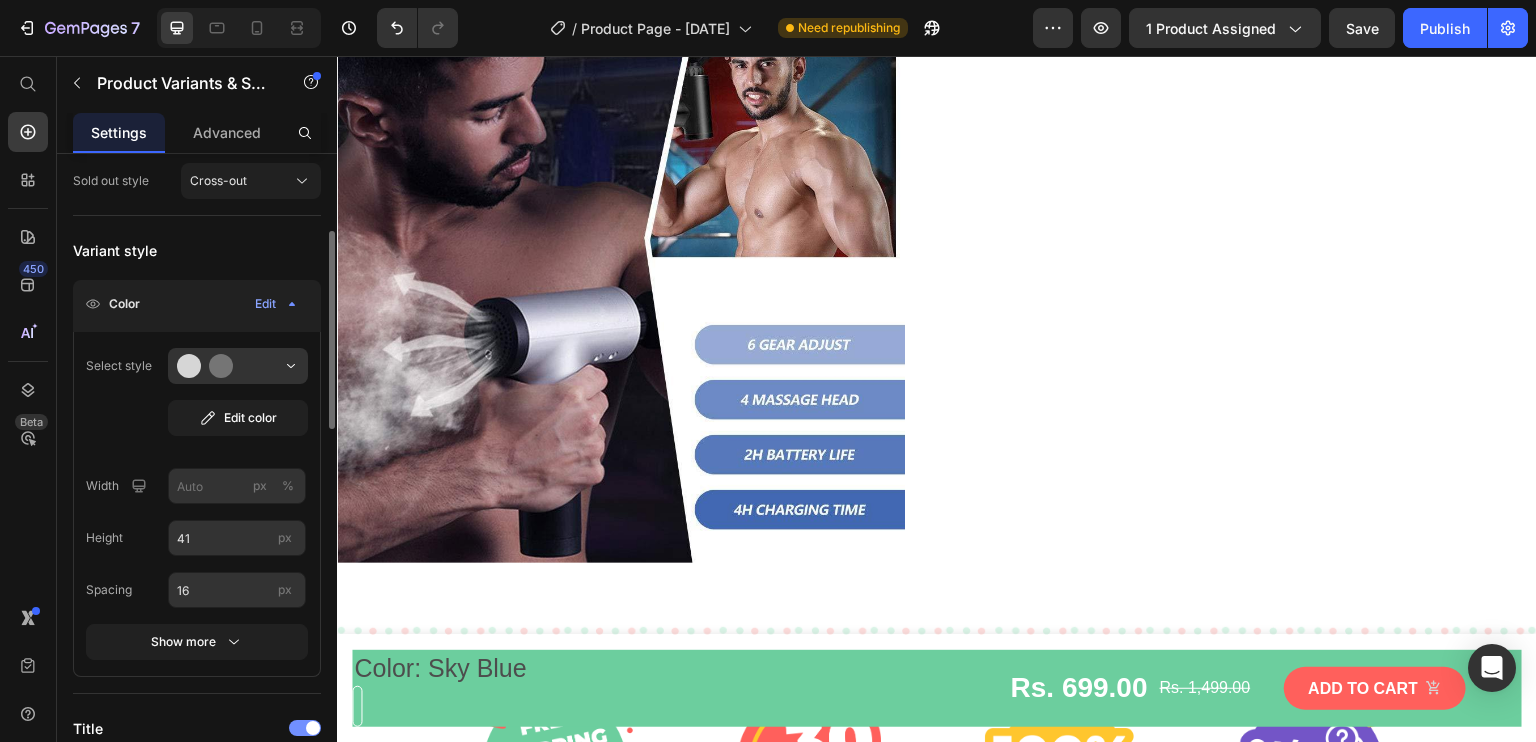scroll, scrollTop: 269, scrollLeft: 0, axis: vertical 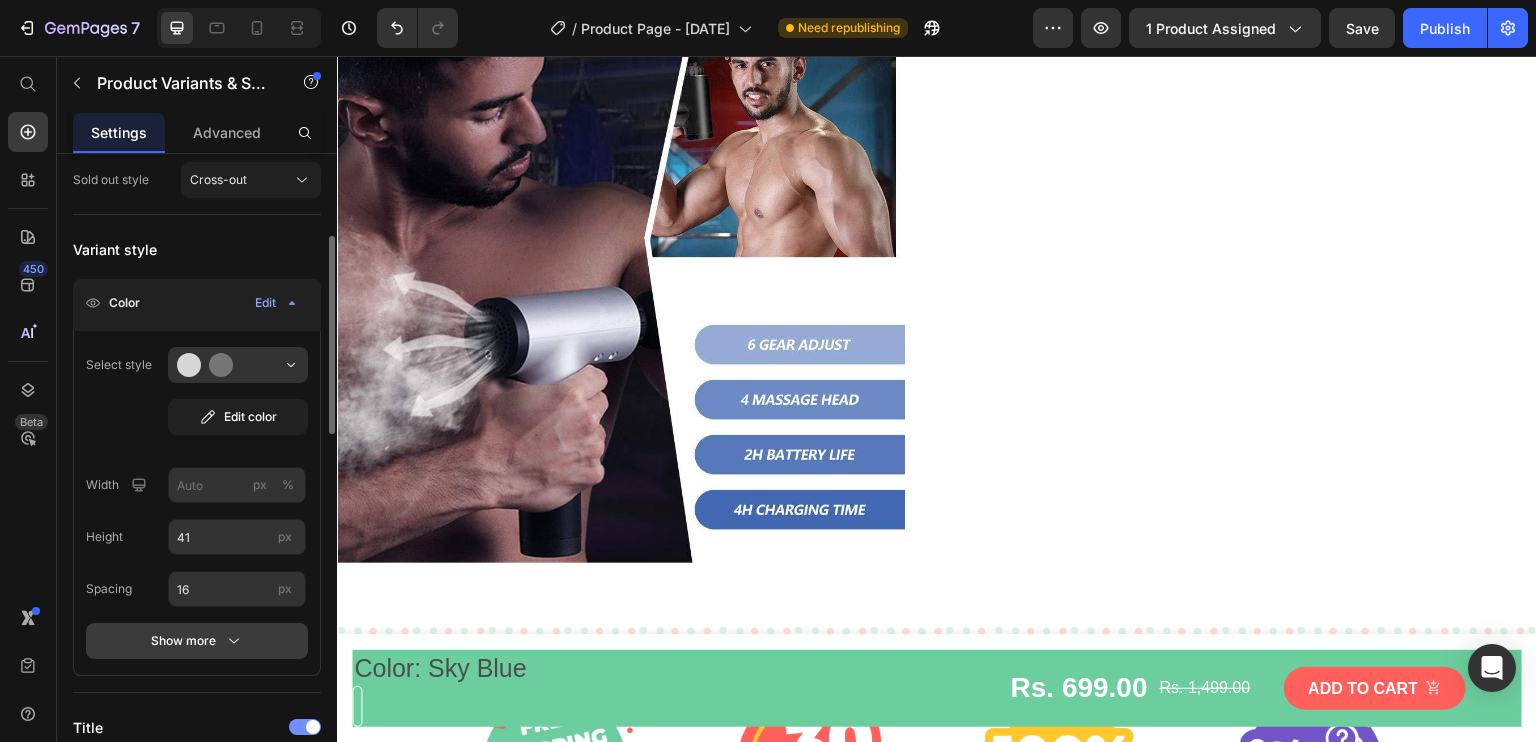 click on "Show more" at bounding box center [197, 641] 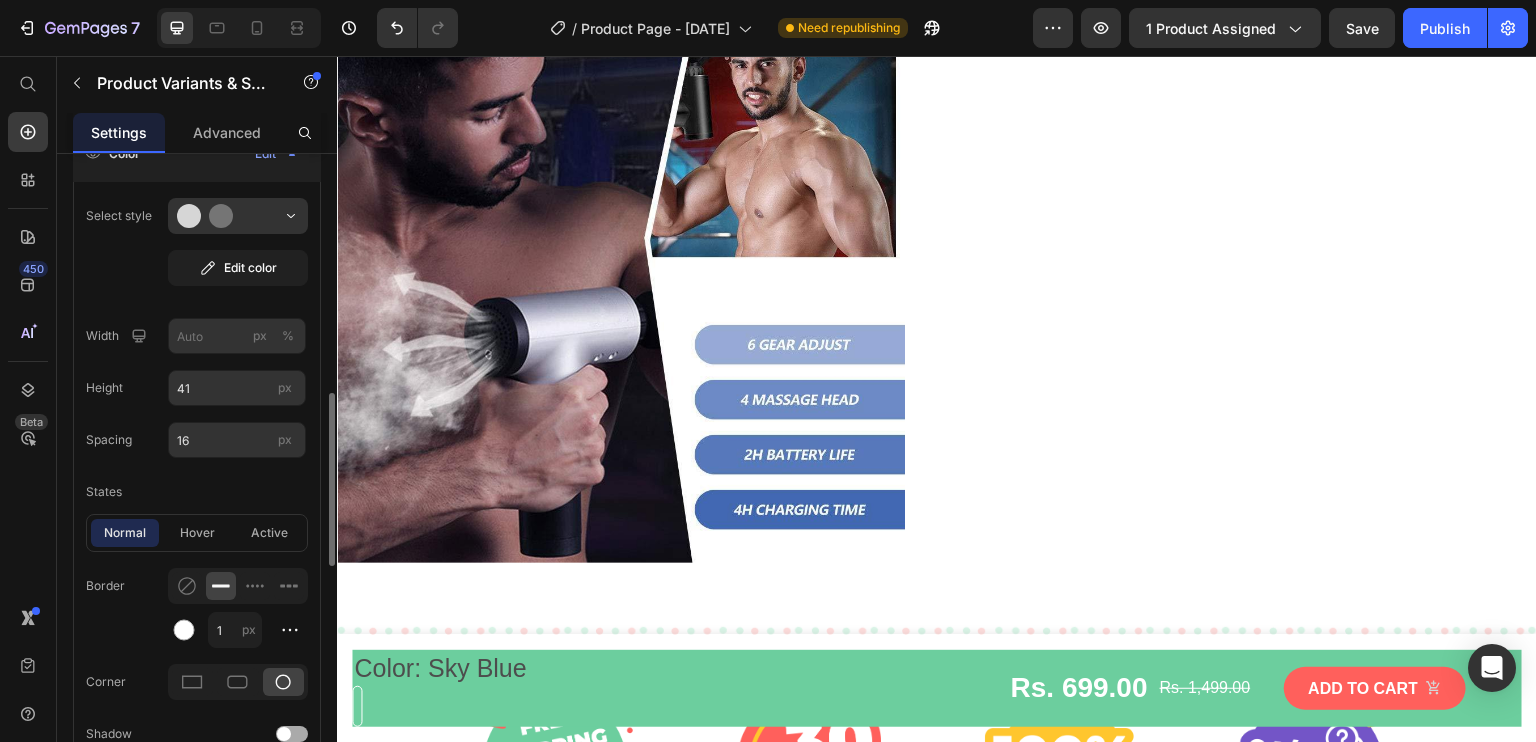 scroll, scrollTop: 531, scrollLeft: 0, axis: vertical 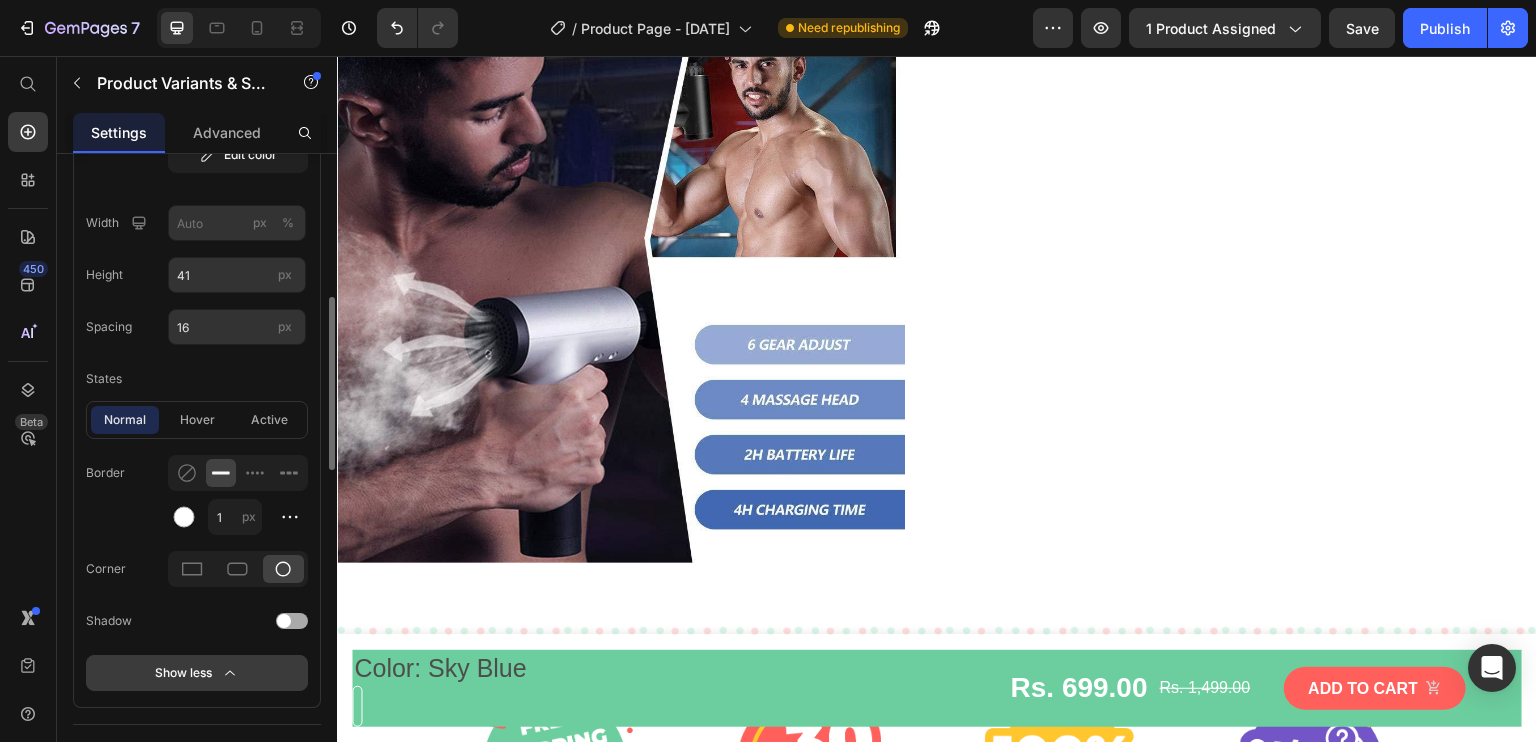 click 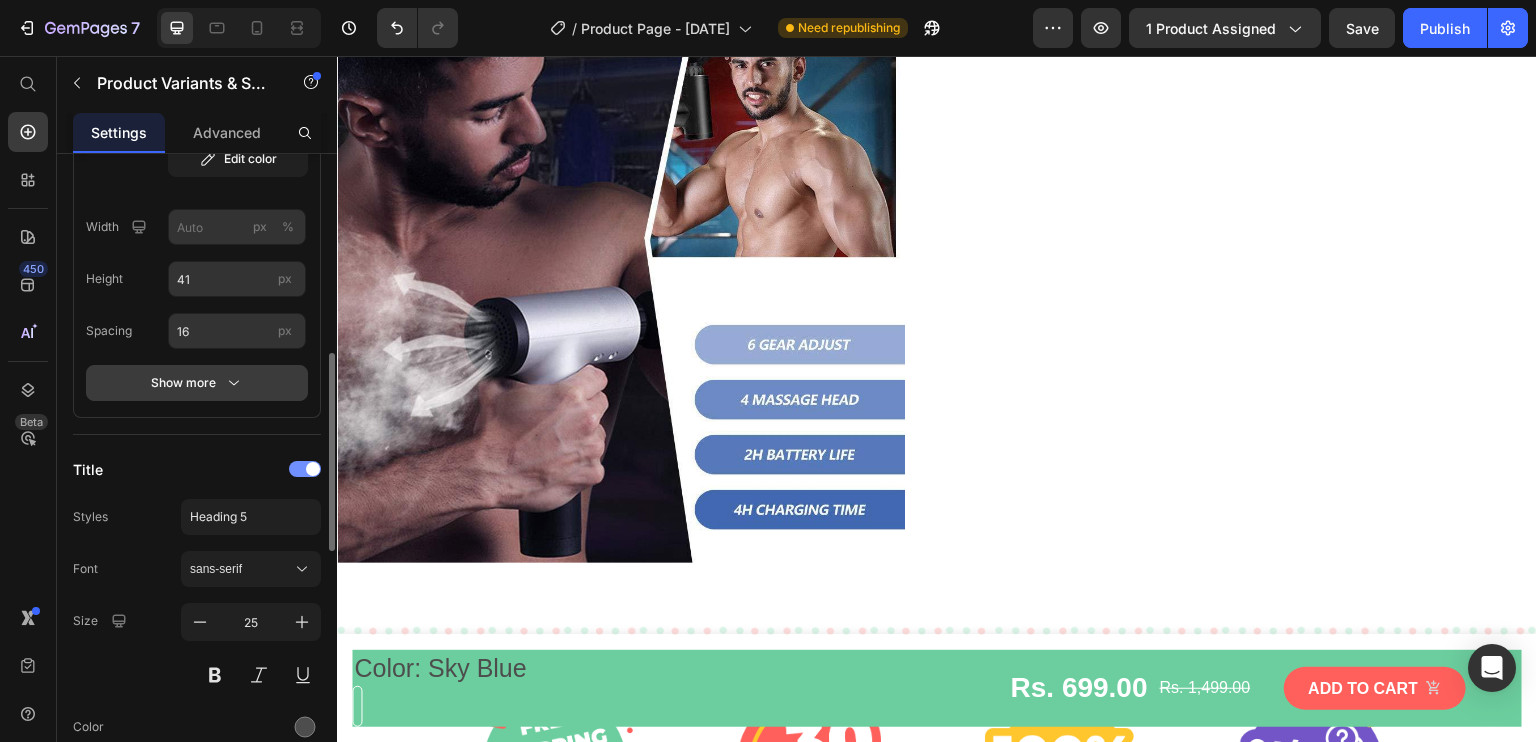 scroll, scrollTop: 556, scrollLeft: 0, axis: vertical 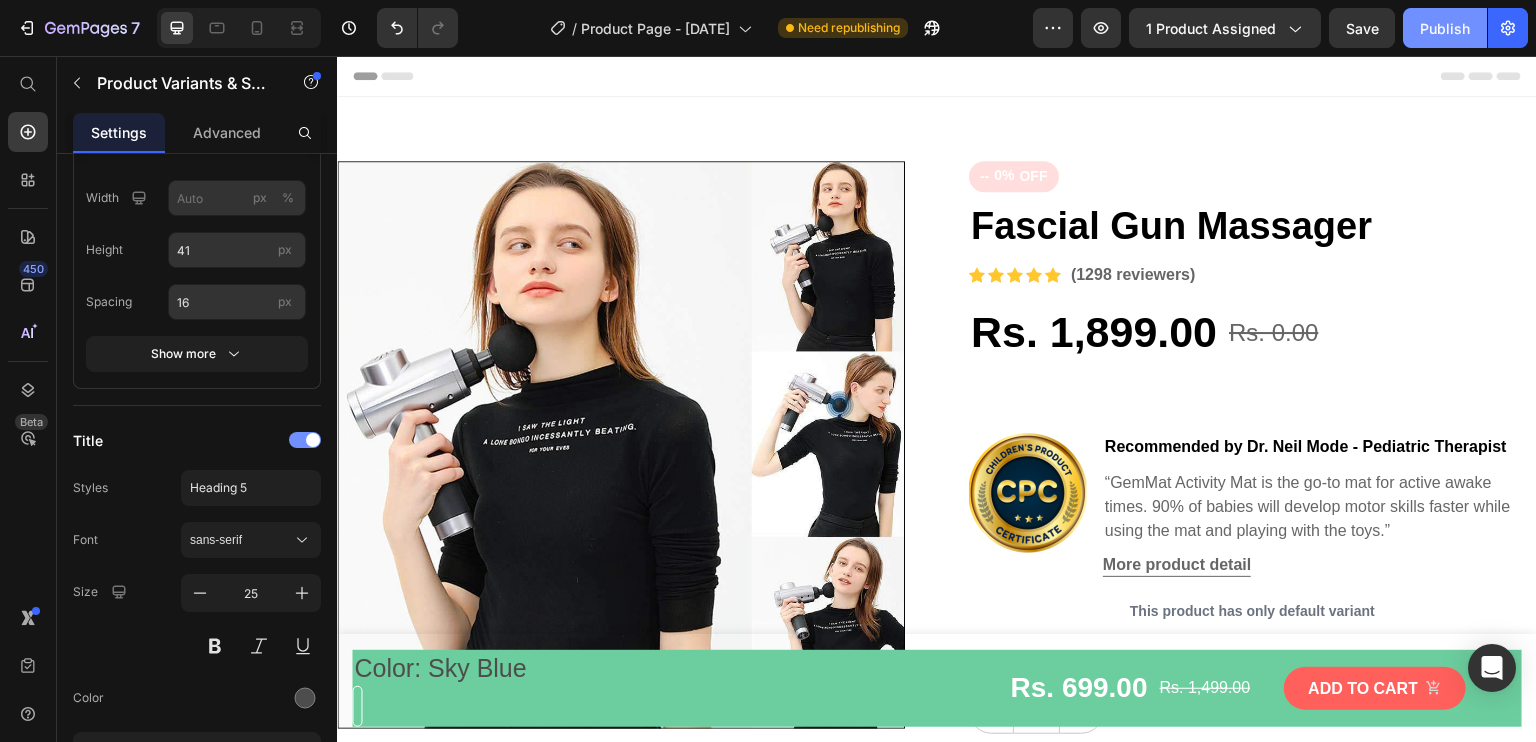 click on "Publish" at bounding box center (1445, 28) 